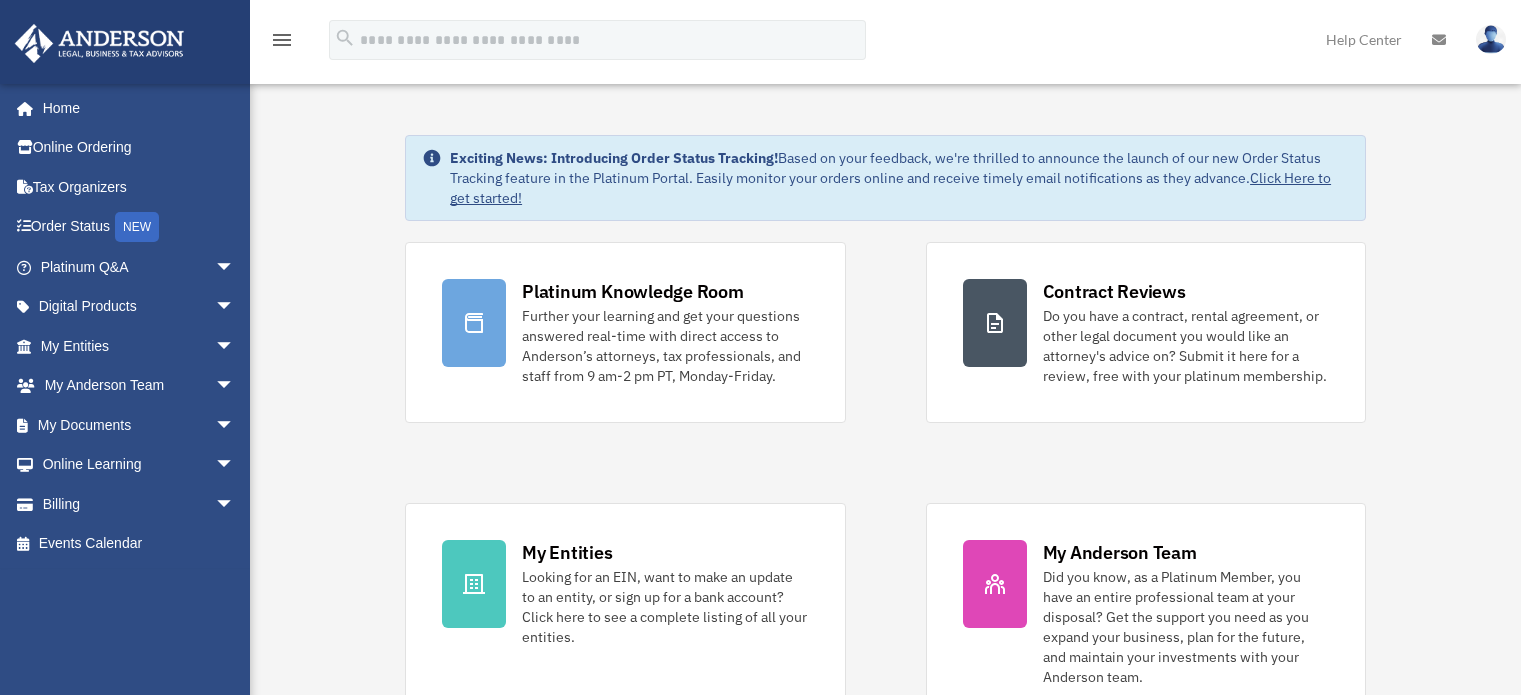 scroll, scrollTop: 0, scrollLeft: 0, axis: both 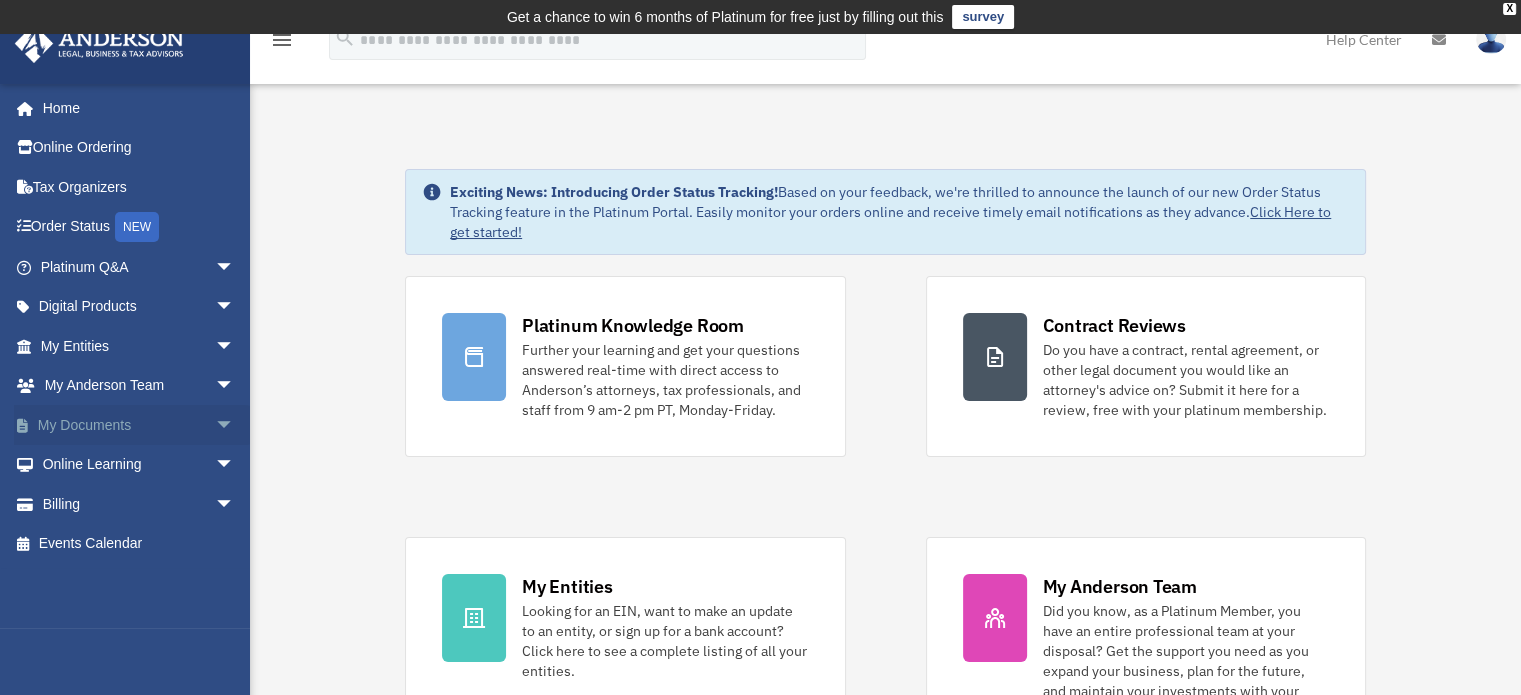 click on "My Documents arrow_drop_down" at bounding box center [139, 425] 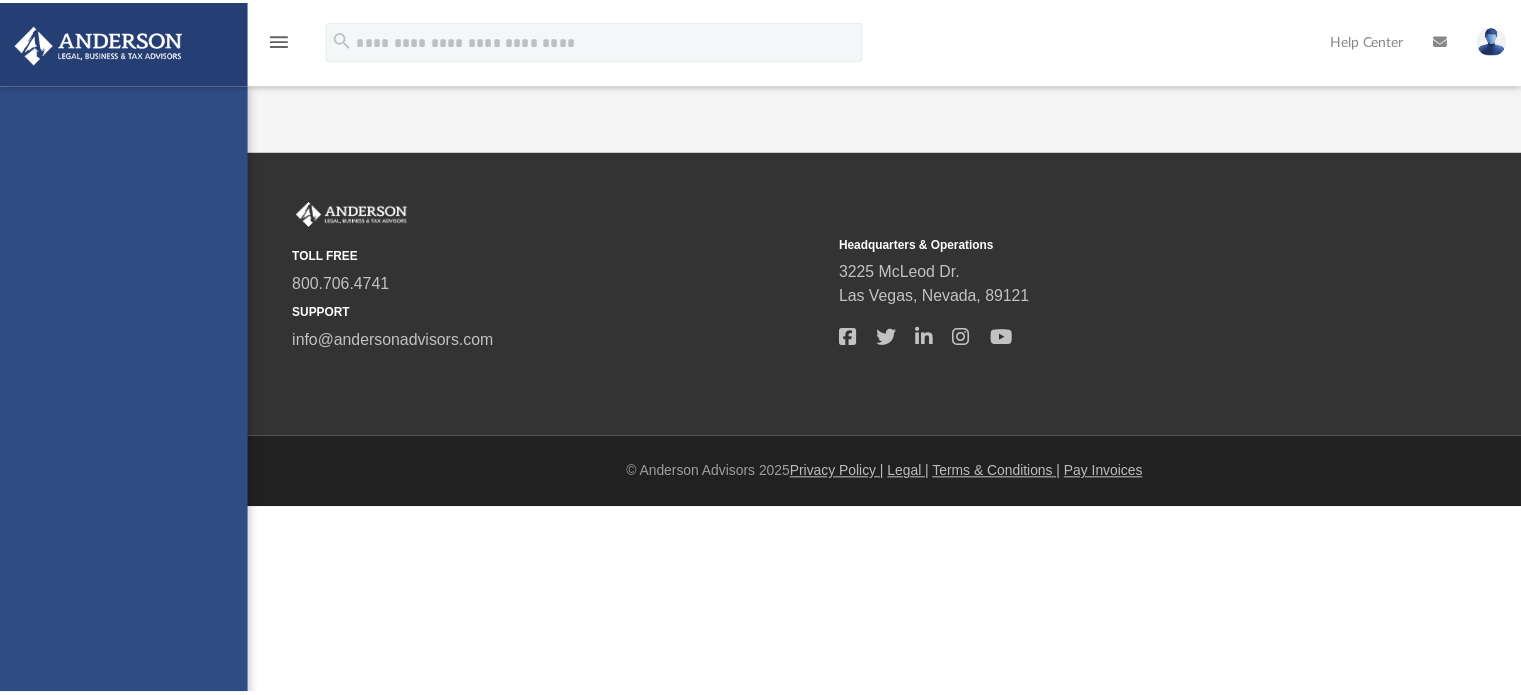 scroll, scrollTop: 0, scrollLeft: 0, axis: both 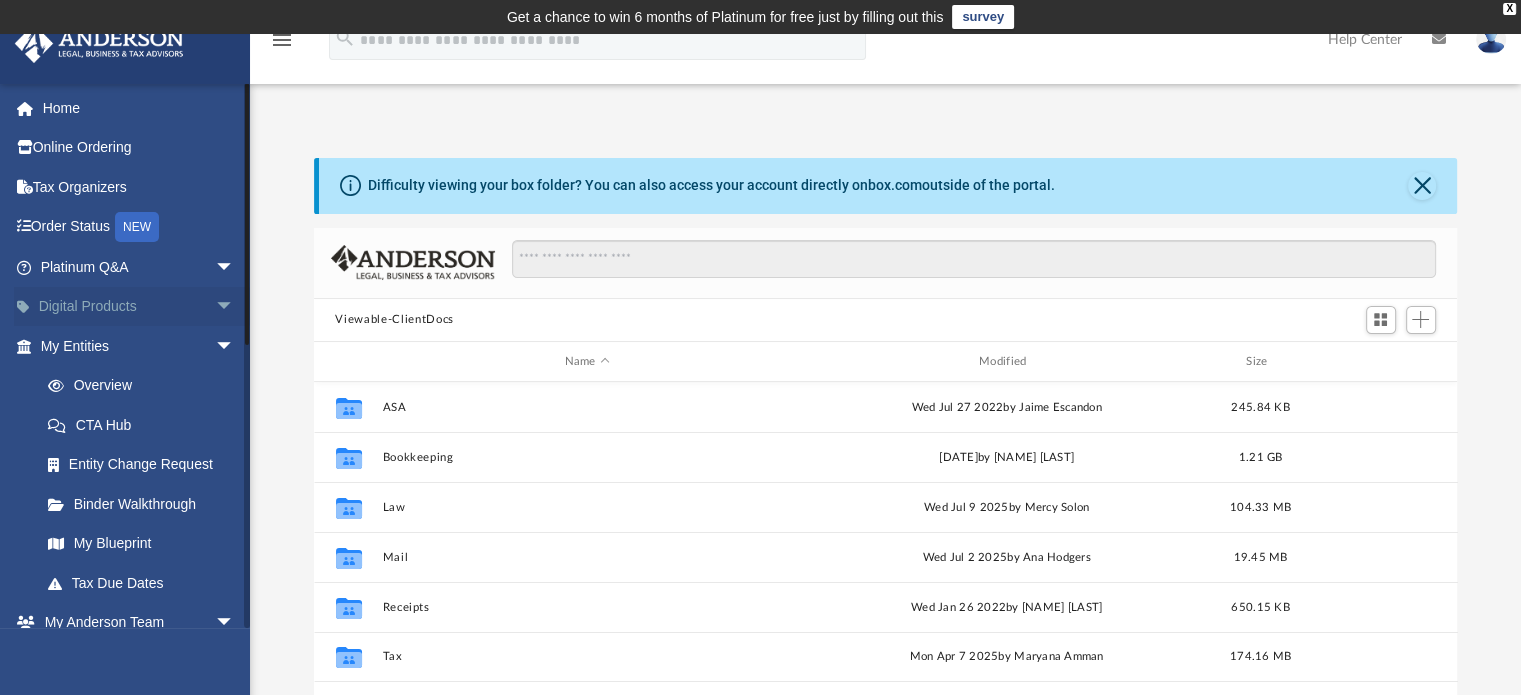 click on "arrow_drop_down" at bounding box center (235, 307) 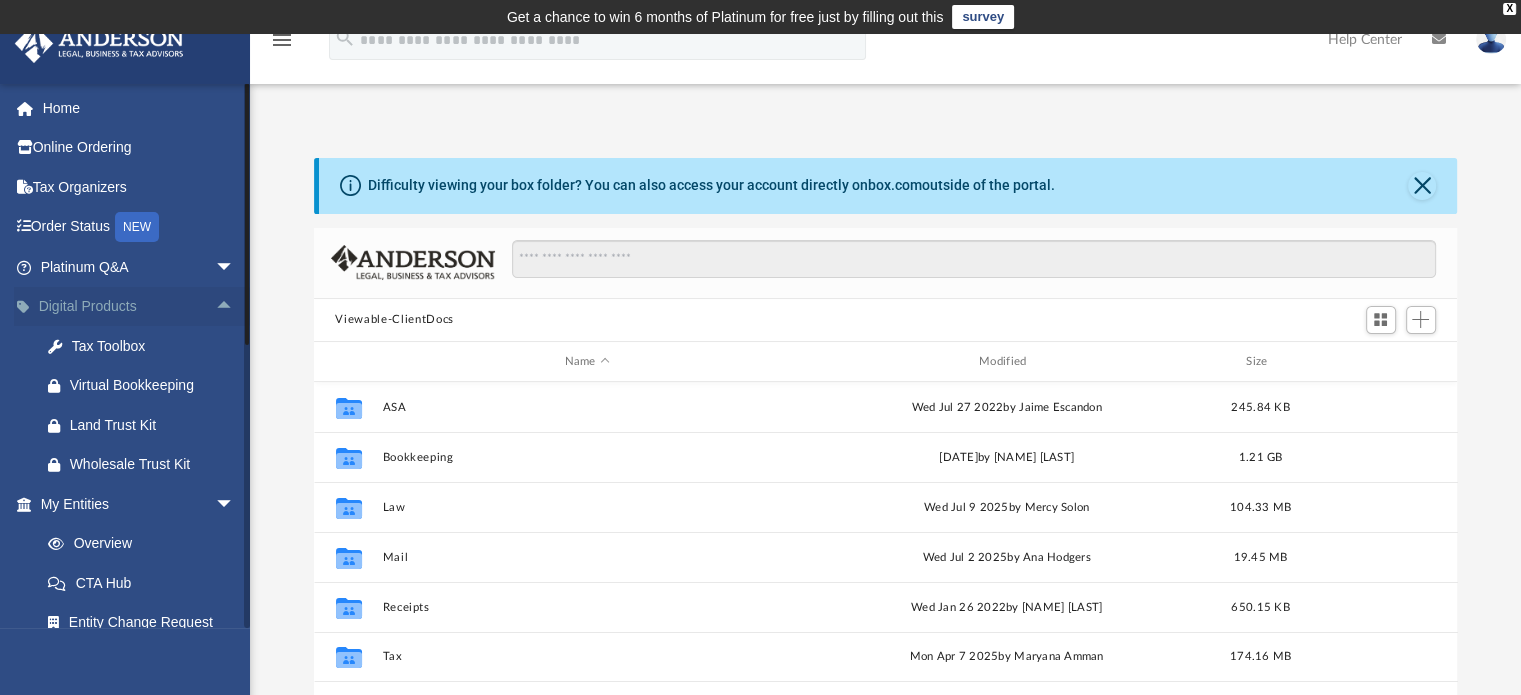 click on "arrow_drop_up" at bounding box center (235, 307) 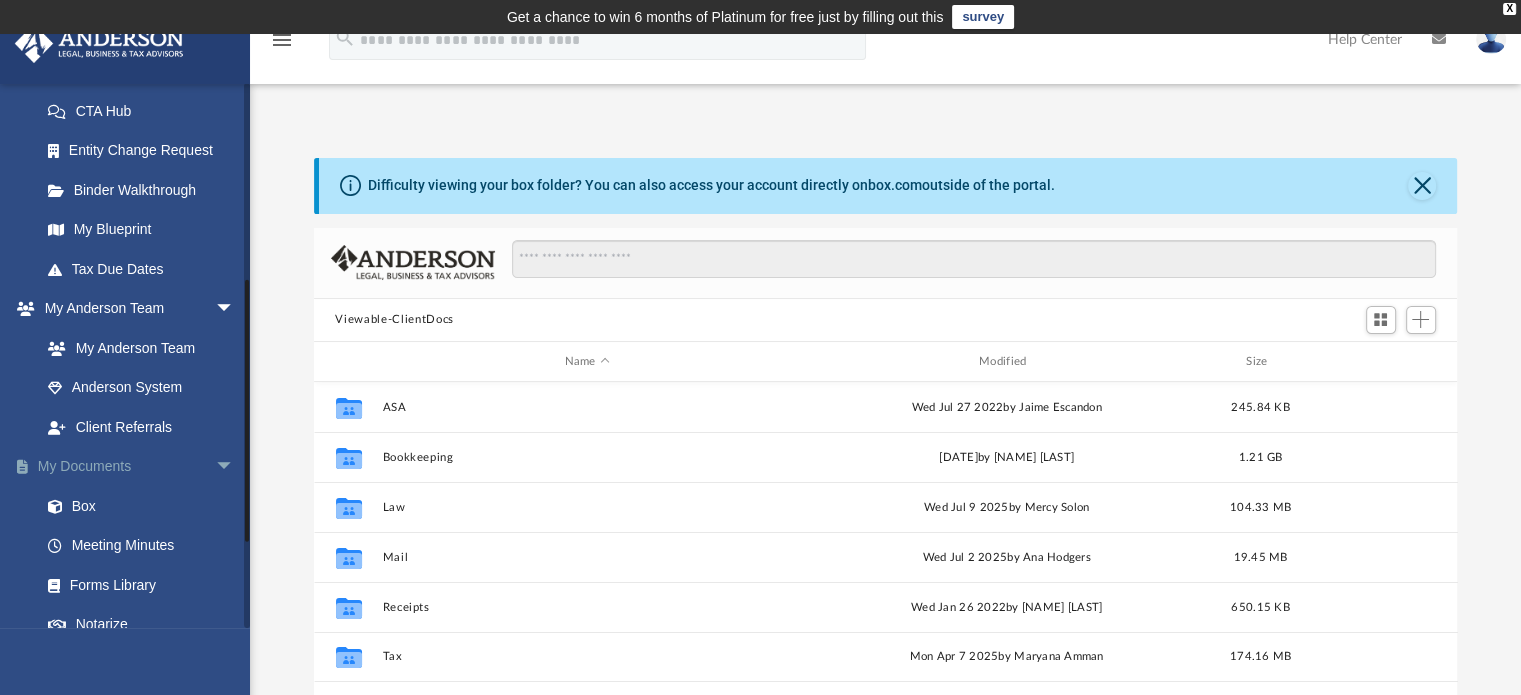 scroll, scrollTop: 400, scrollLeft: 0, axis: vertical 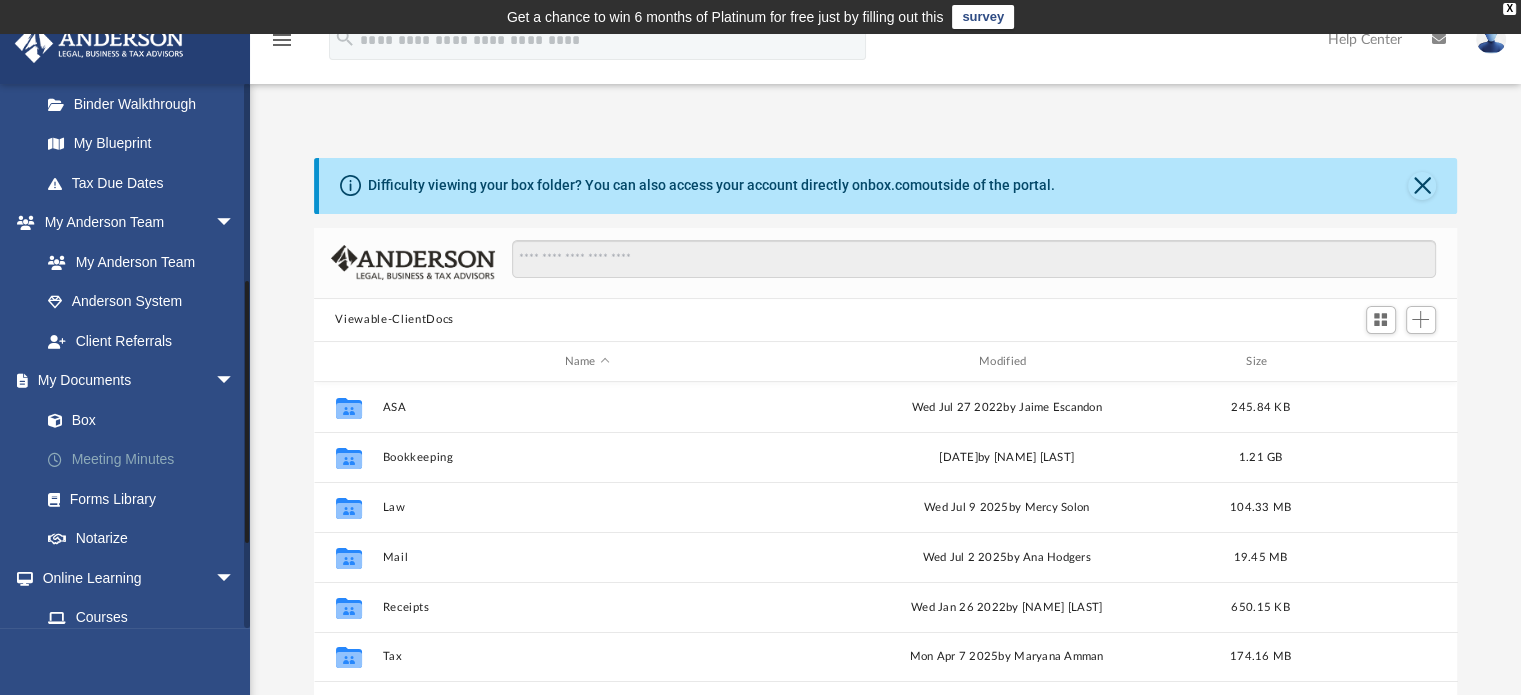 click on "Meeting Minutes" at bounding box center (146, 460) 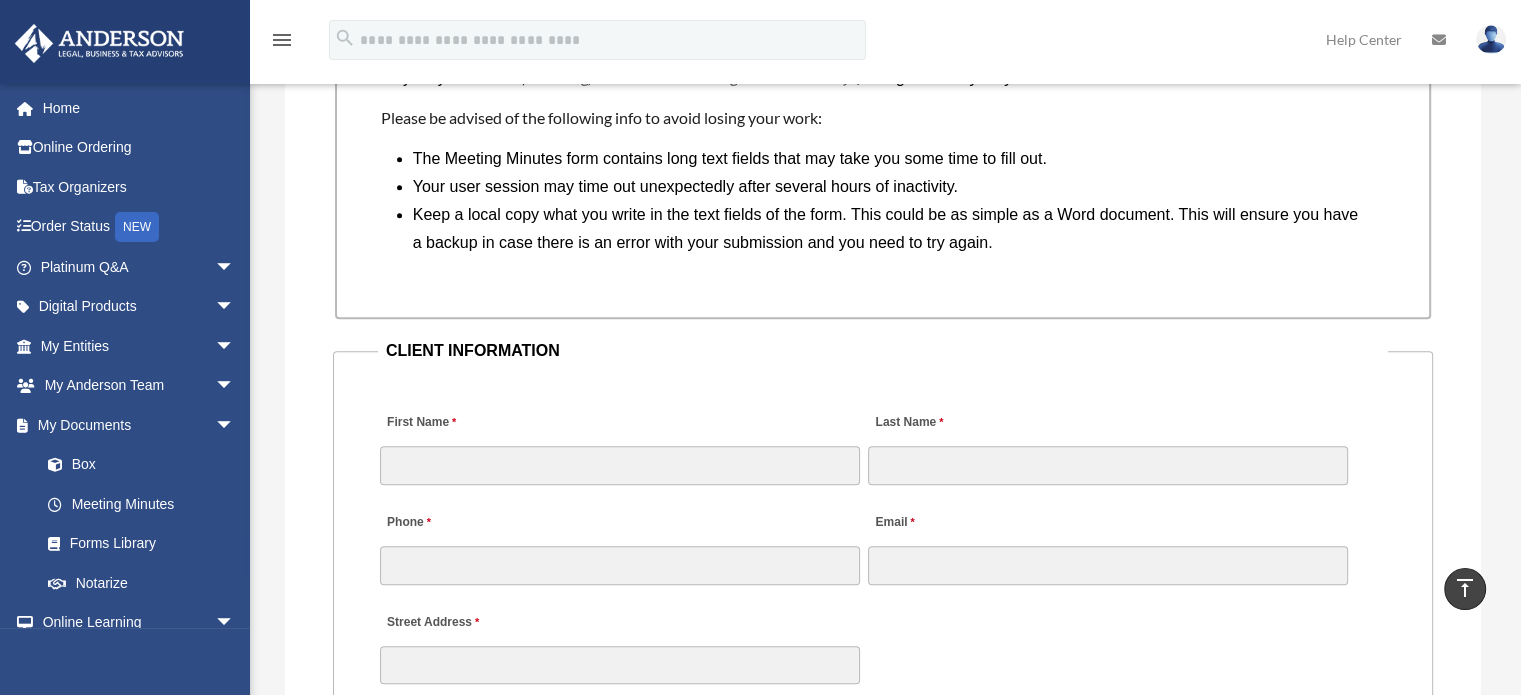 scroll, scrollTop: 1800, scrollLeft: 0, axis: vertical 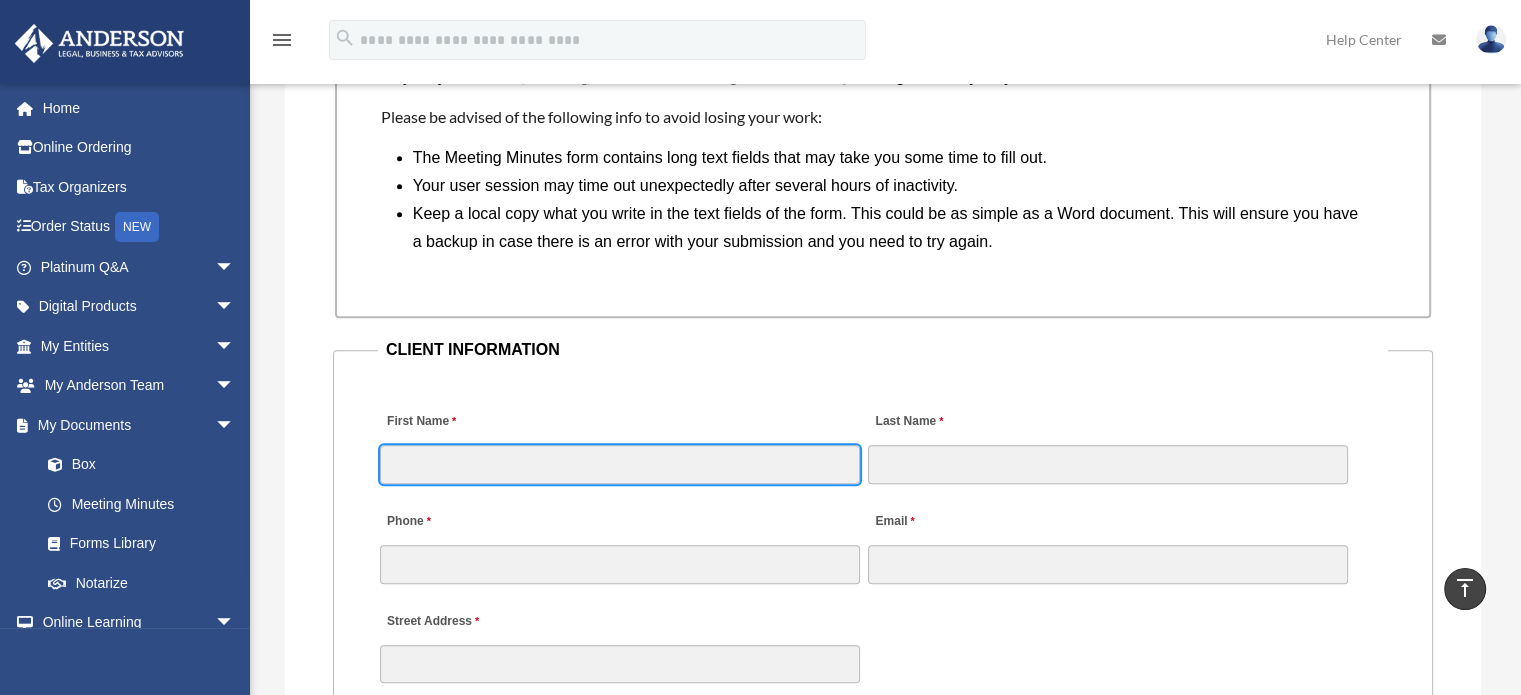 click on "First Name" at bounding box center [620, 464] 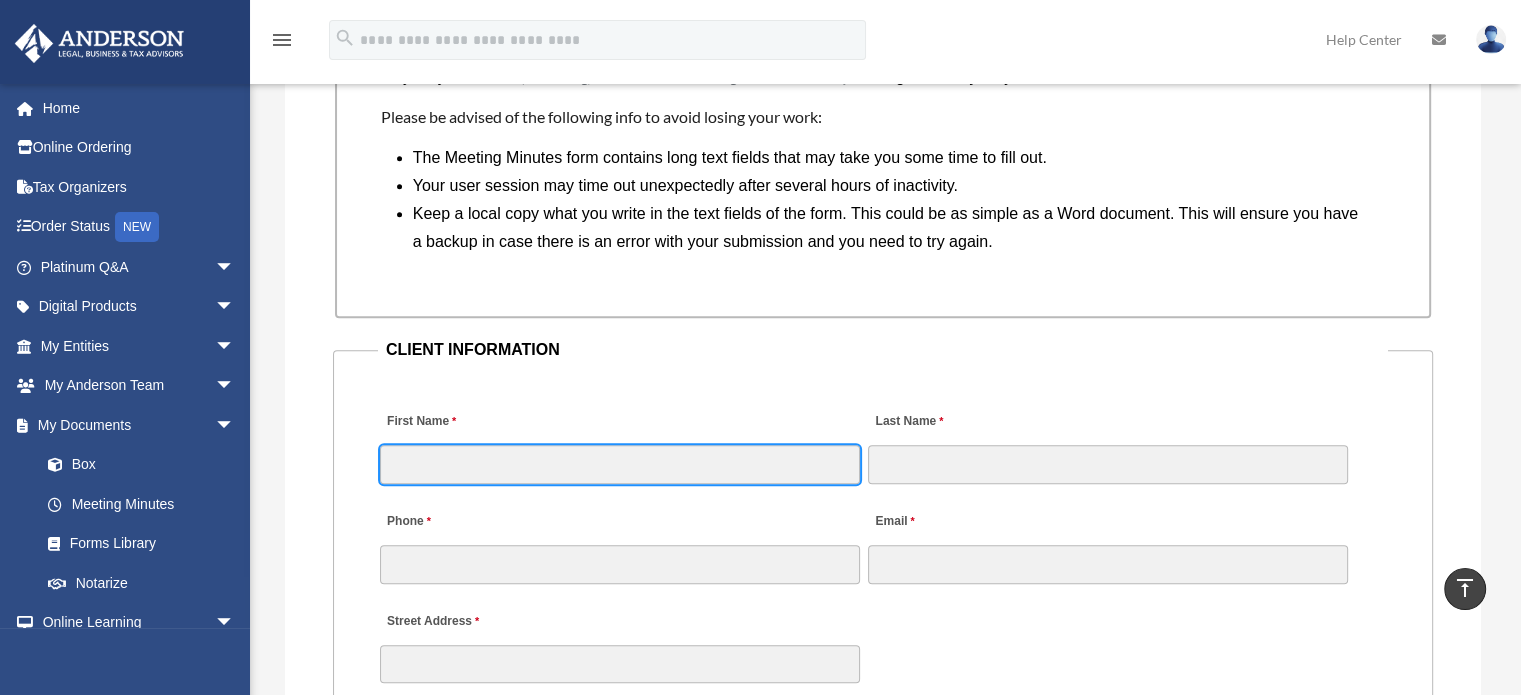 type on "****" 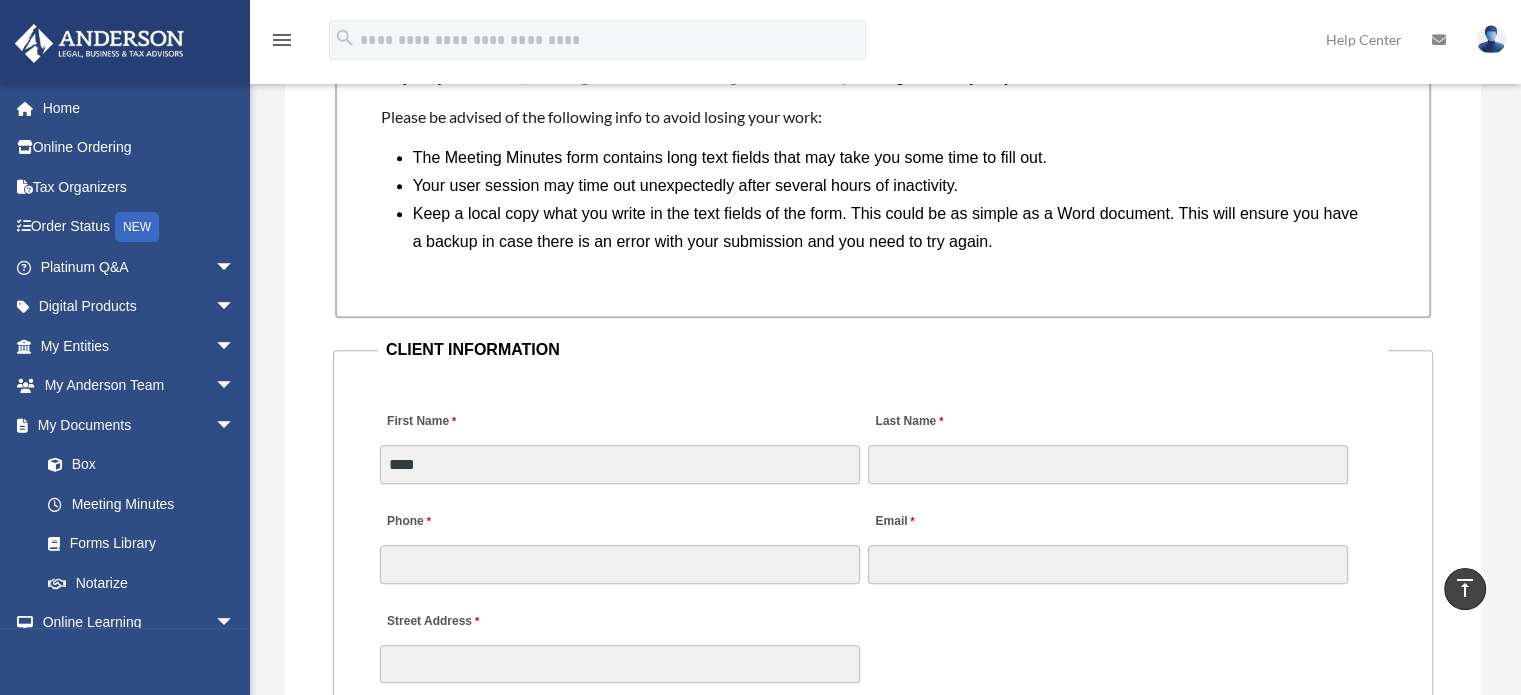 type on "*****" 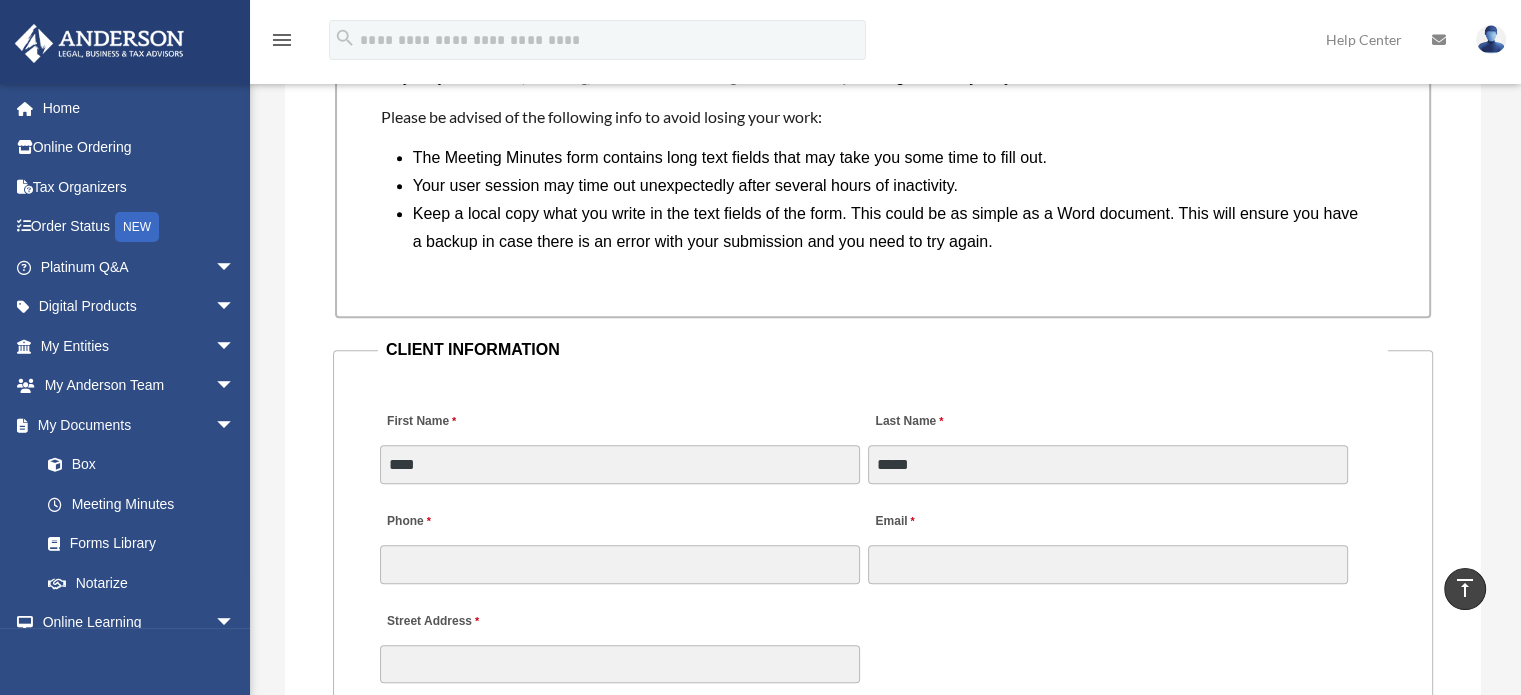 type on "**********" 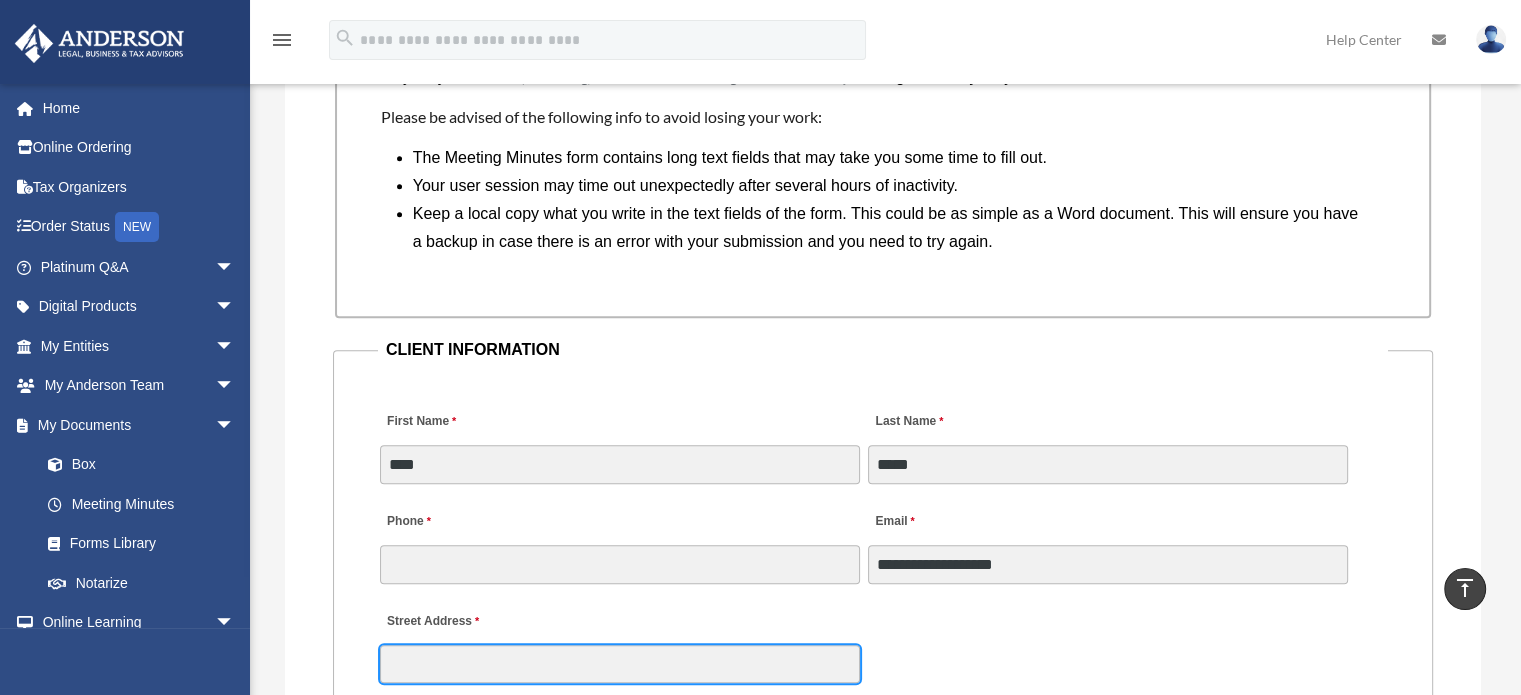 type on "**********" 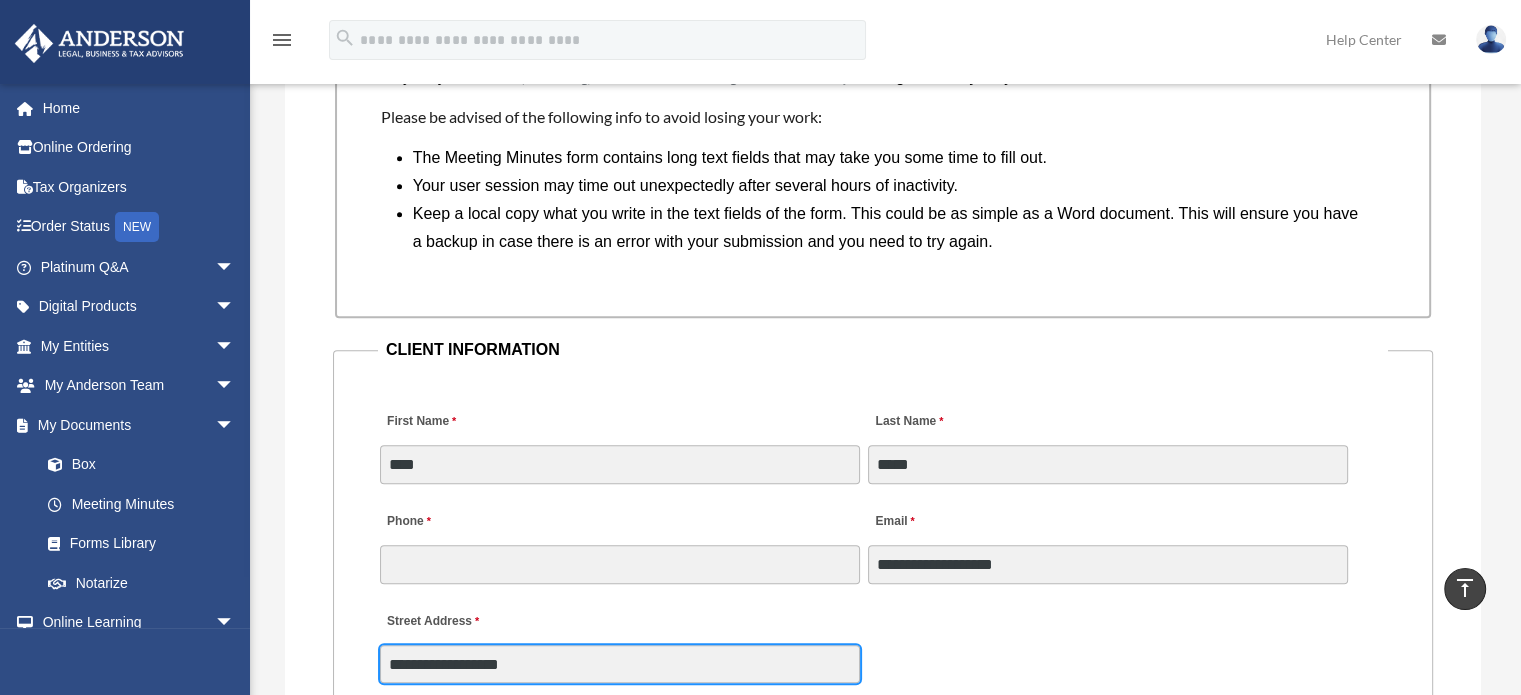 type on "*****" 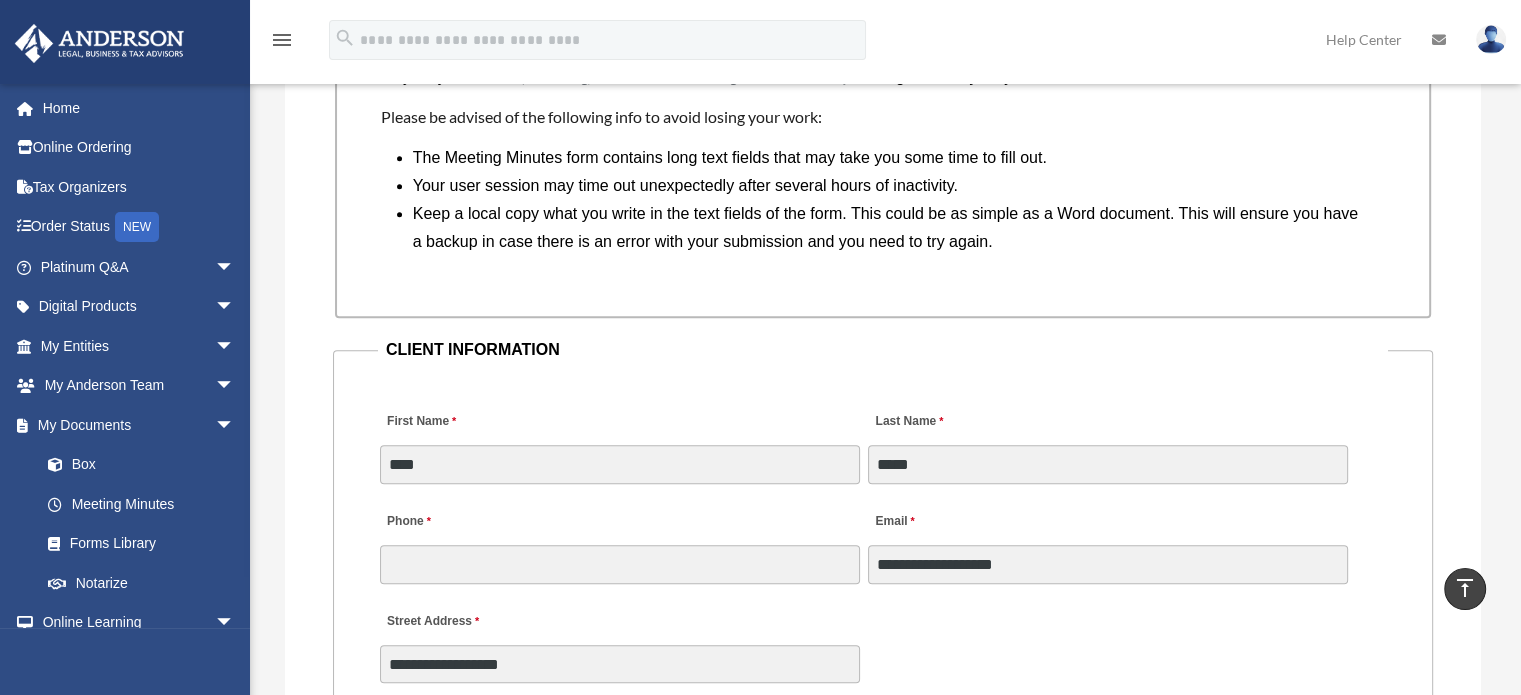 type on "**********" 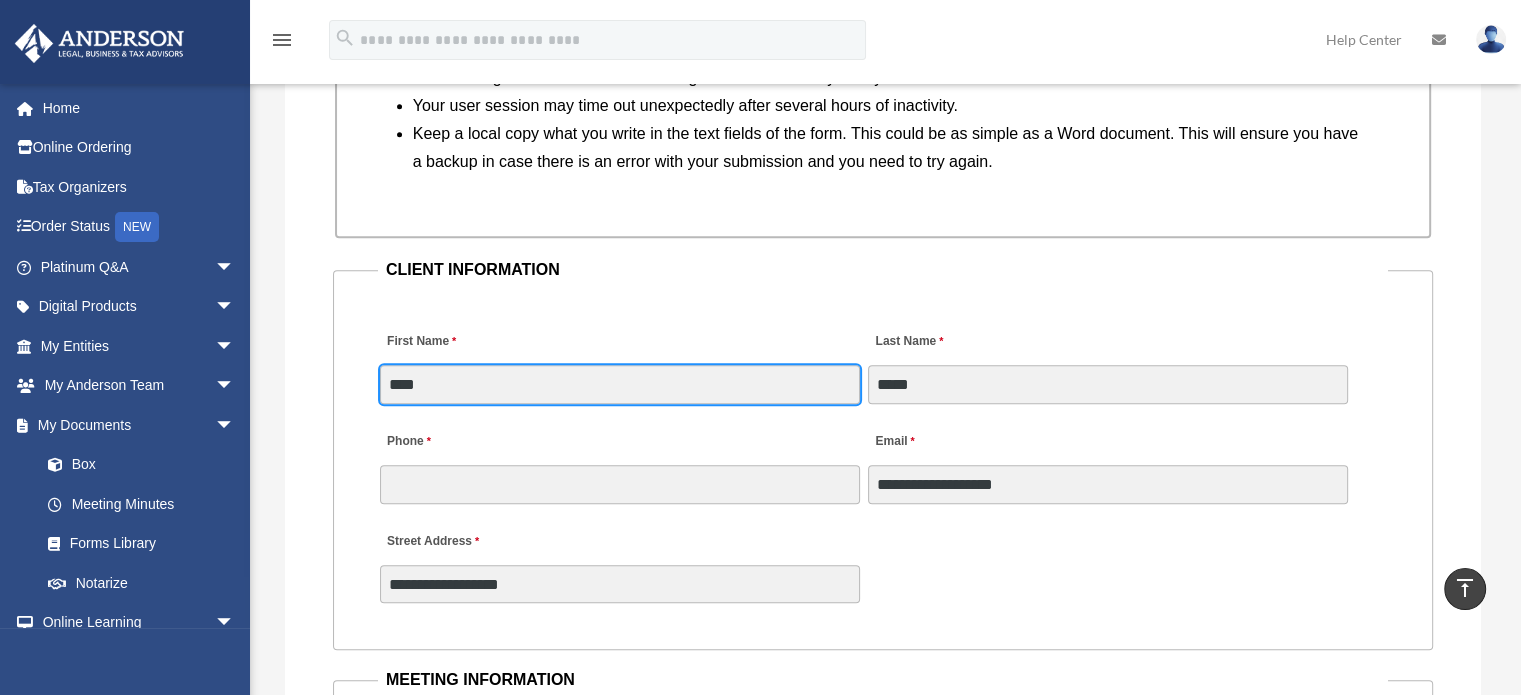 scroll, scrollTop: 2000, scrollLeft: 0, axis: vertical 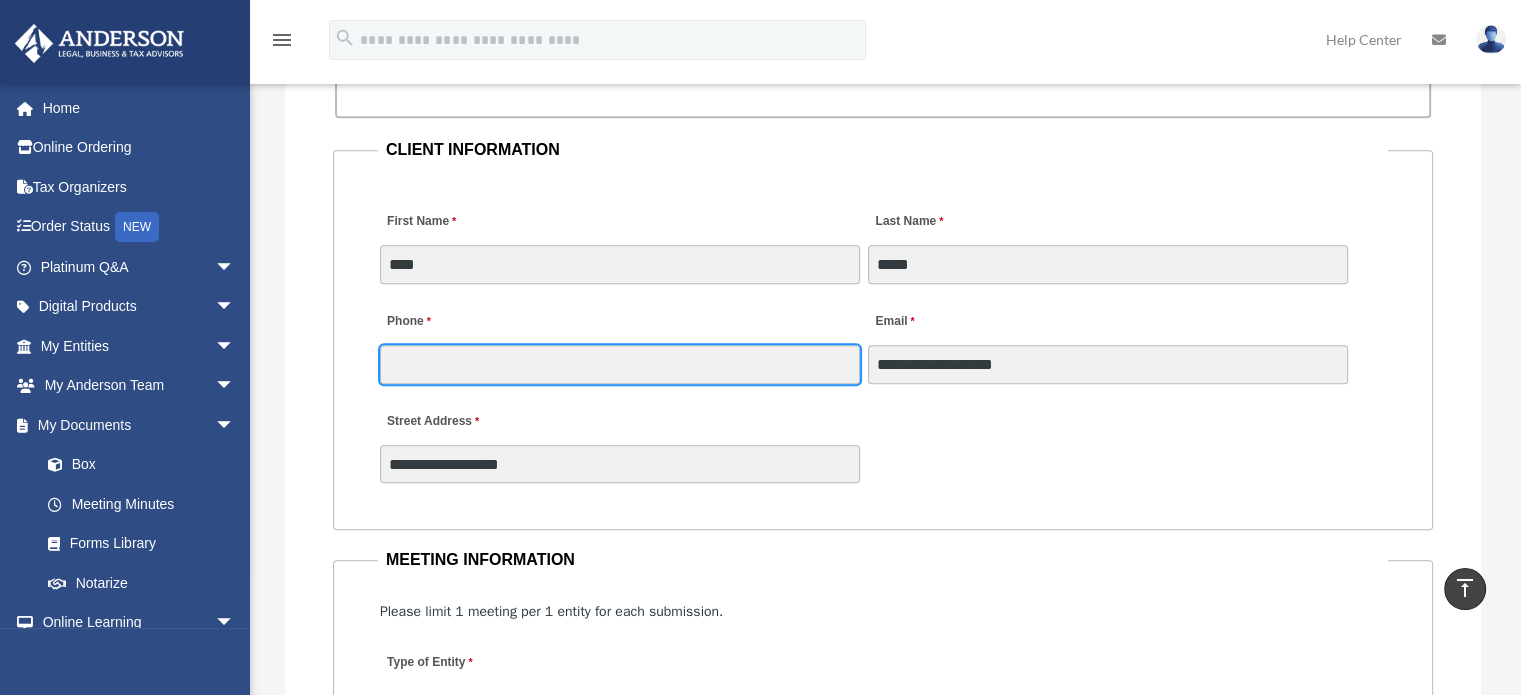 click on "Phone" at bounding box center [620, 364] 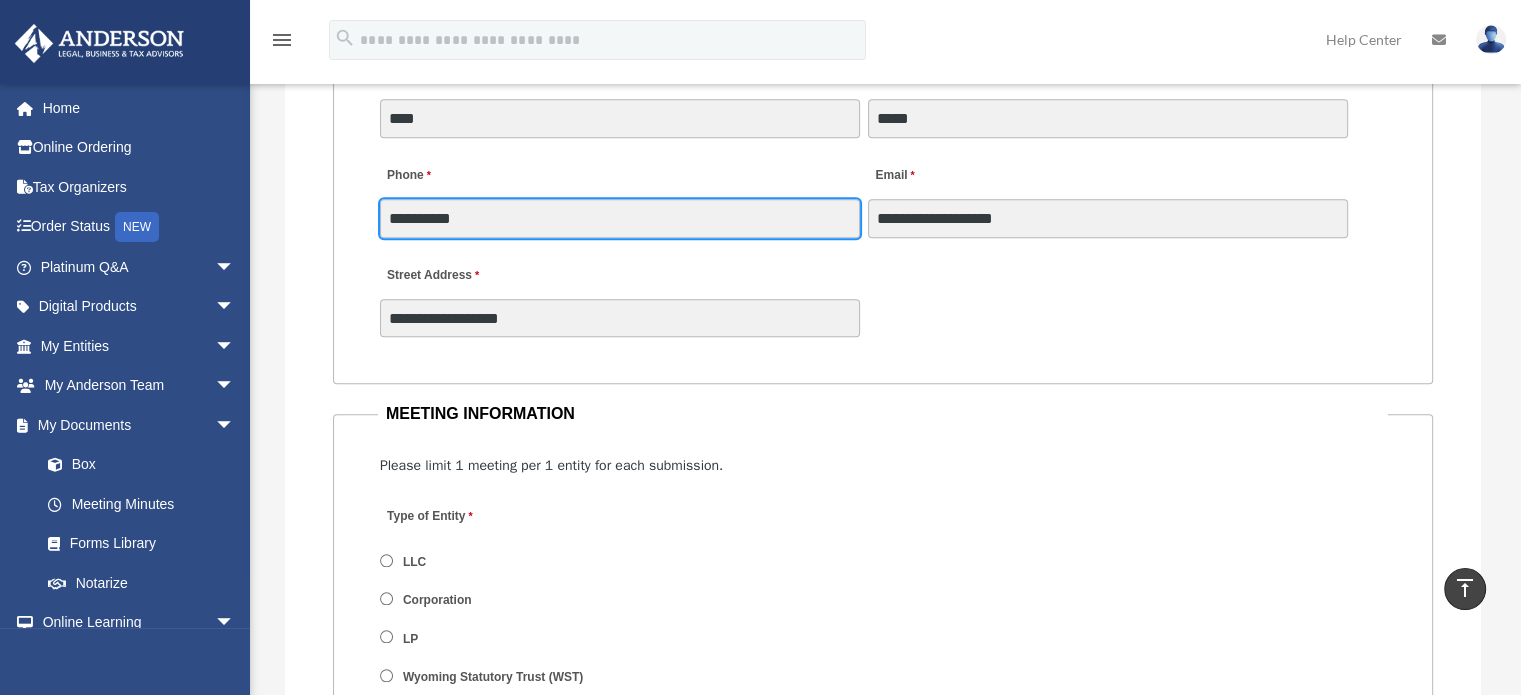 scroll, scrollTop: 2300, scrollLeft: 0, axis: vertical 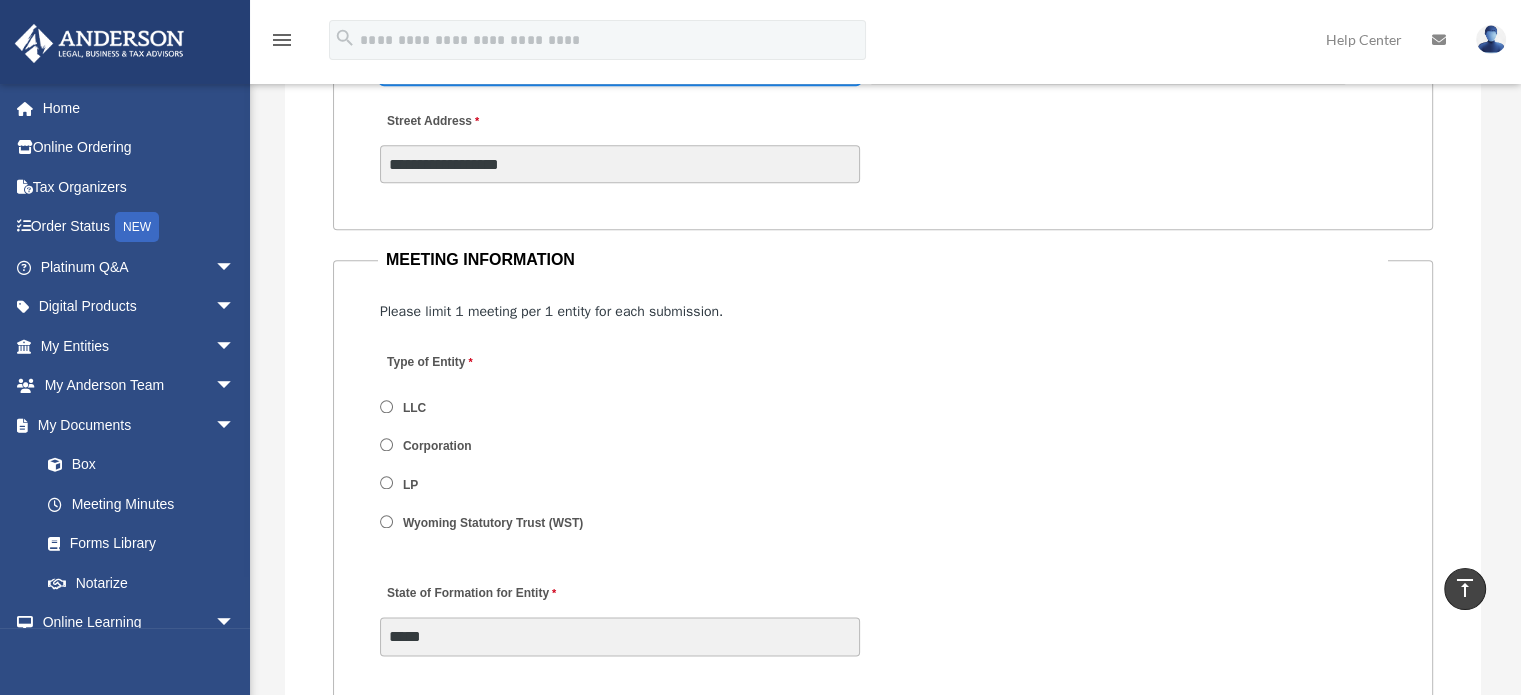 type on "**********" 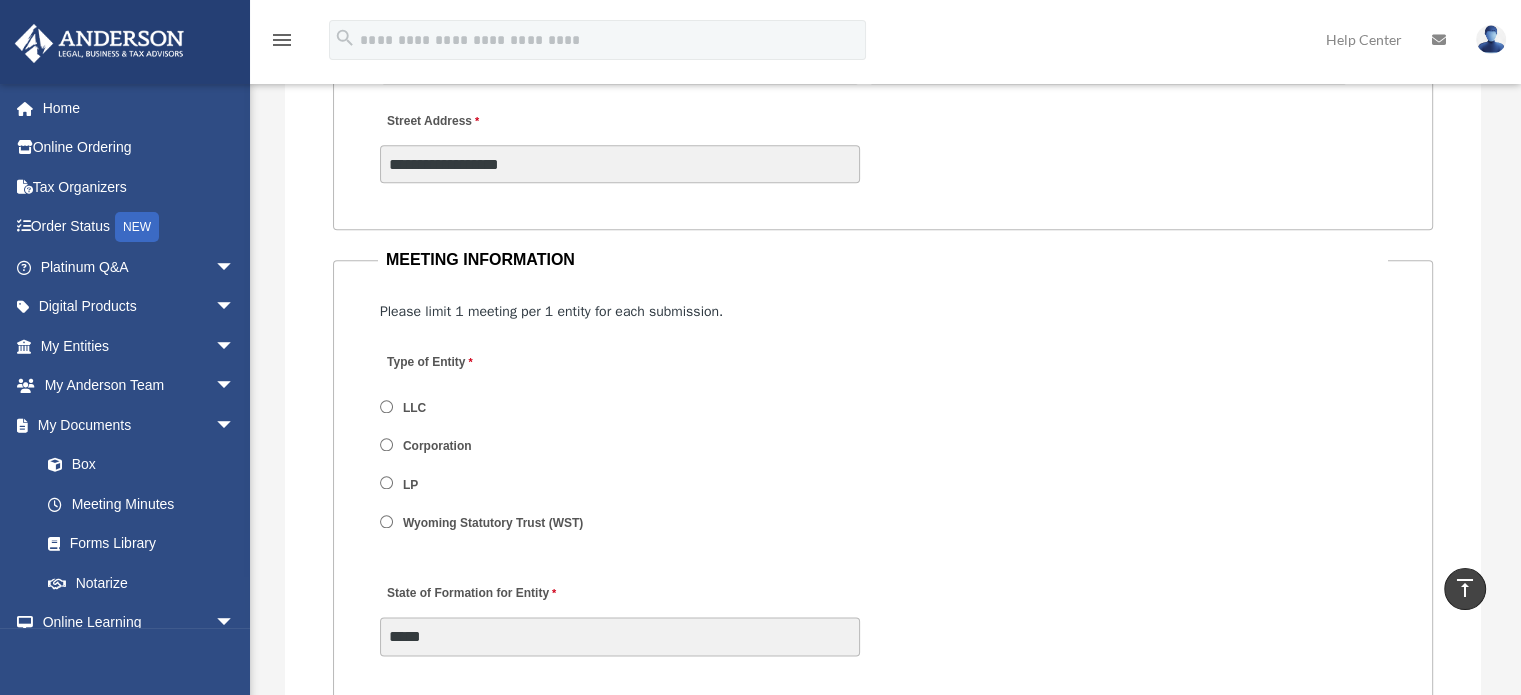 click on "Type of Entity LLC Corporation LP Wyoming Statutory Trust (WST)" at bounding box center [883, 448] 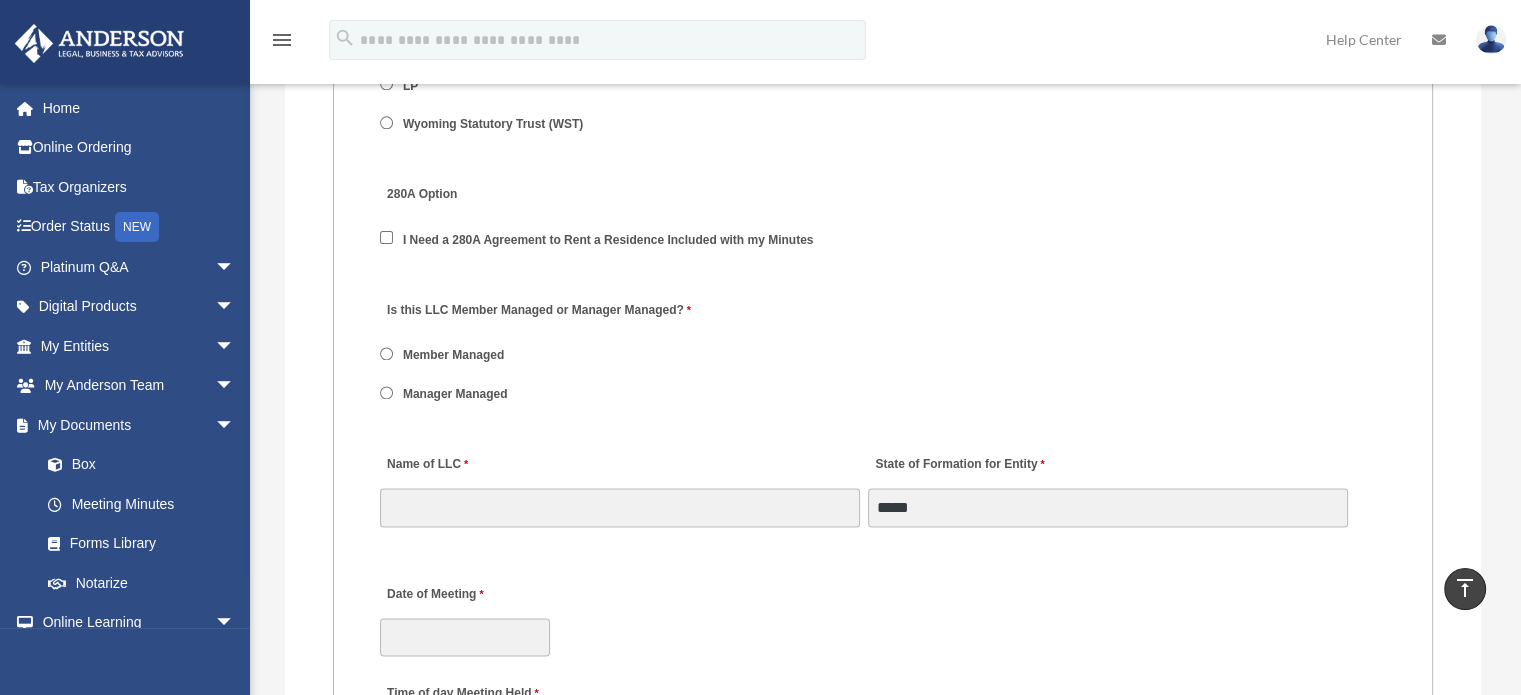 scroll, scrollTop: 2700, scrollLeft: 0, axis: vertical 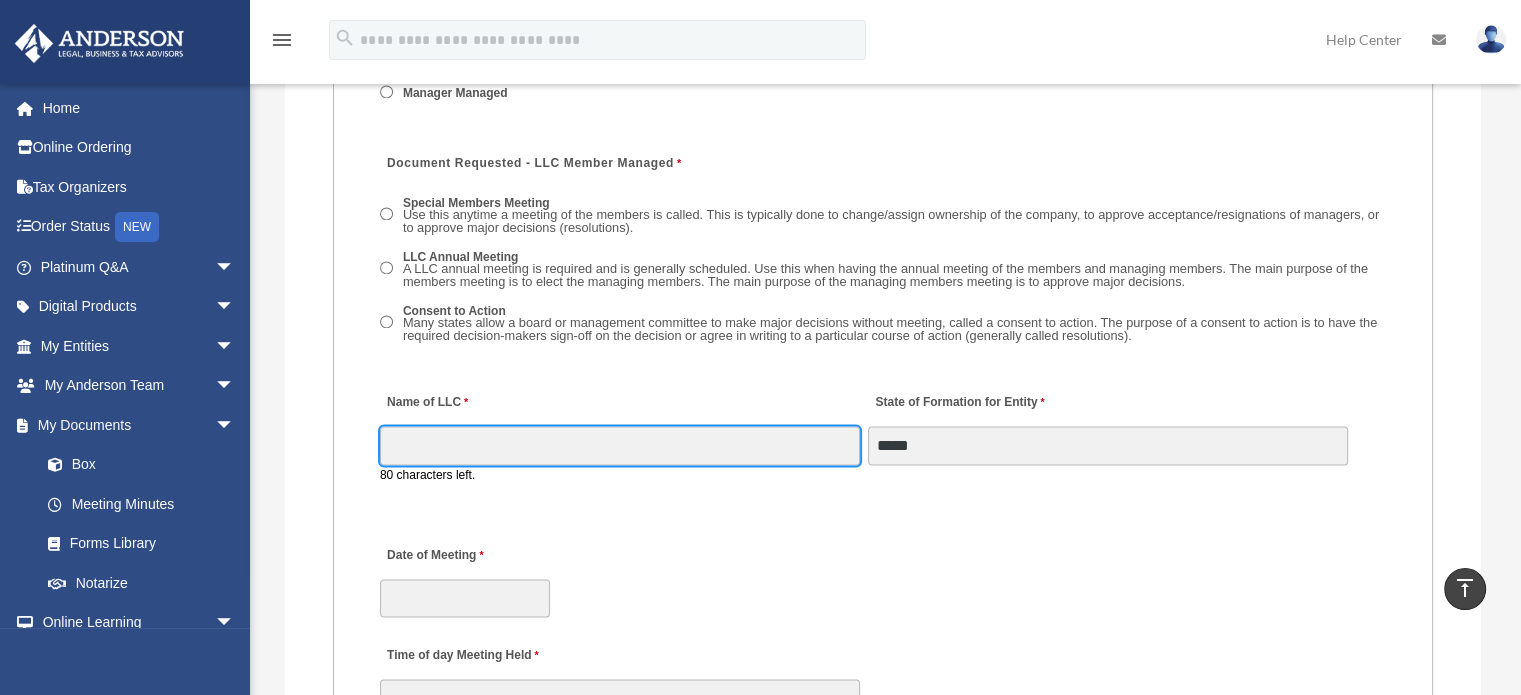 click on "Name of LLC" at bounding box center (620, 445) 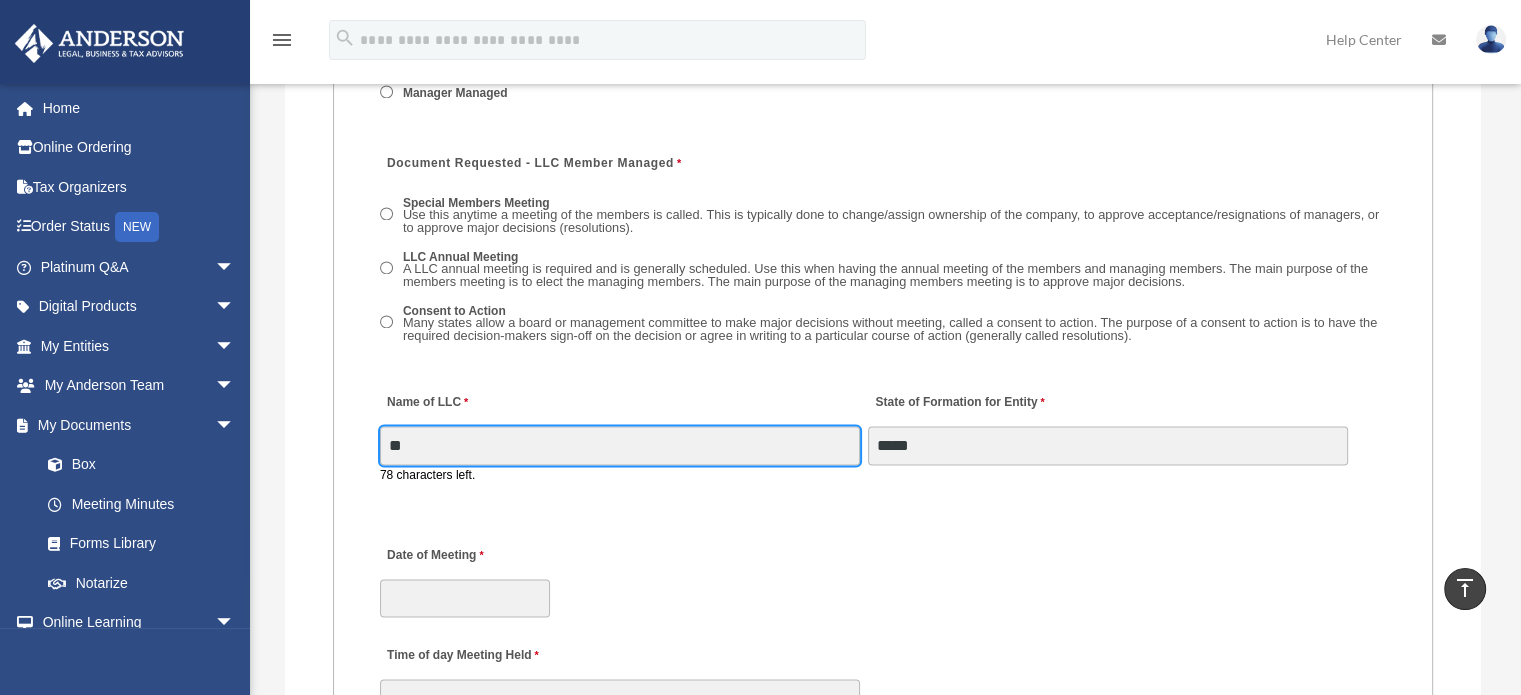 type on "**********" 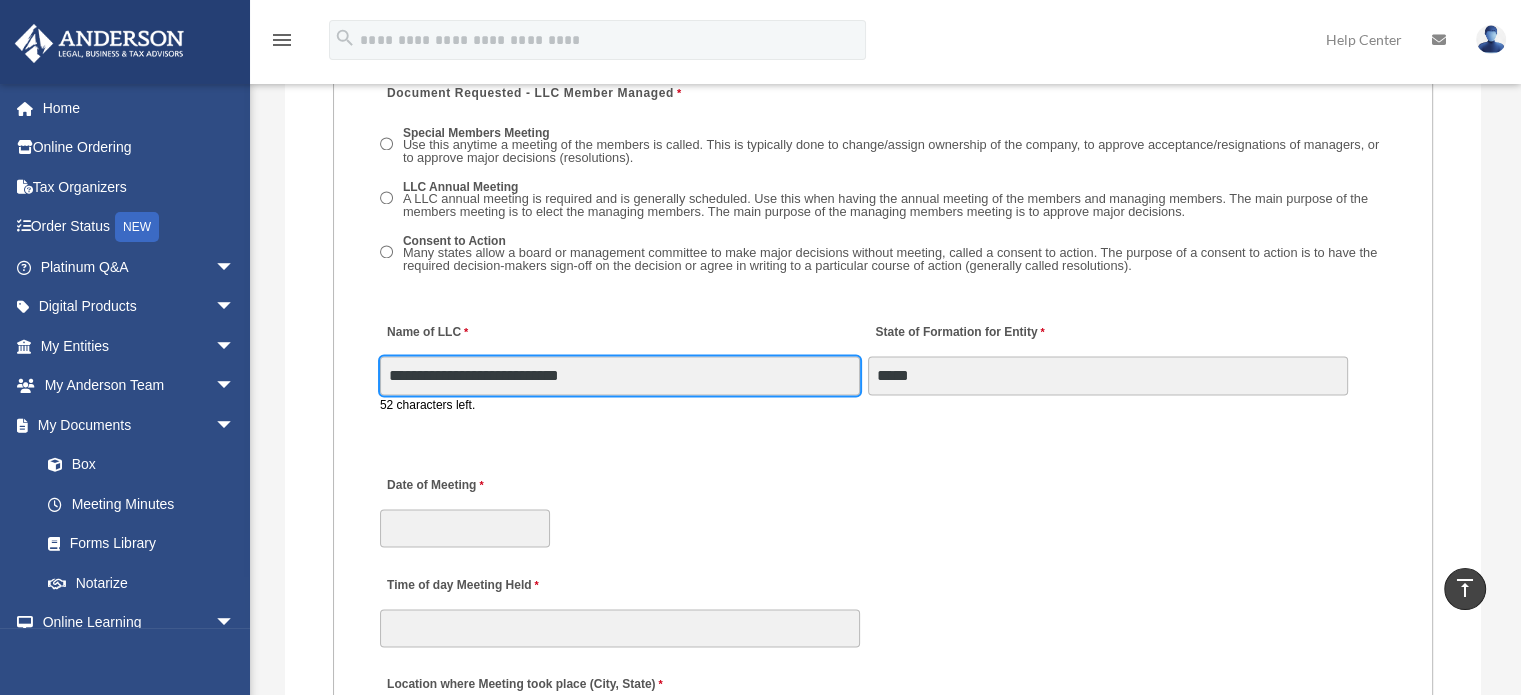 scroll, scrollTop: 3100, scrollLeft: 0, axis: vertical 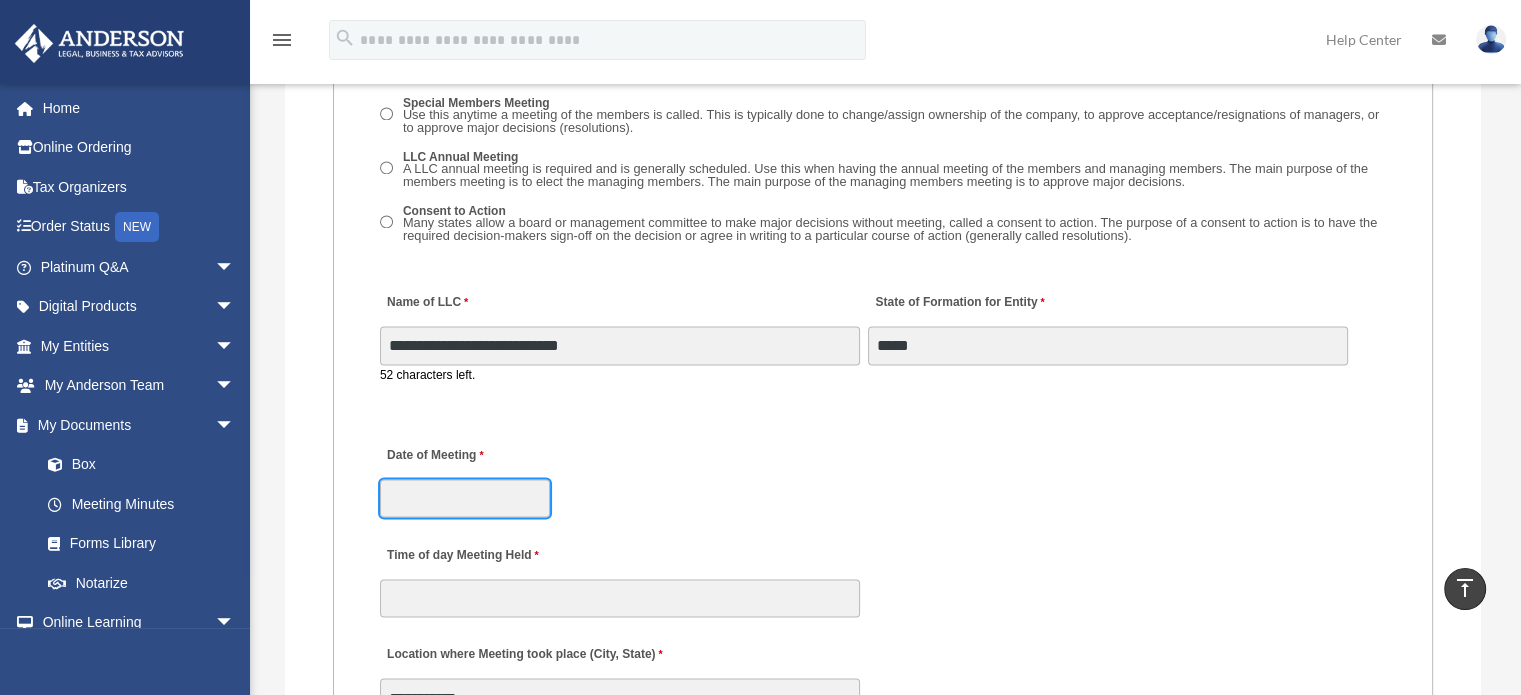 click on "X
Get a chance to win 6 months of Platinum for free just by filling out this
survey" at bounding box center (760, -168) 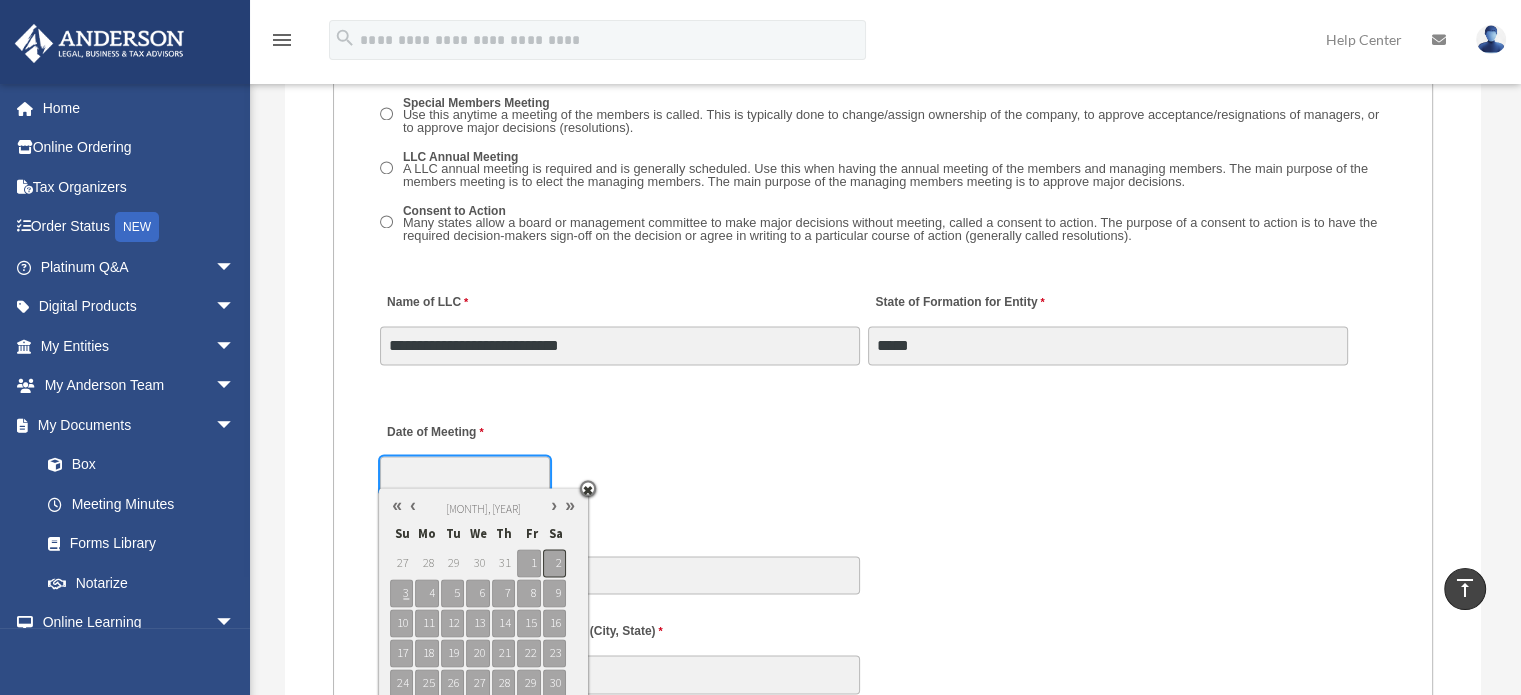 type on "**********" 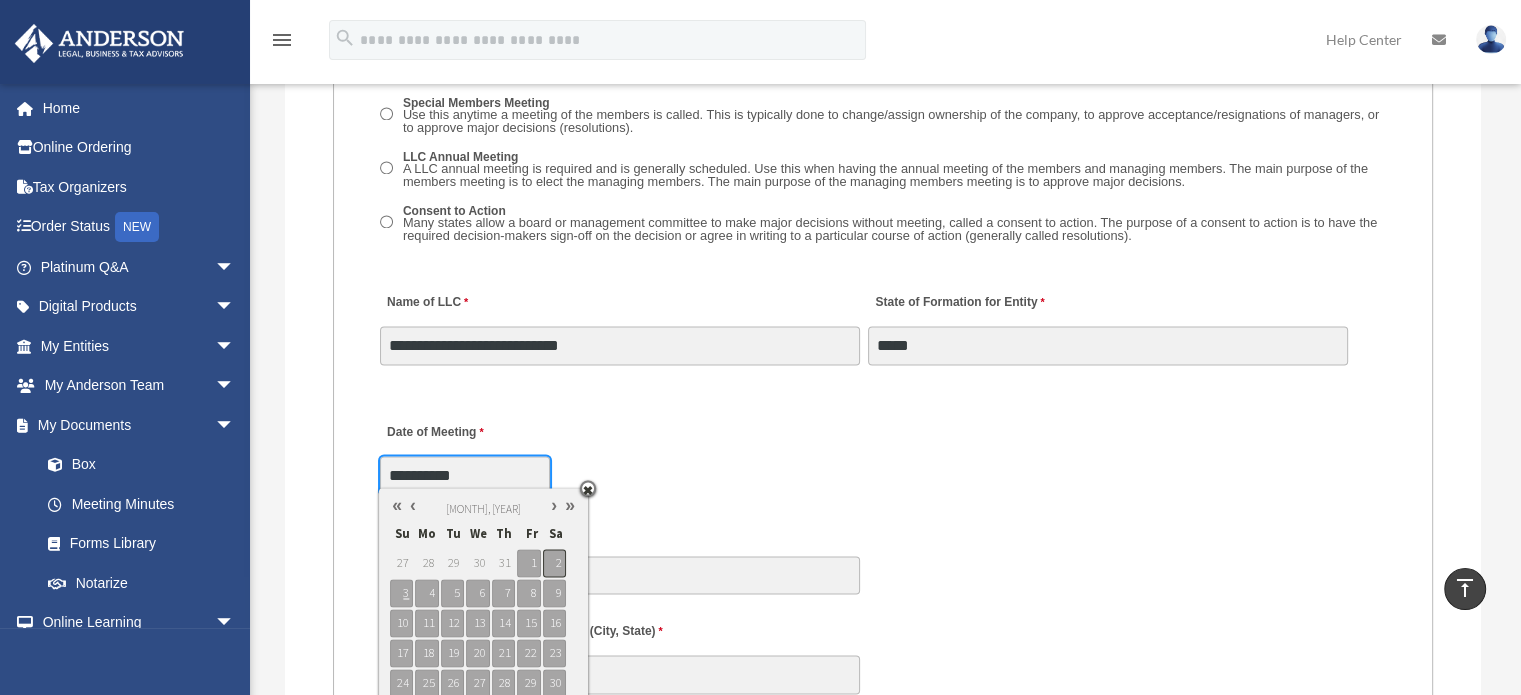 click on "2" at bounding box center [554, 563] 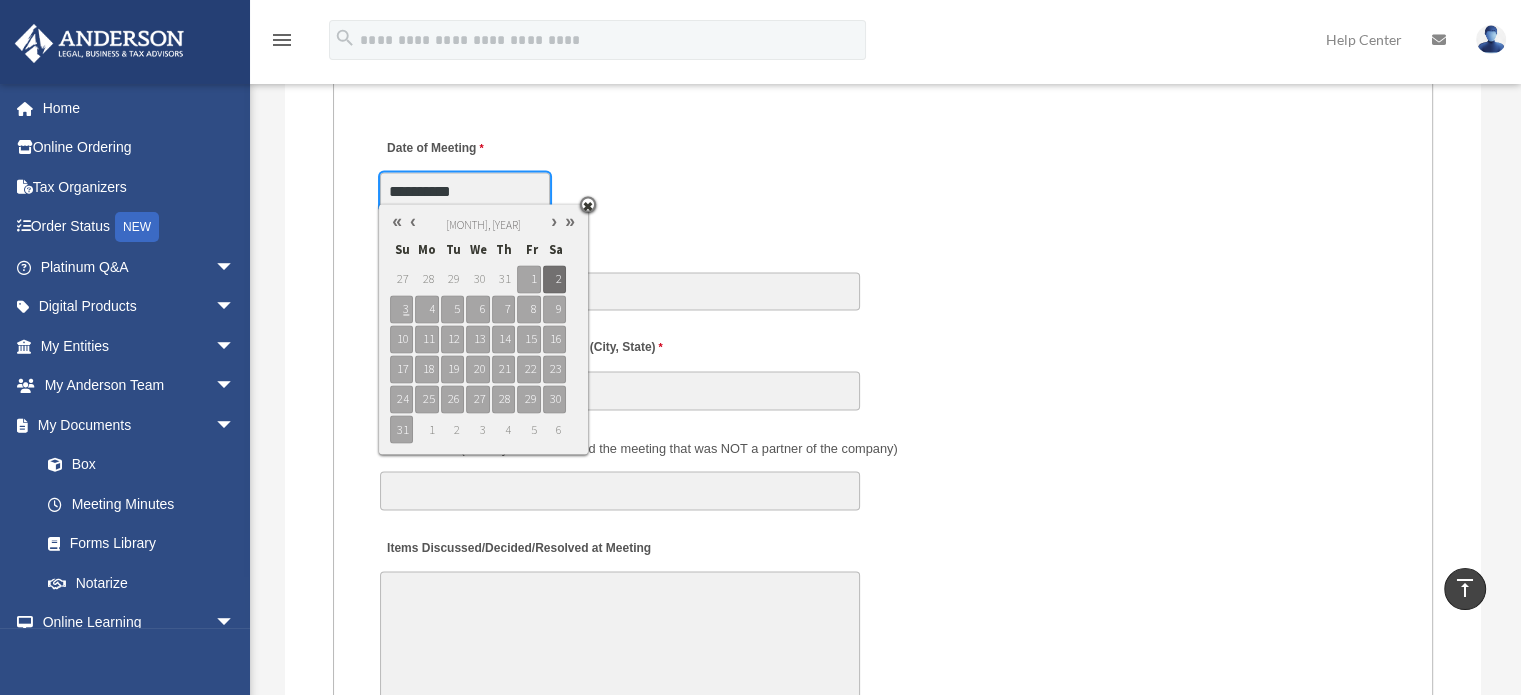 scroll, scrollTop: 3400, scrollLeft: 0, axis: vertical 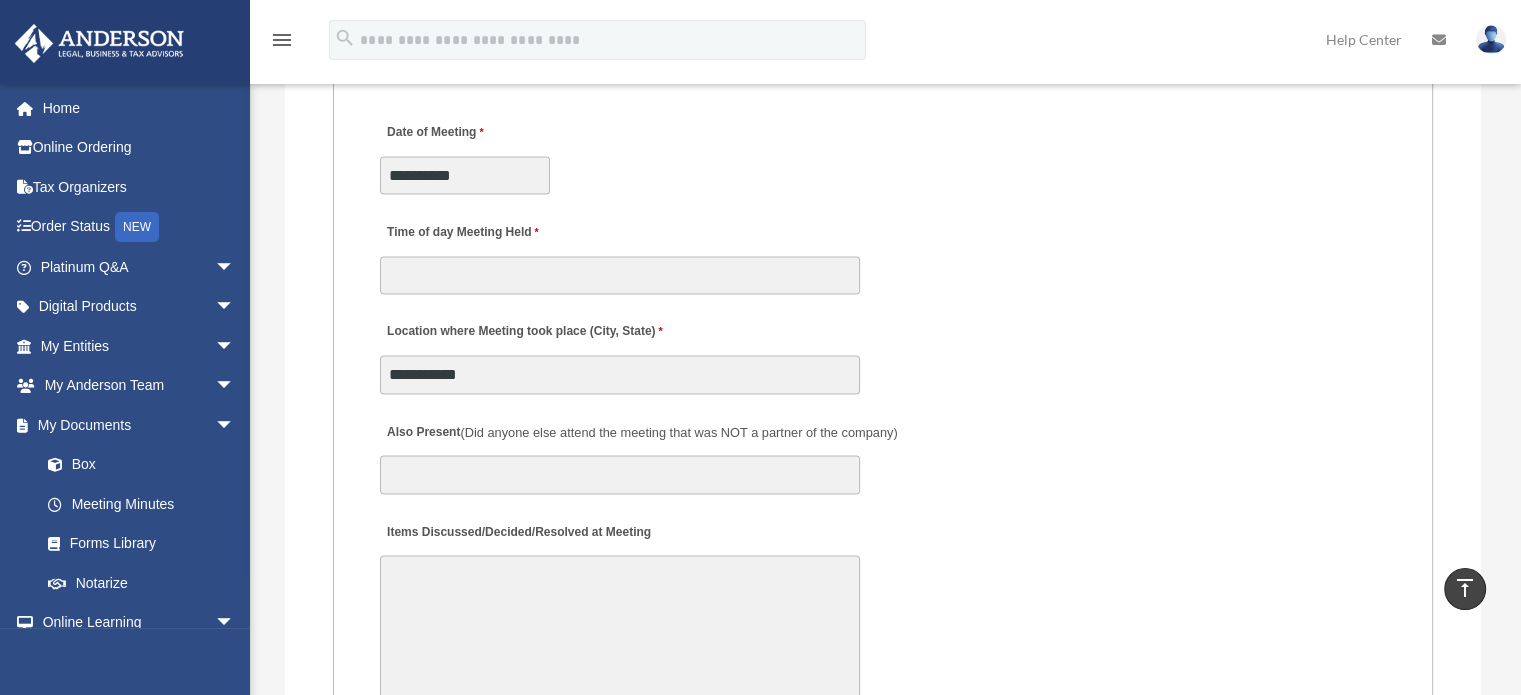 click on "Also Present  (Did anyone else attend the meeting that was NOT a partner of the company)" at bounding box center [883, 452] 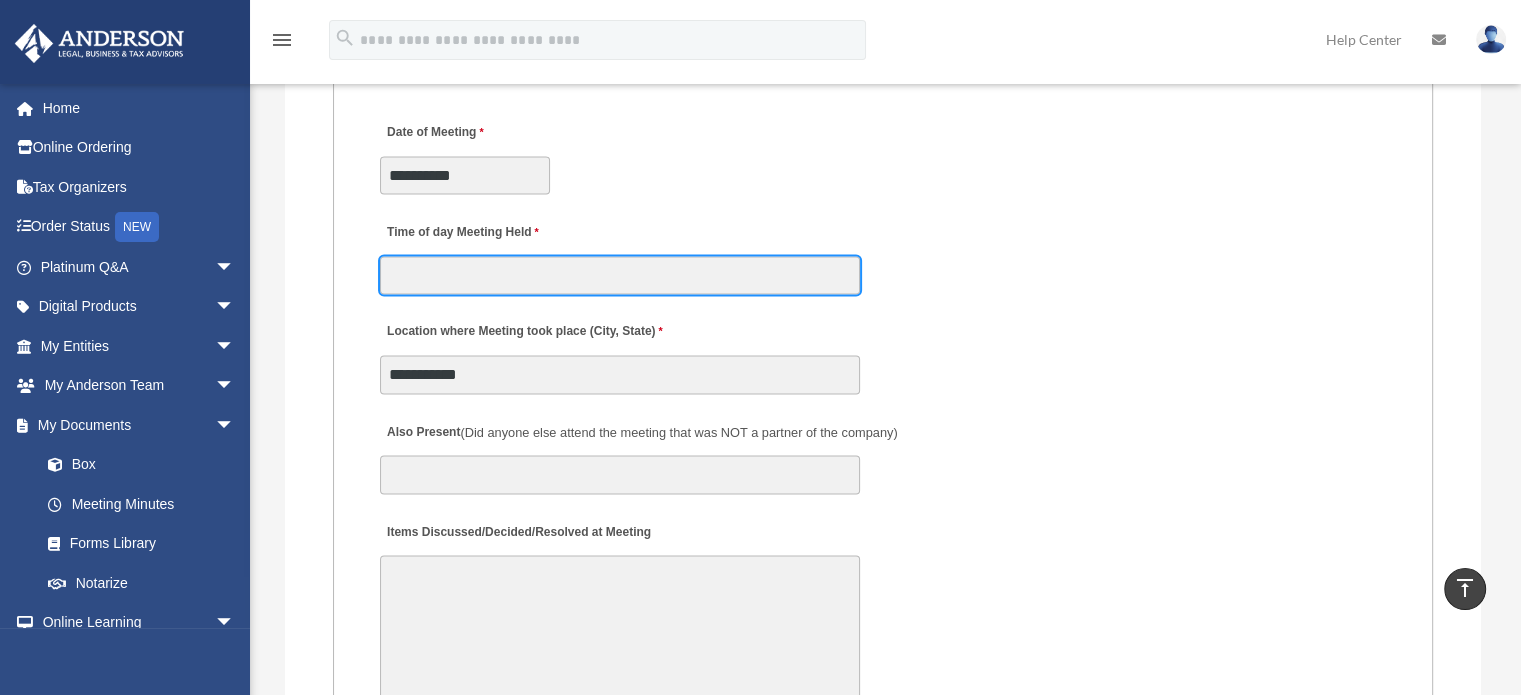 click on "Time of day Meeting Held" at bounding box center (620, 275) 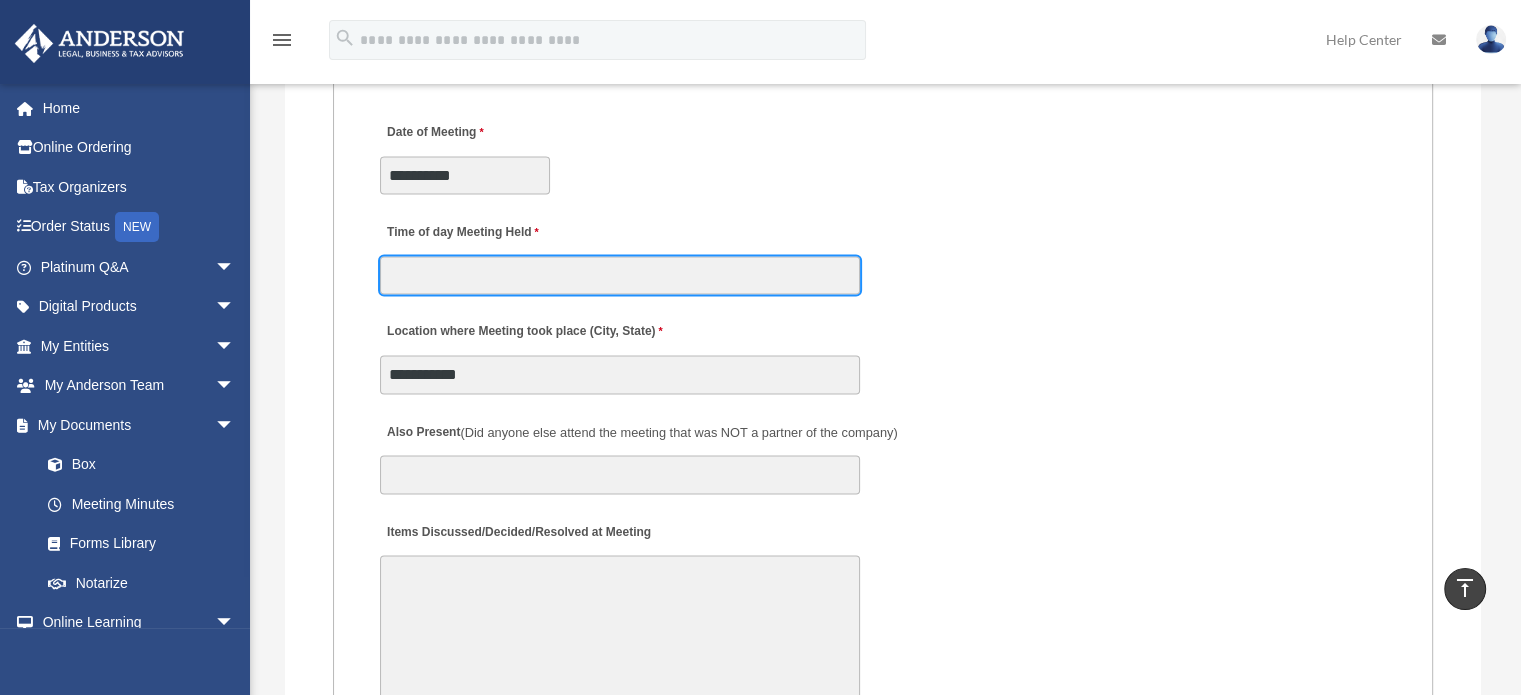 type on "**********" 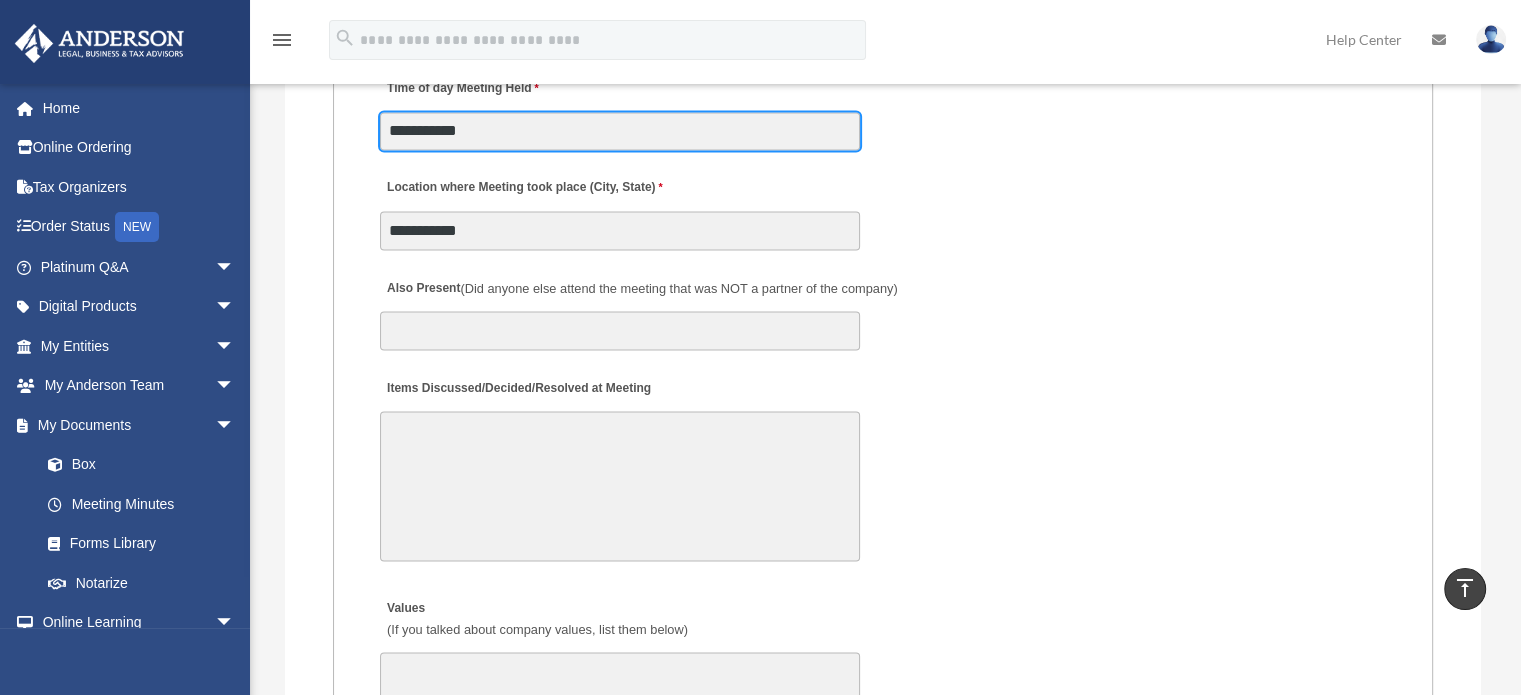 scroll, scrollTop: 3700, scrollLeft: 0, axis: vertical 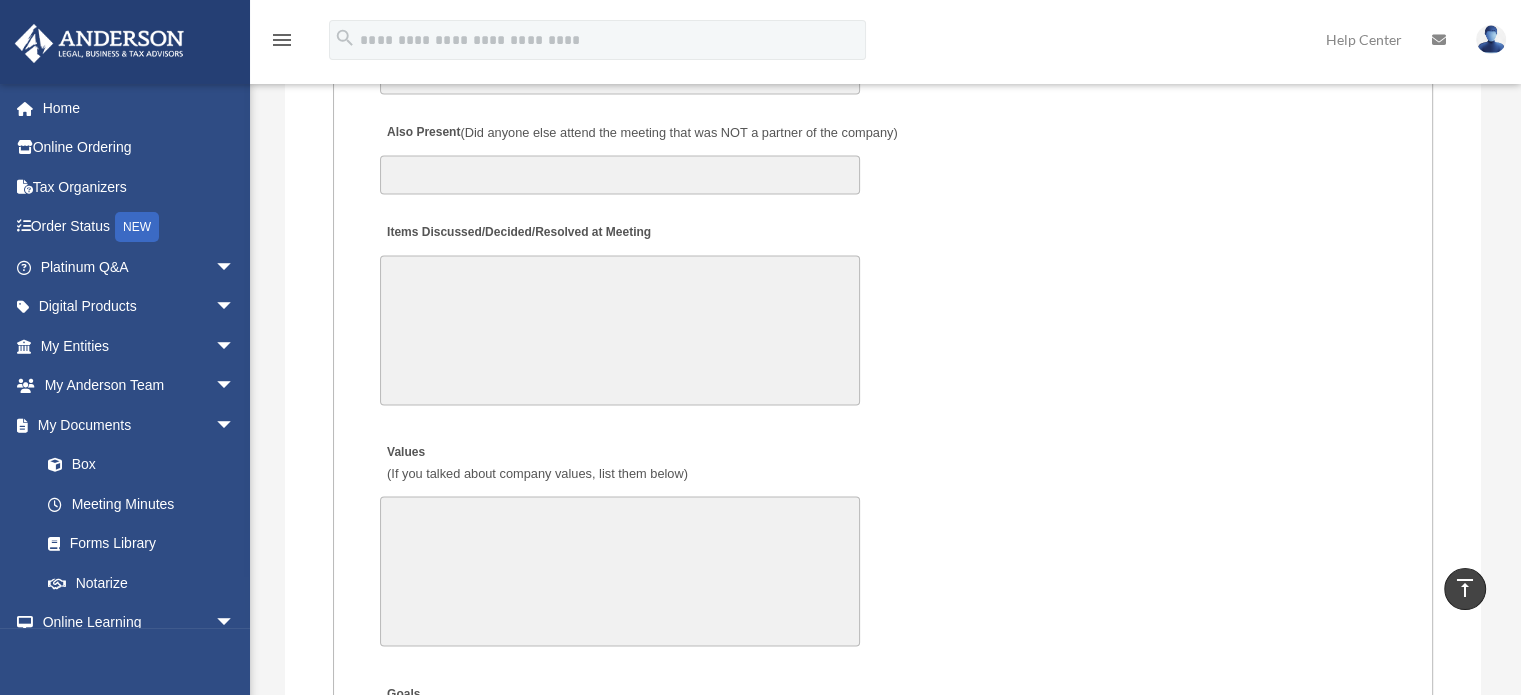 click on "Items Discussed/Decided/Resolved at Meeting" at bounding box center [620, 330] 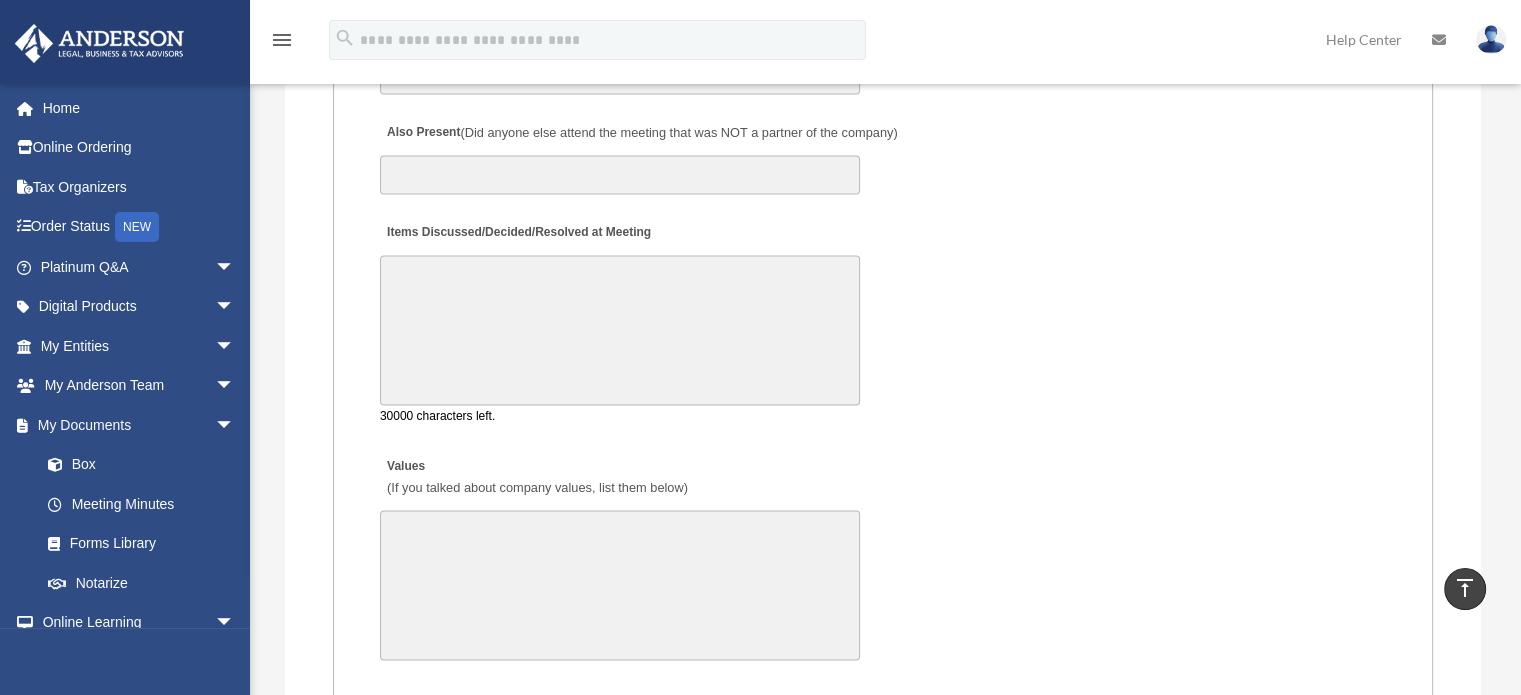 paste on "**********" 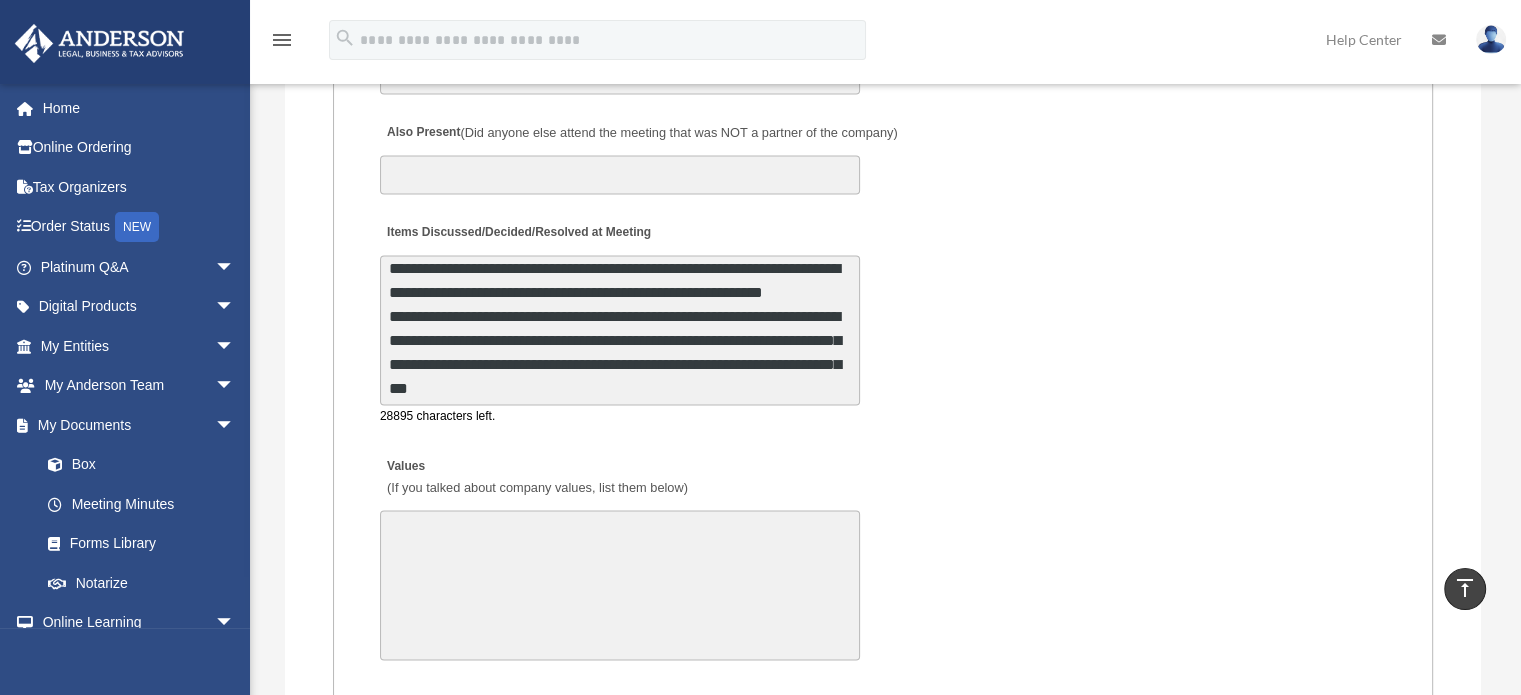 scroll, scrollTop: 8, scrollLeft: 0, axis: vertical 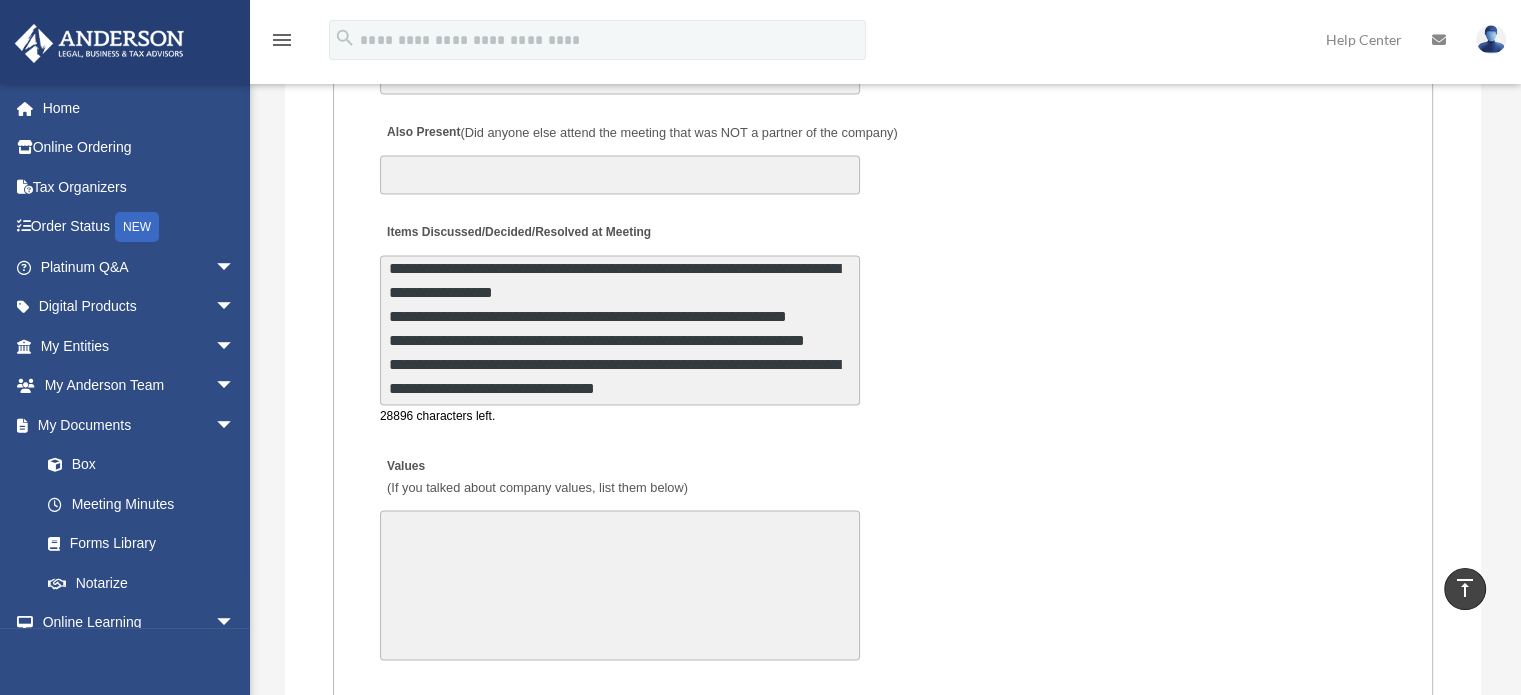 click on "Items Discussed/Decided/Resolved at Meeting" at bounding box center (620, 330) 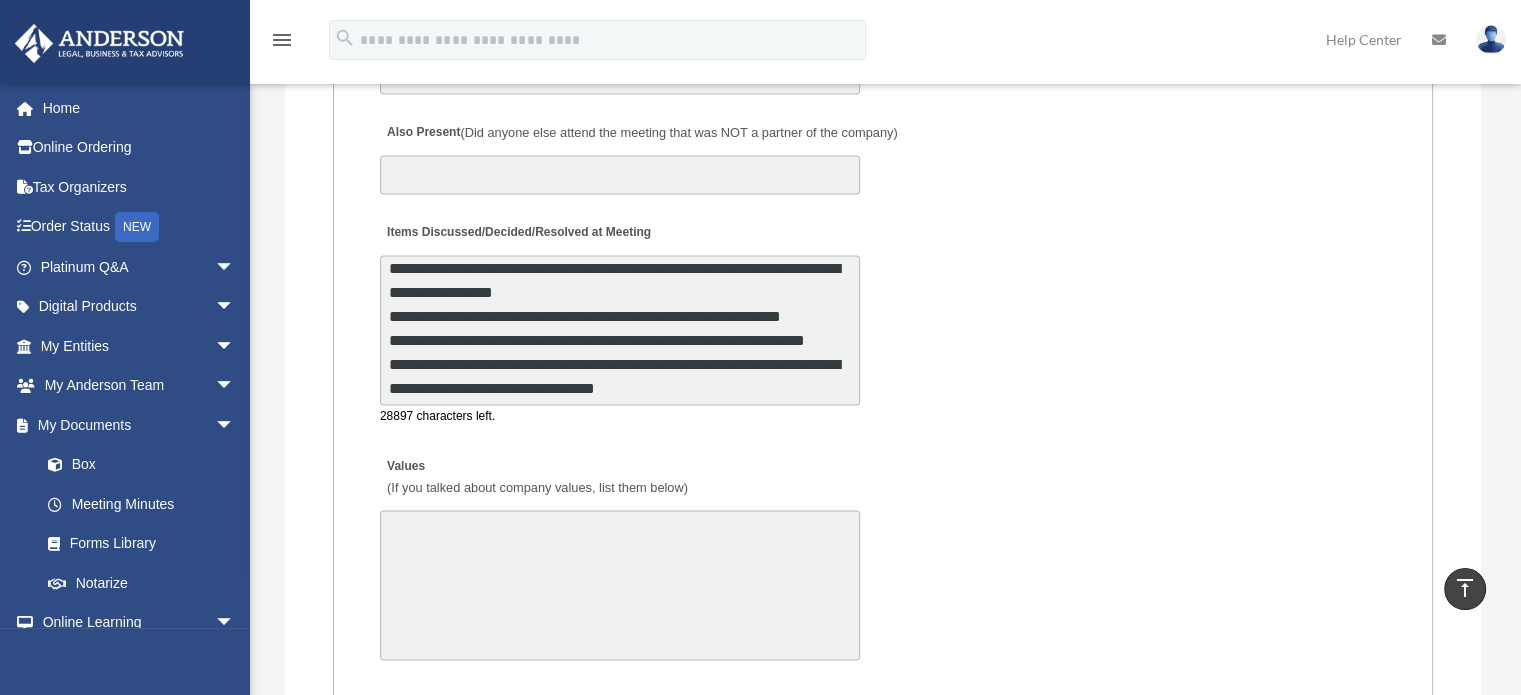 click on "Items Discussed/Decided/Resolved at Meeting" at bounding box center [620, 330] 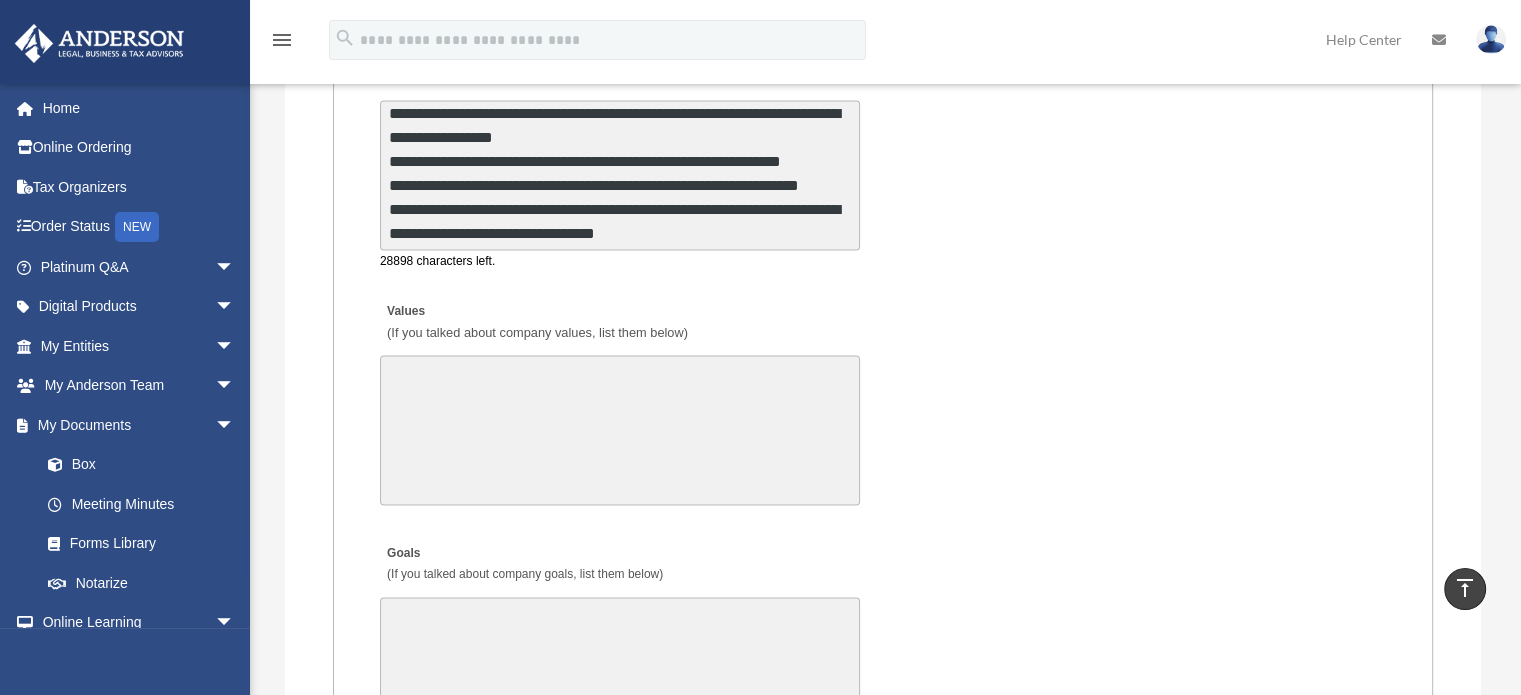 scroll, scrollTop: 3900, scrollLeft: 0, axis: vertical 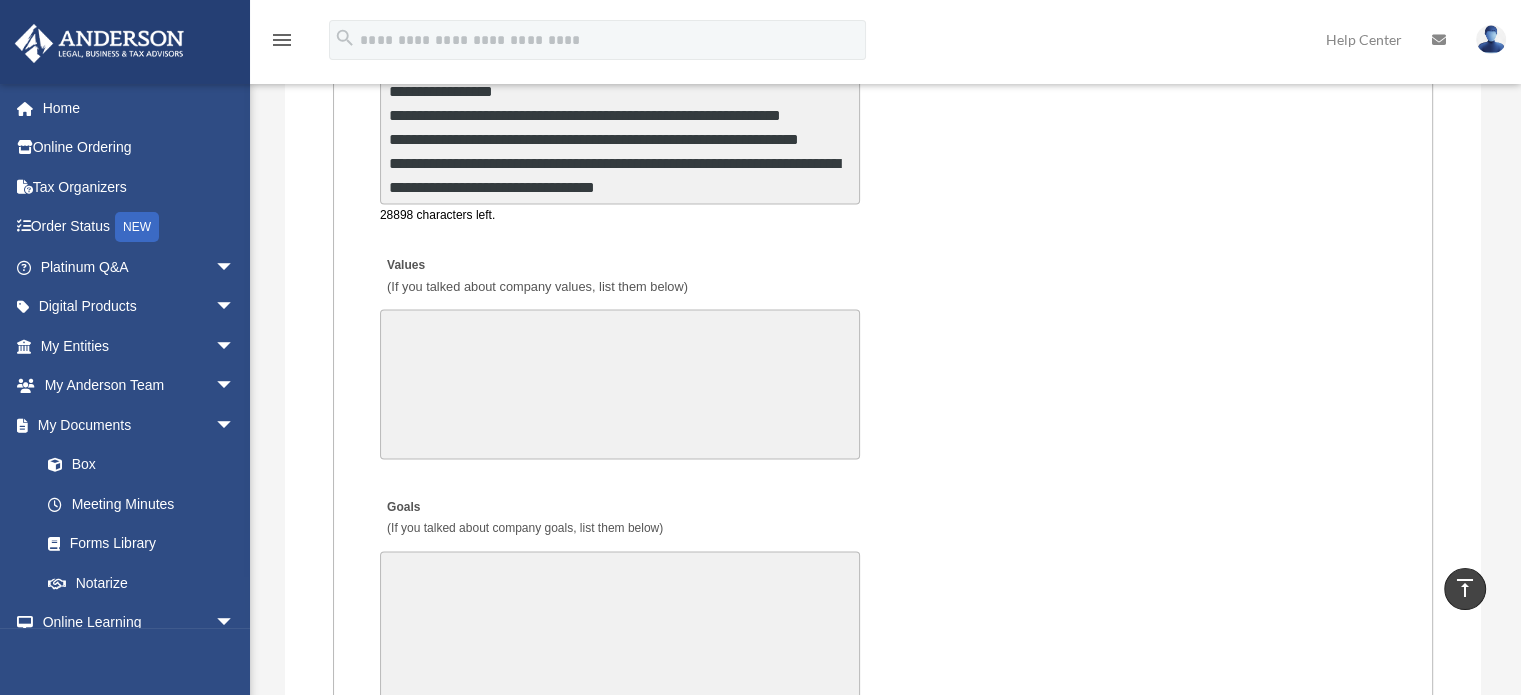 click on "Items Discussed/Decided/Resolved at Meeting" at bounding box center (620, 130) 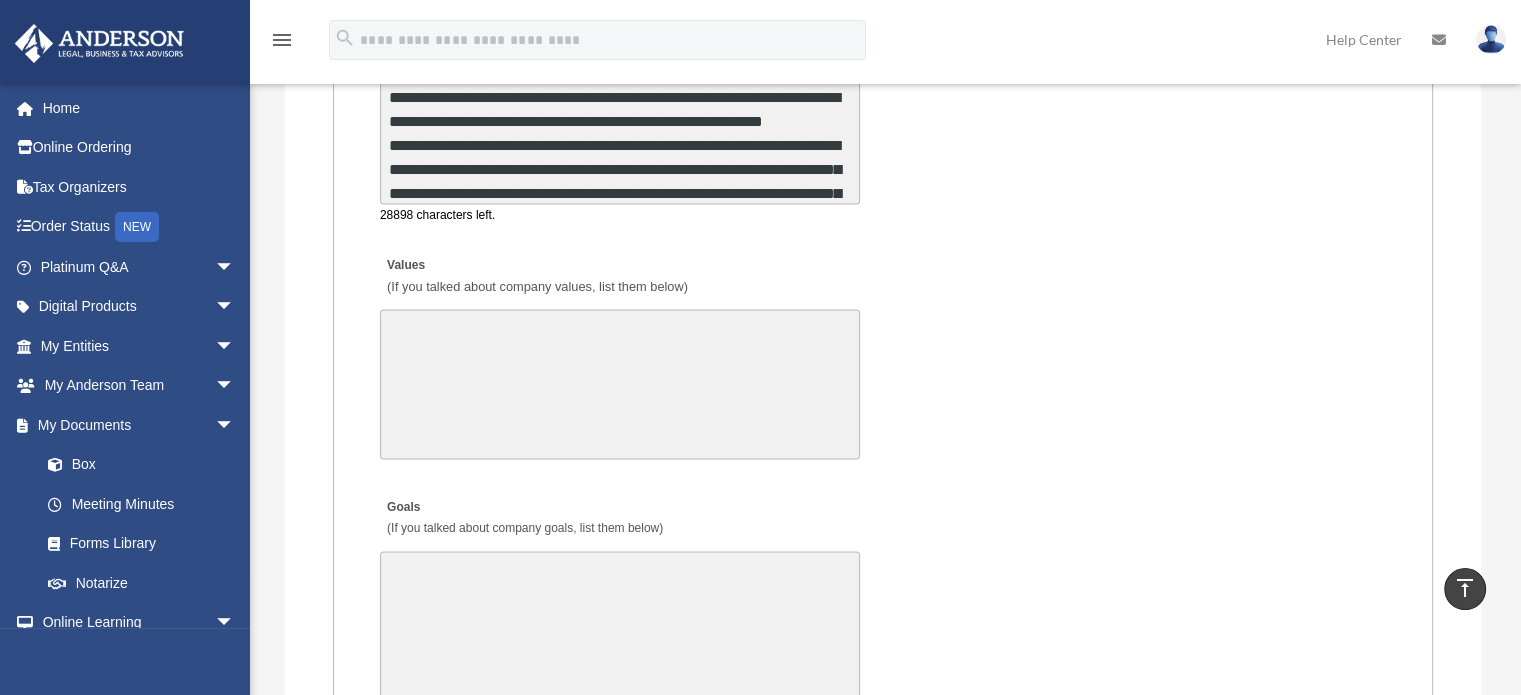 scroll, scrollTop: 146, scrollLeft: 0, axis: vertical 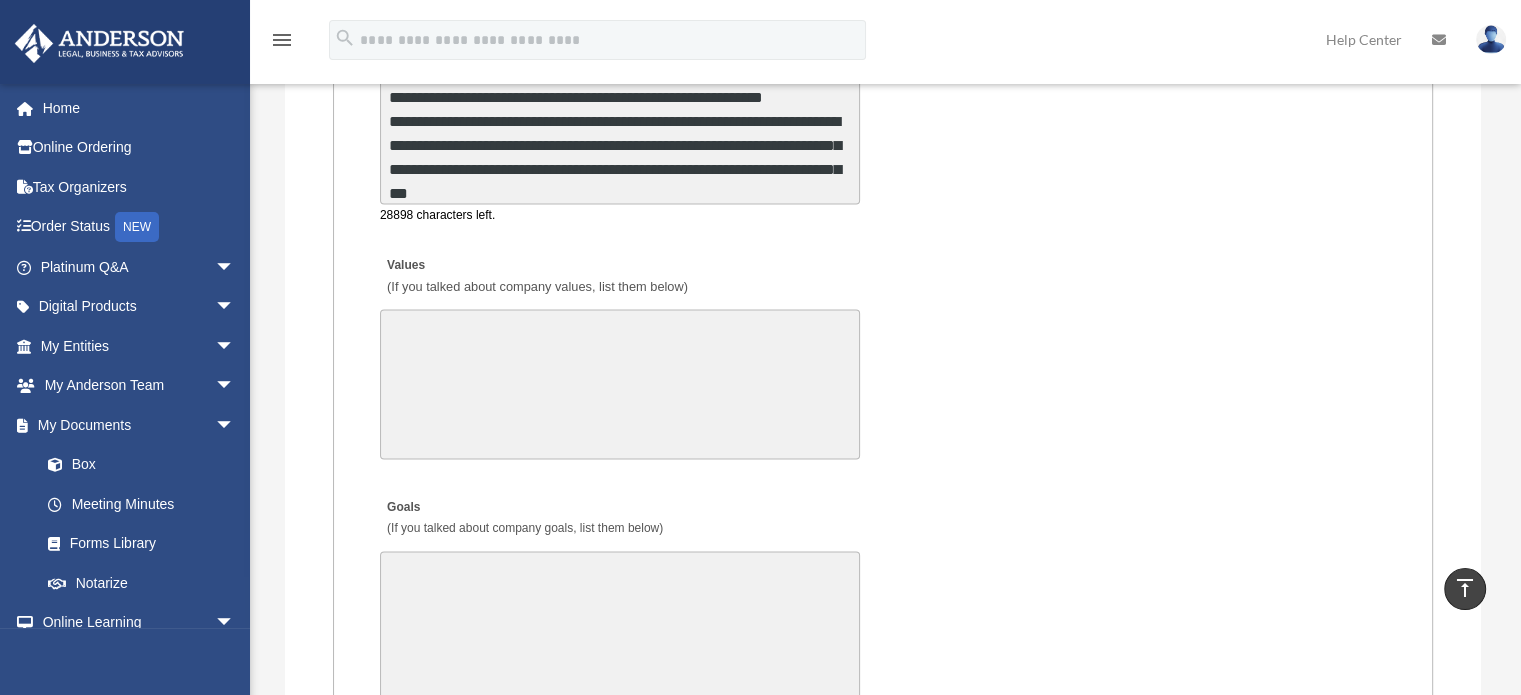 click on "Items Discussed/Decided/Resolved at Meeting" at bounding box center [620, 130] 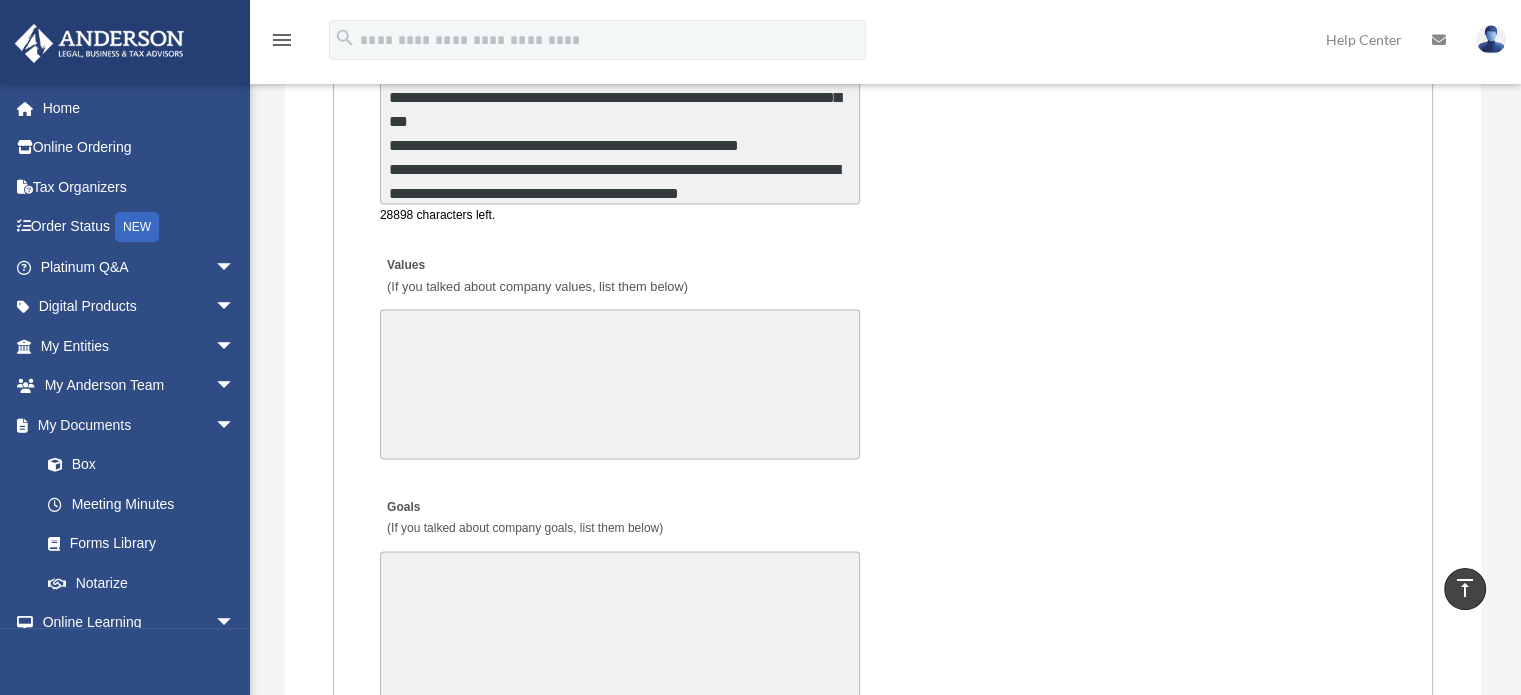 scroll, scrollTop: 242, scrollLeft: 0, axis: vertical 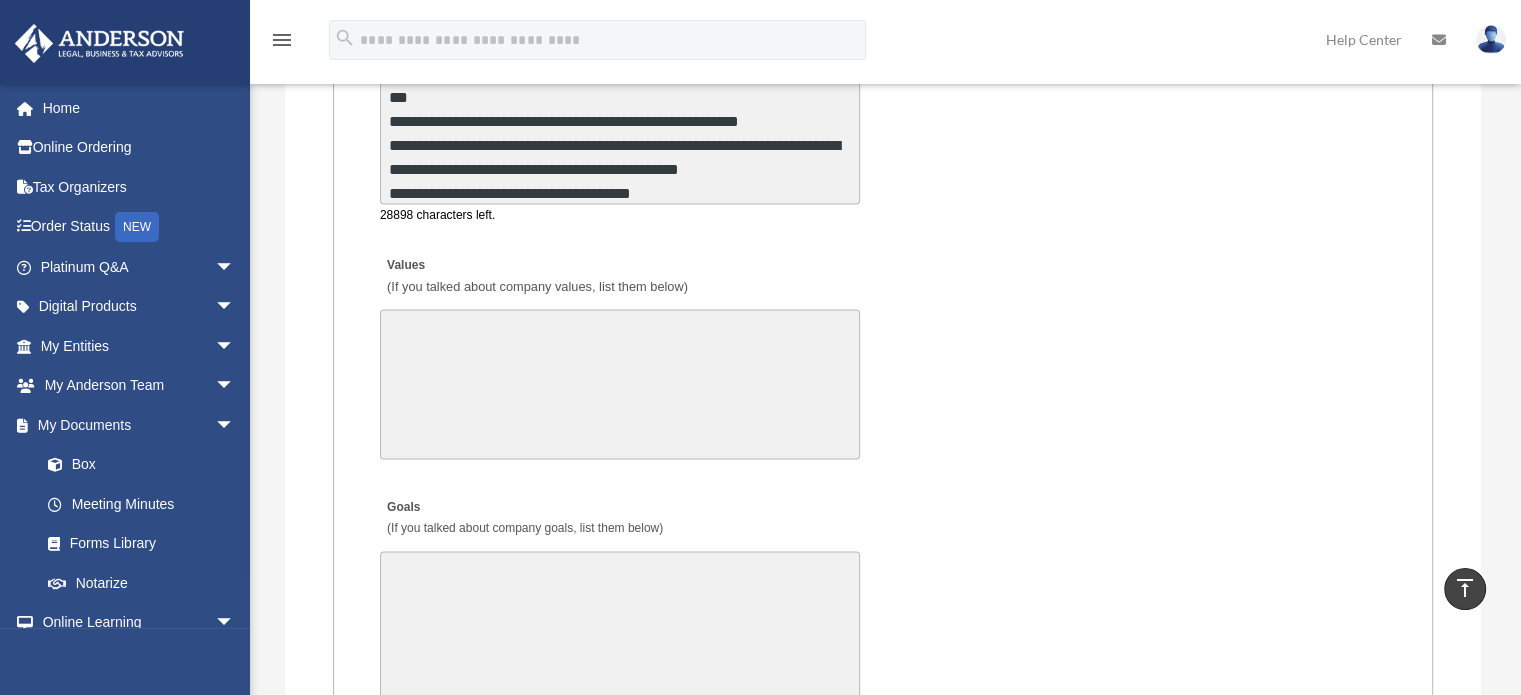 click on "Items Discussed/Decided/Resolved at Meeting" at bounding box center [620, 130] 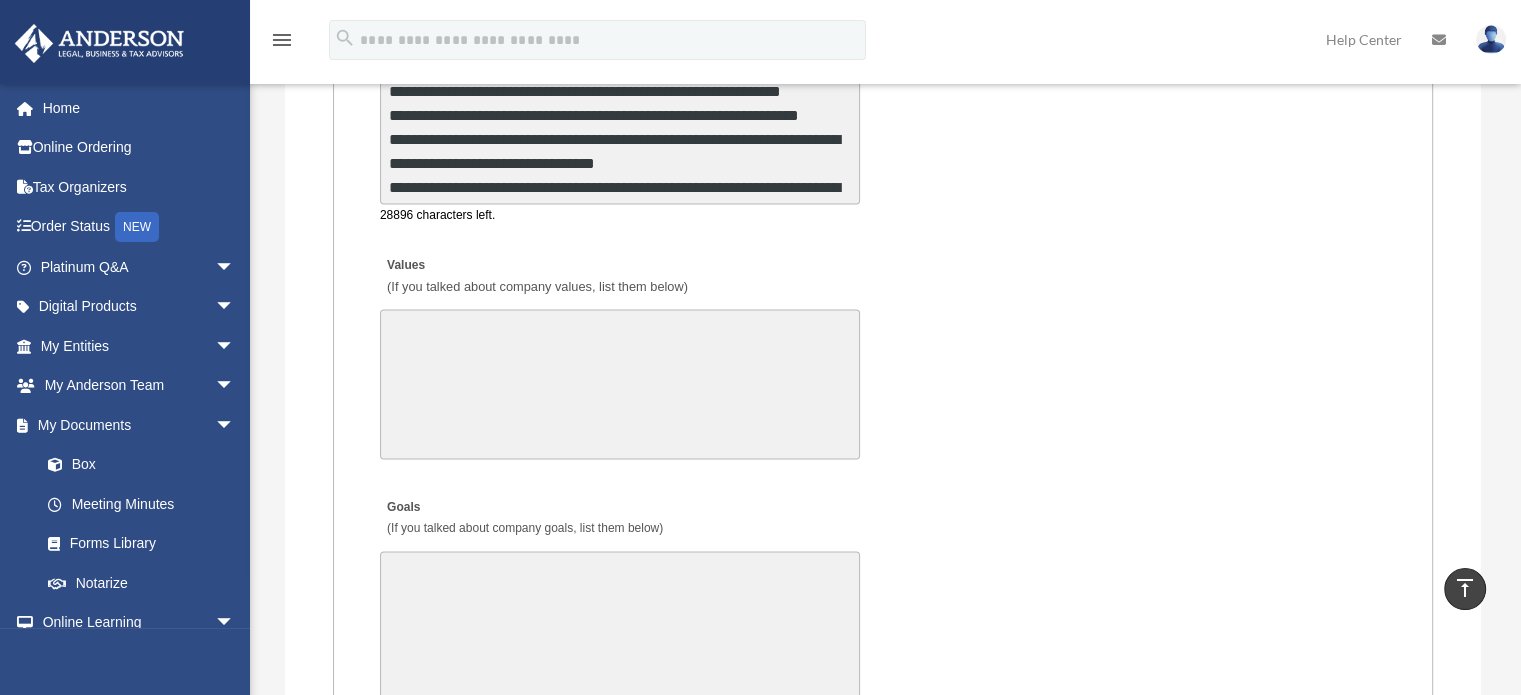 scroll, scrollTop: 8, scrollLeft: 0, axis: vertical 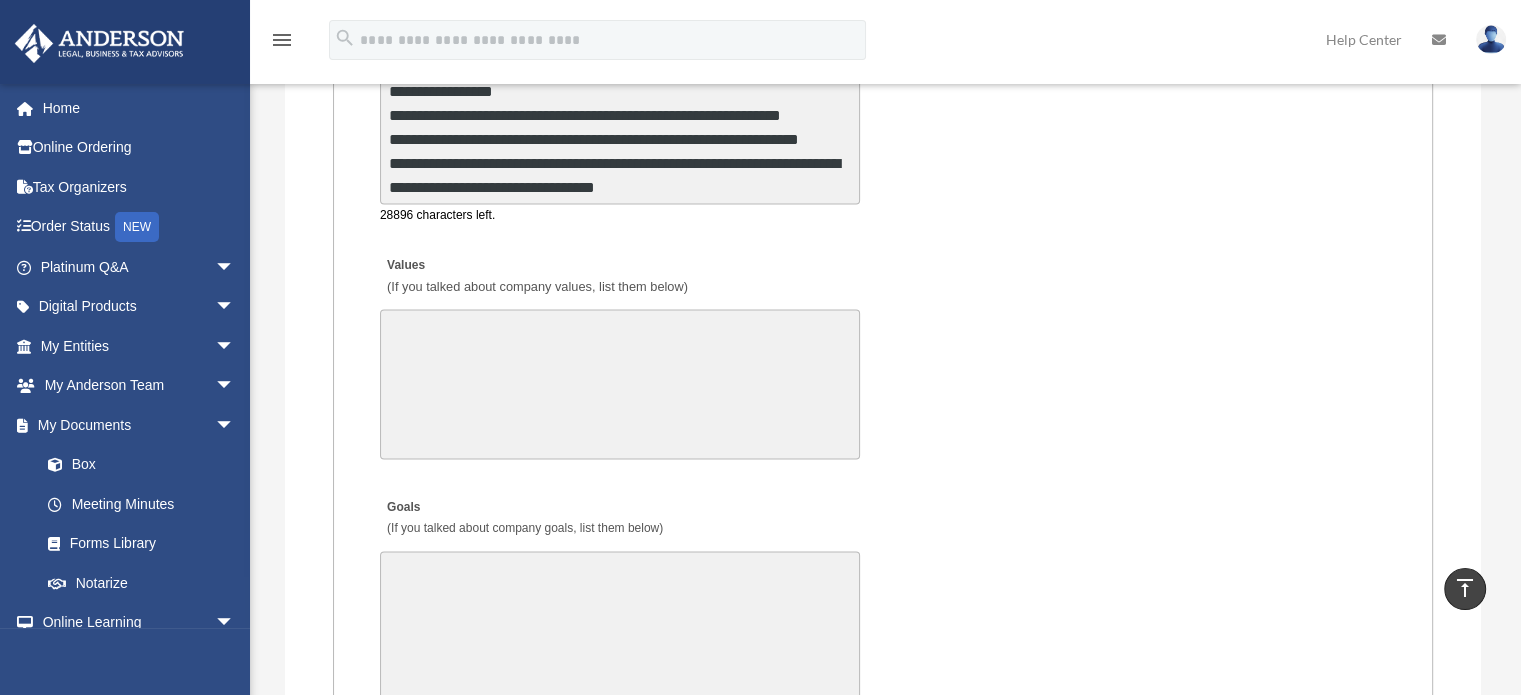 click on "Items Discussed/Decided/Resolved at Meeting" at bounding box center [620, 130] 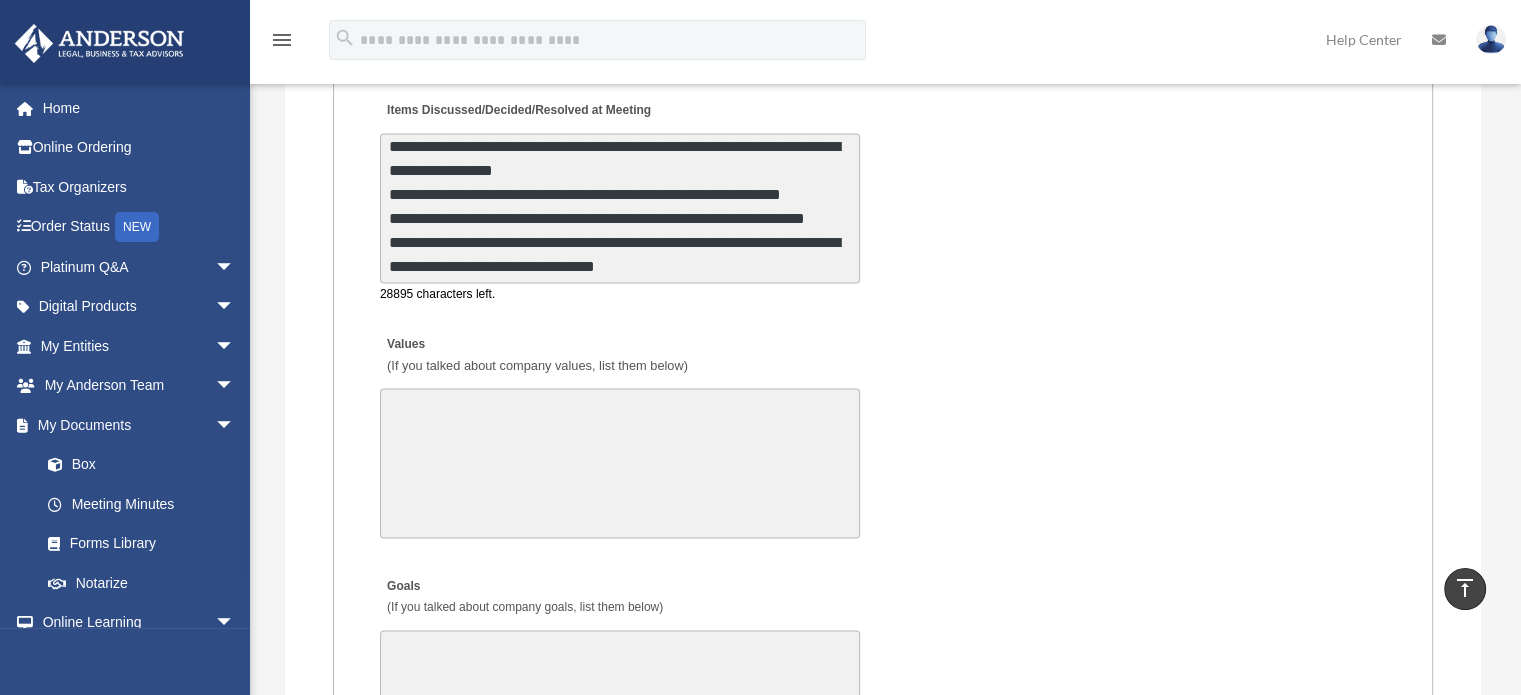 scroll, scrollTop: 3700, scrollLeft: 0, axis: vertical 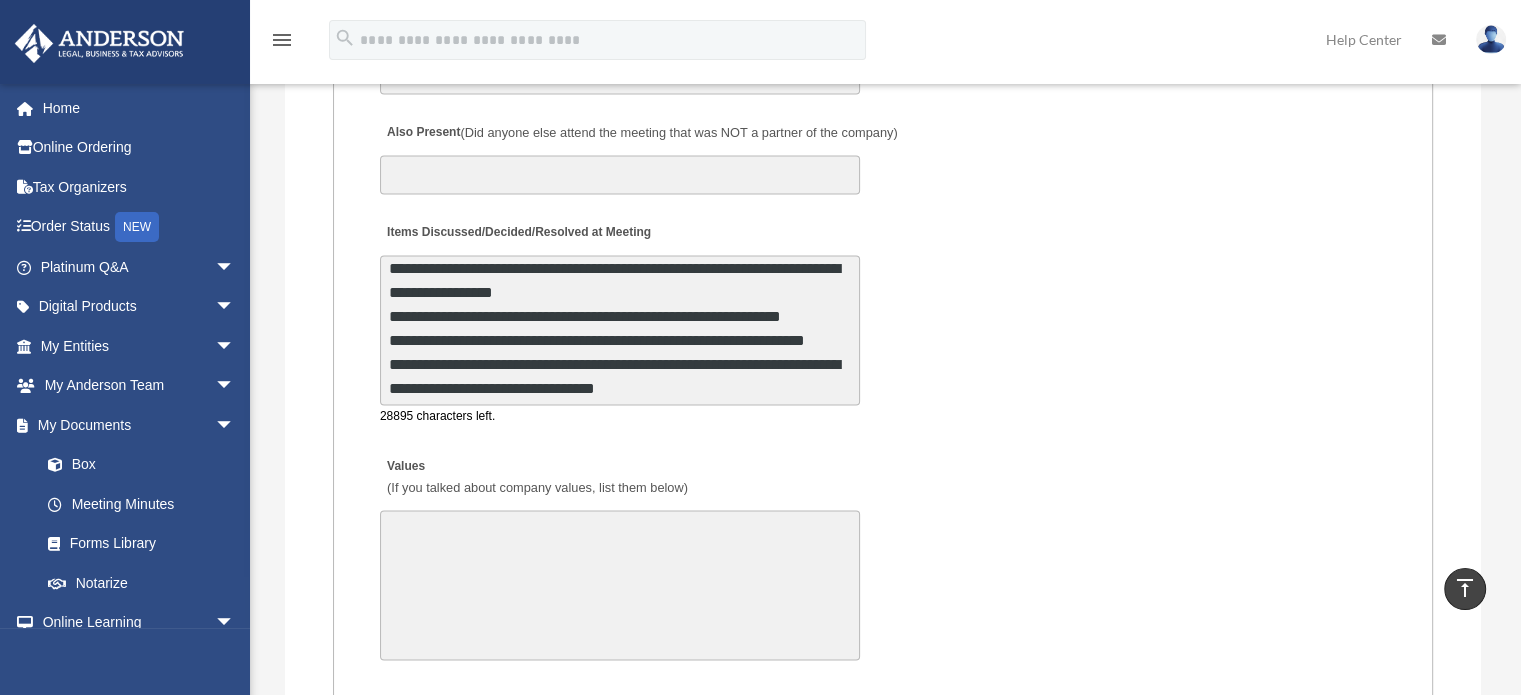 click on "Items Discussed/Decided/Resolved at Meeting" at bounding box center [620, 330] 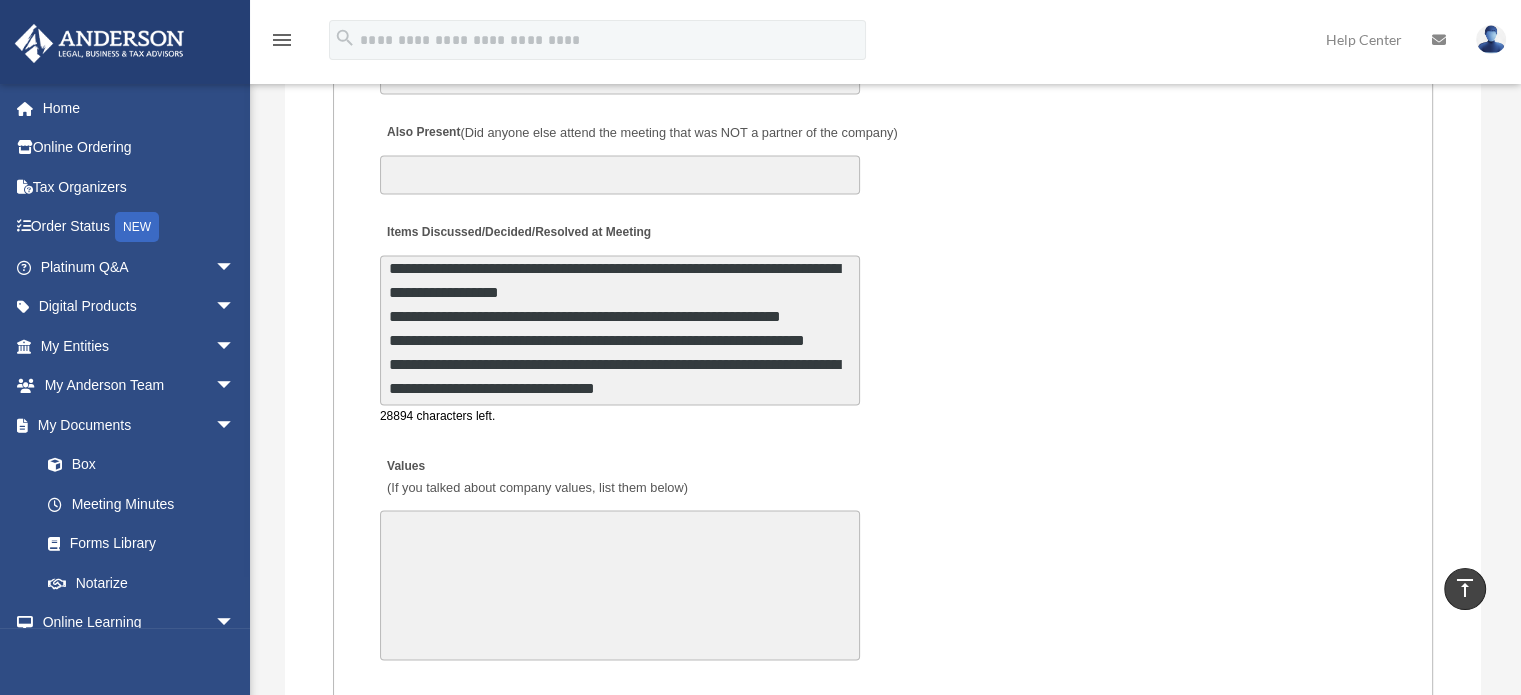 click on "Items Discussed/Decided/Resolved at Meeting" at bounding box center (620, 330) 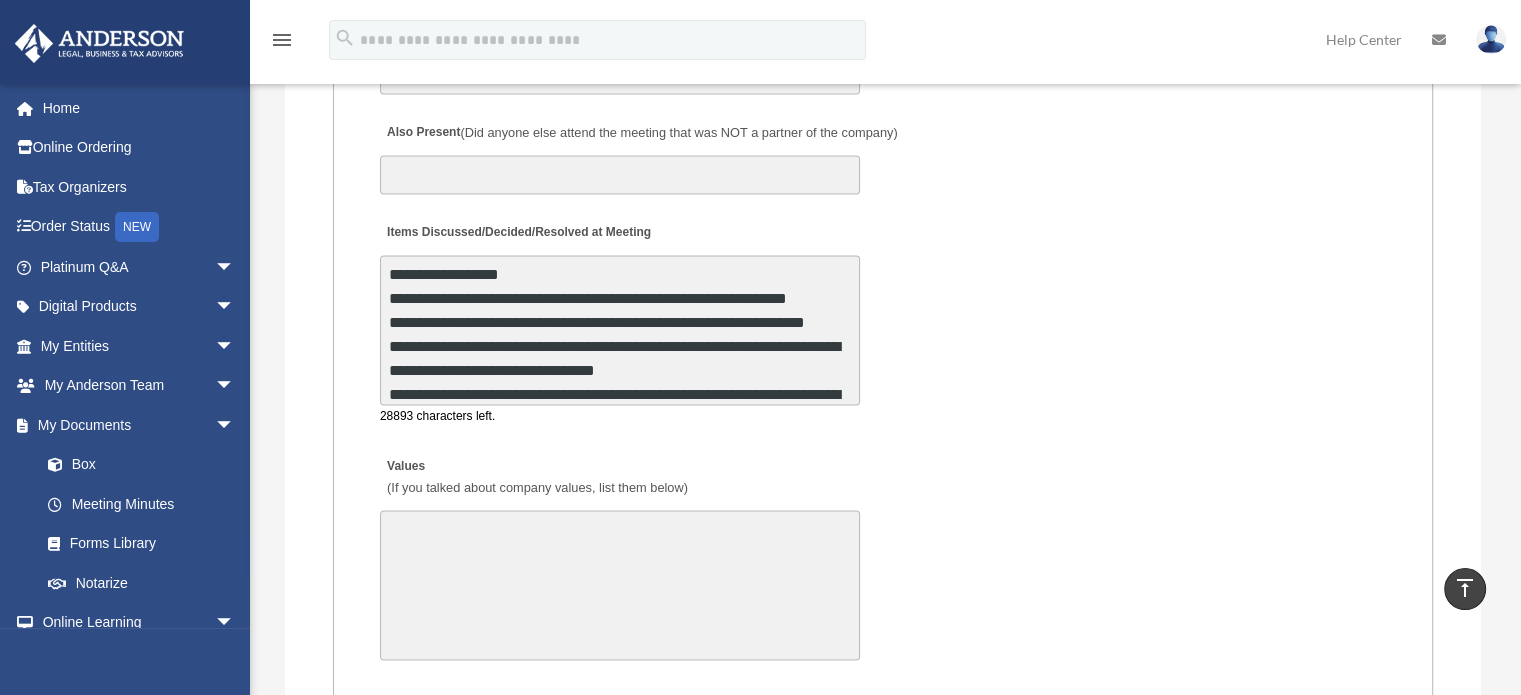 scroll, scrollTop: 50, scrollLeft: 0, axis: vertical 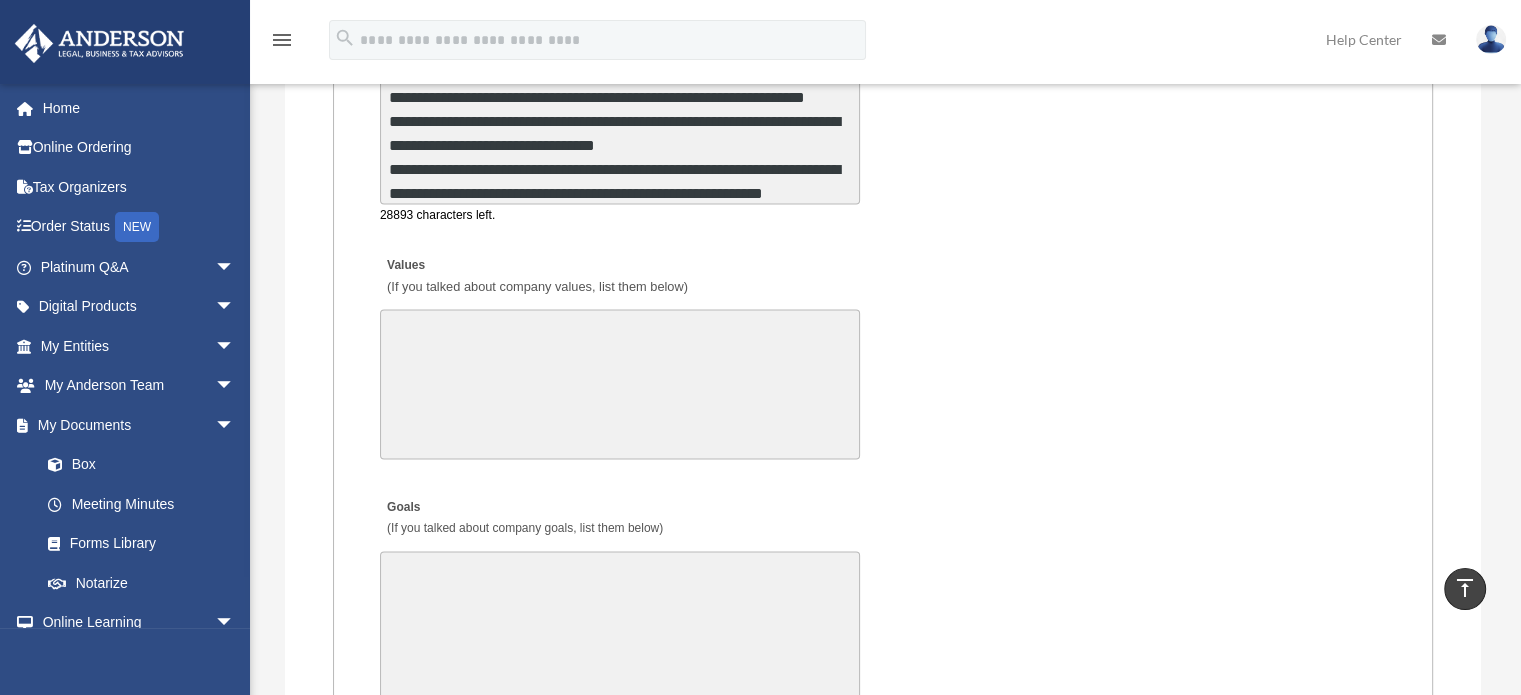 type on "**********" 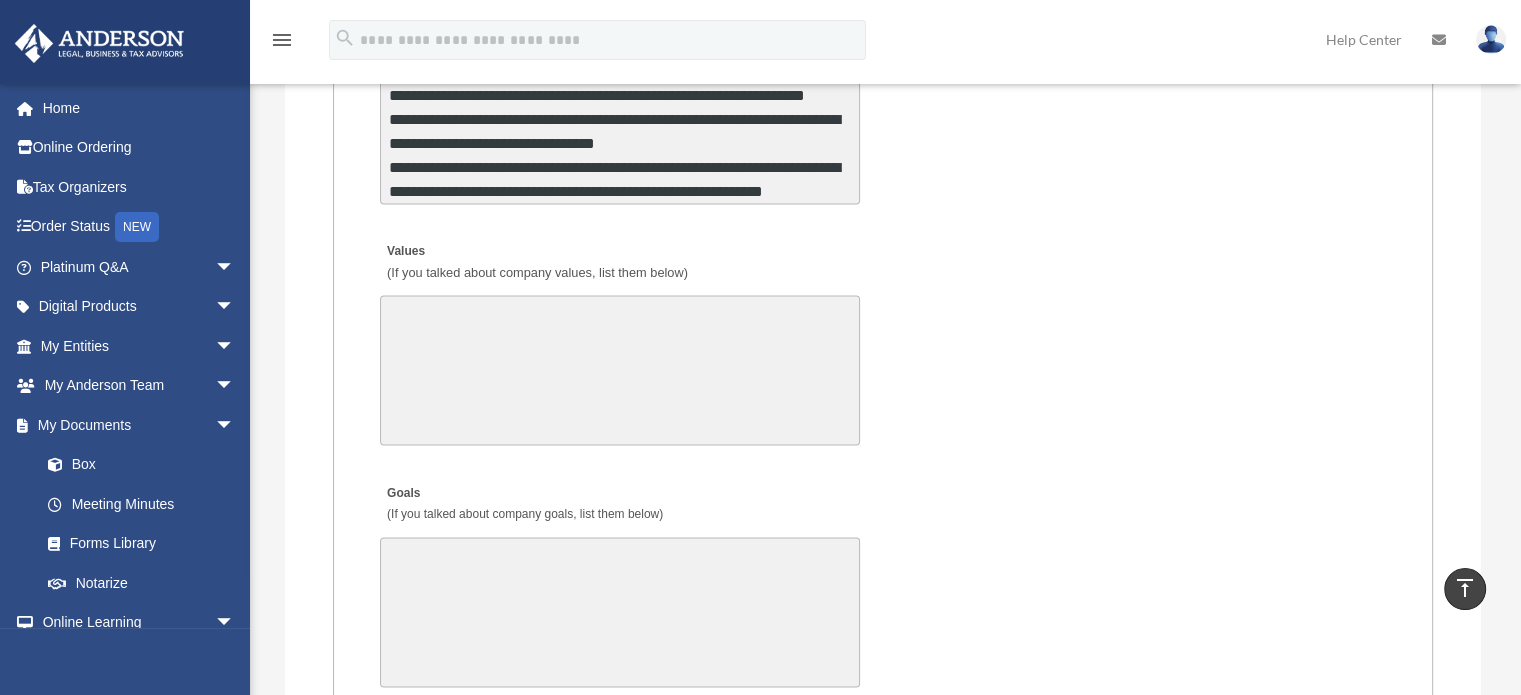 scroll, scrollTop: 50, scrollLeft: 0, axis: vertical 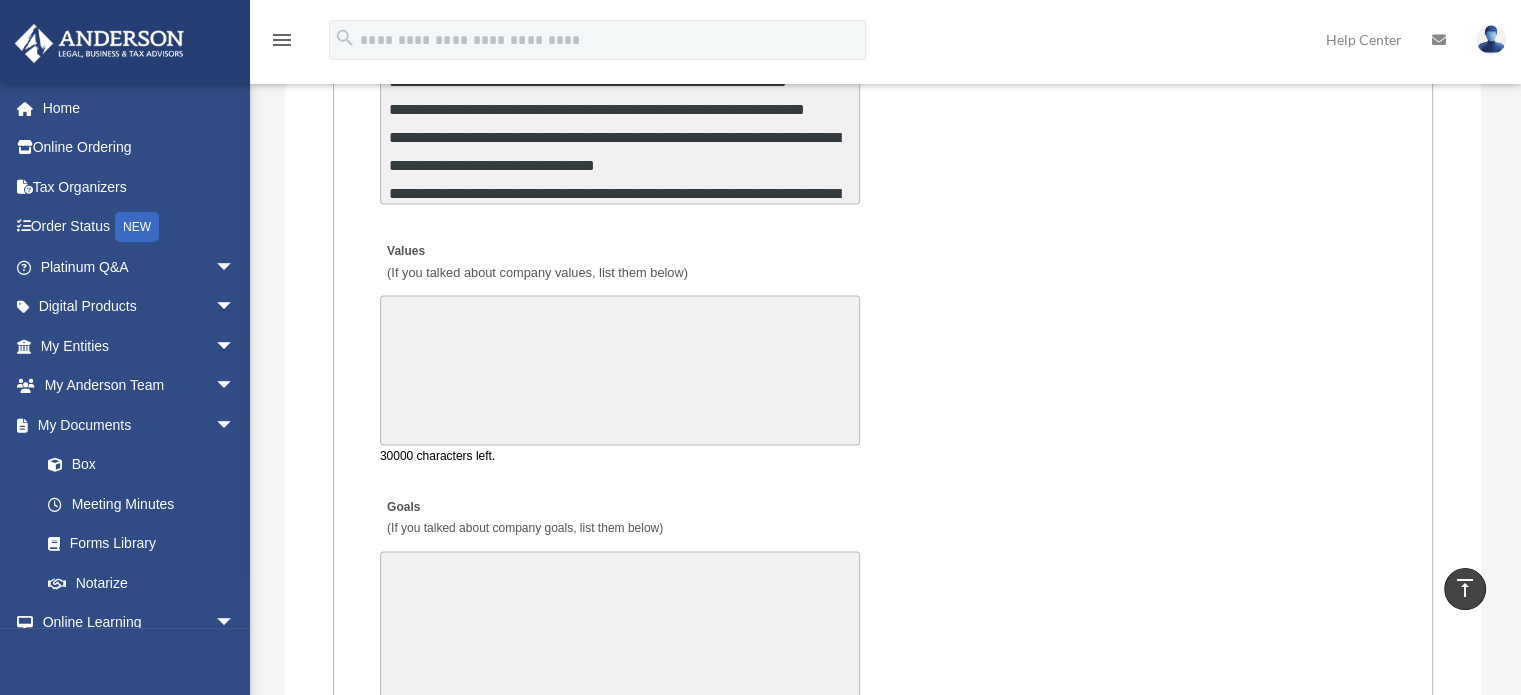 click on "Values (If you talked about company values, list them below)" at bounding box center [620, 371] 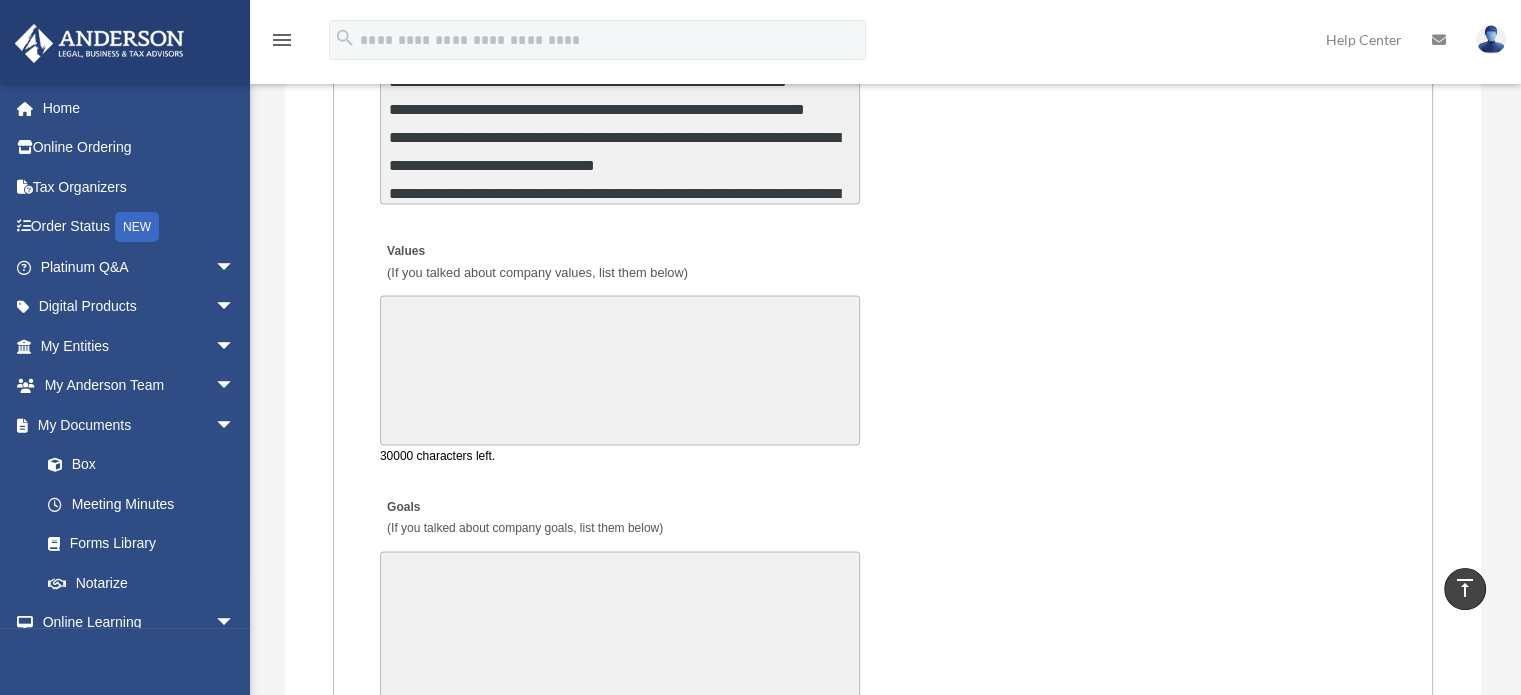 paste on "**********" 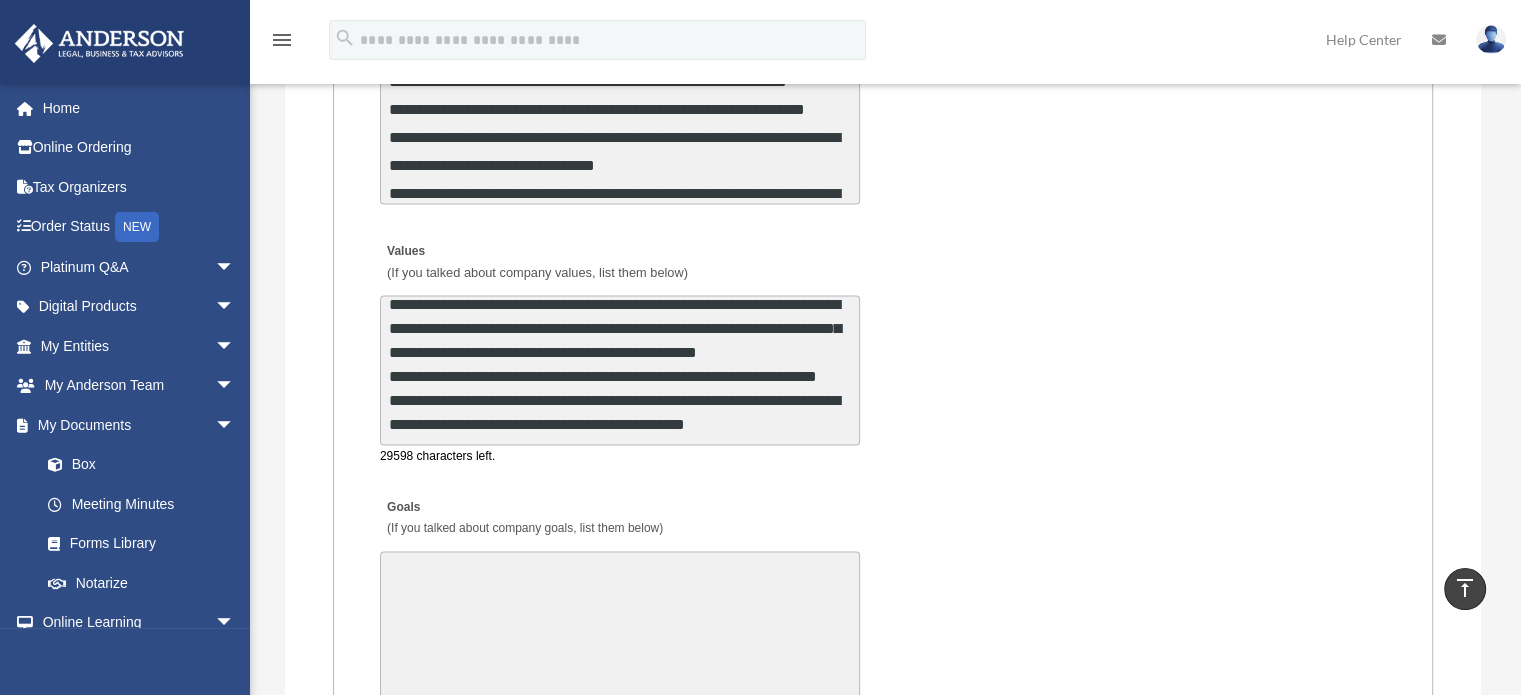 scroll, scrollTop: 8, scrollLeft: 0, axis: vertical 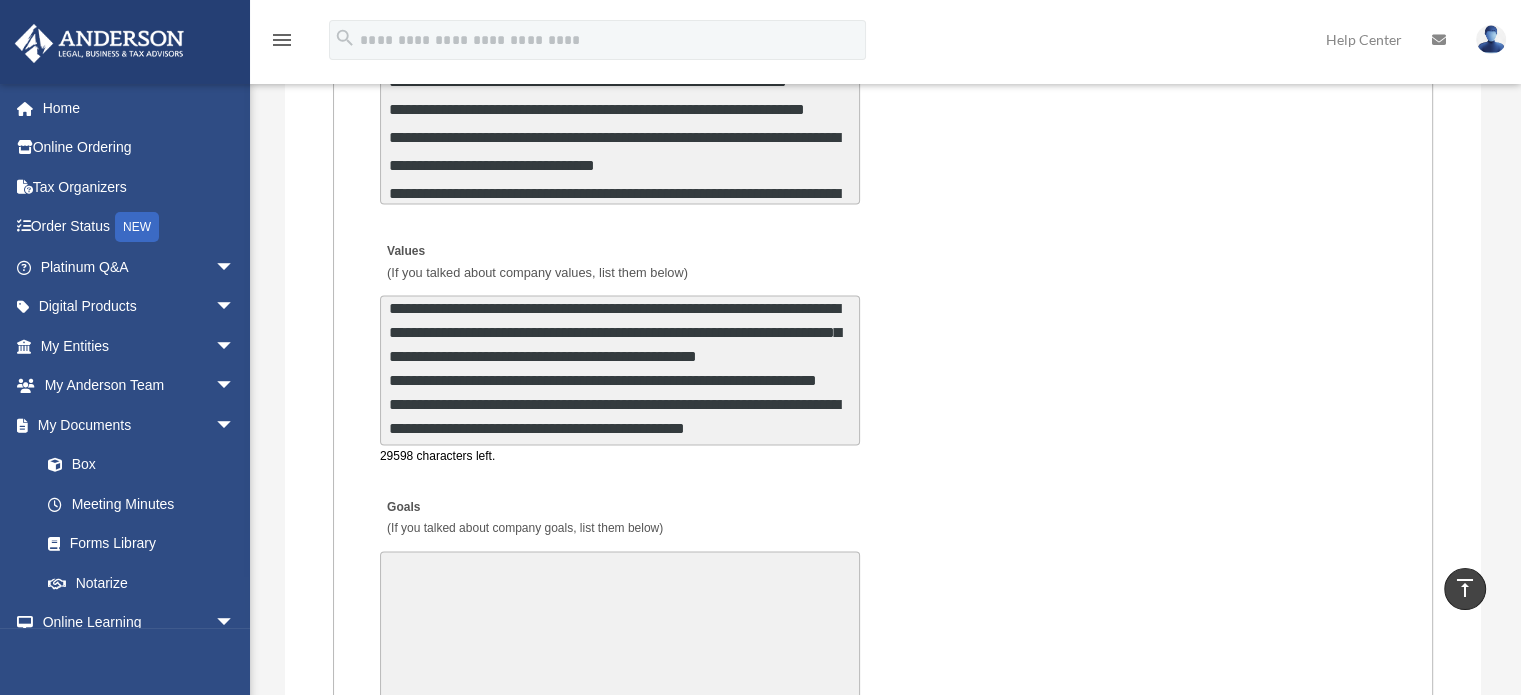 click on "**********" at bounding box center (620, 371) 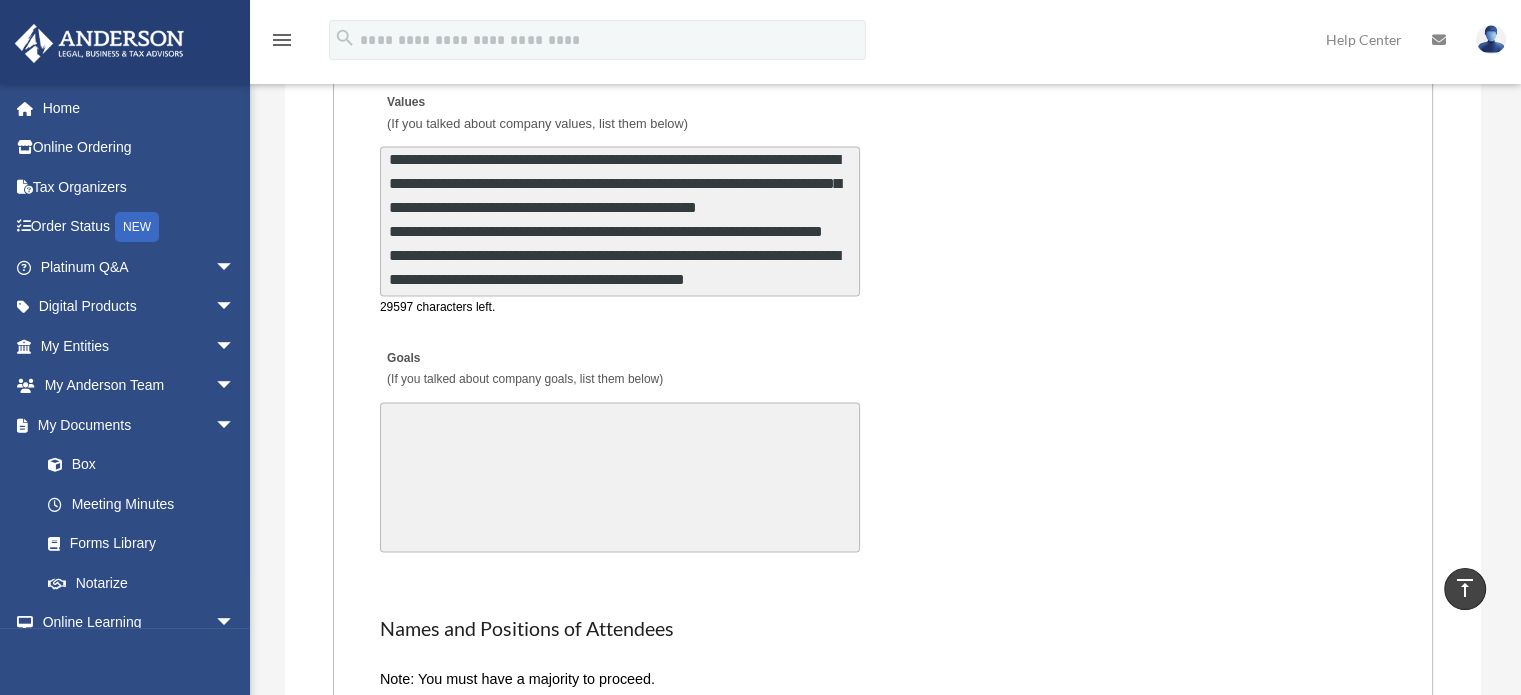 scroll, scrollTop: 4100, scrollLeft: 0, axis: vertical 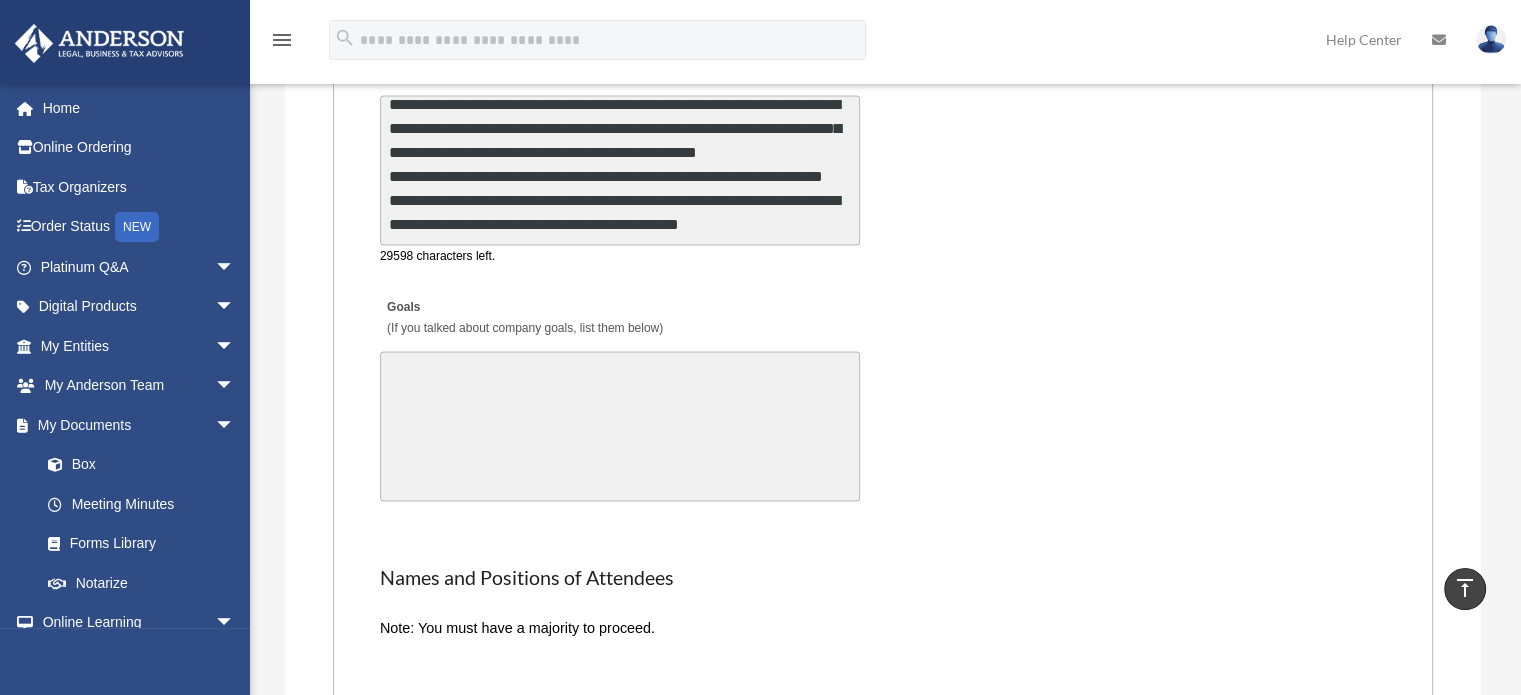type on "**********" 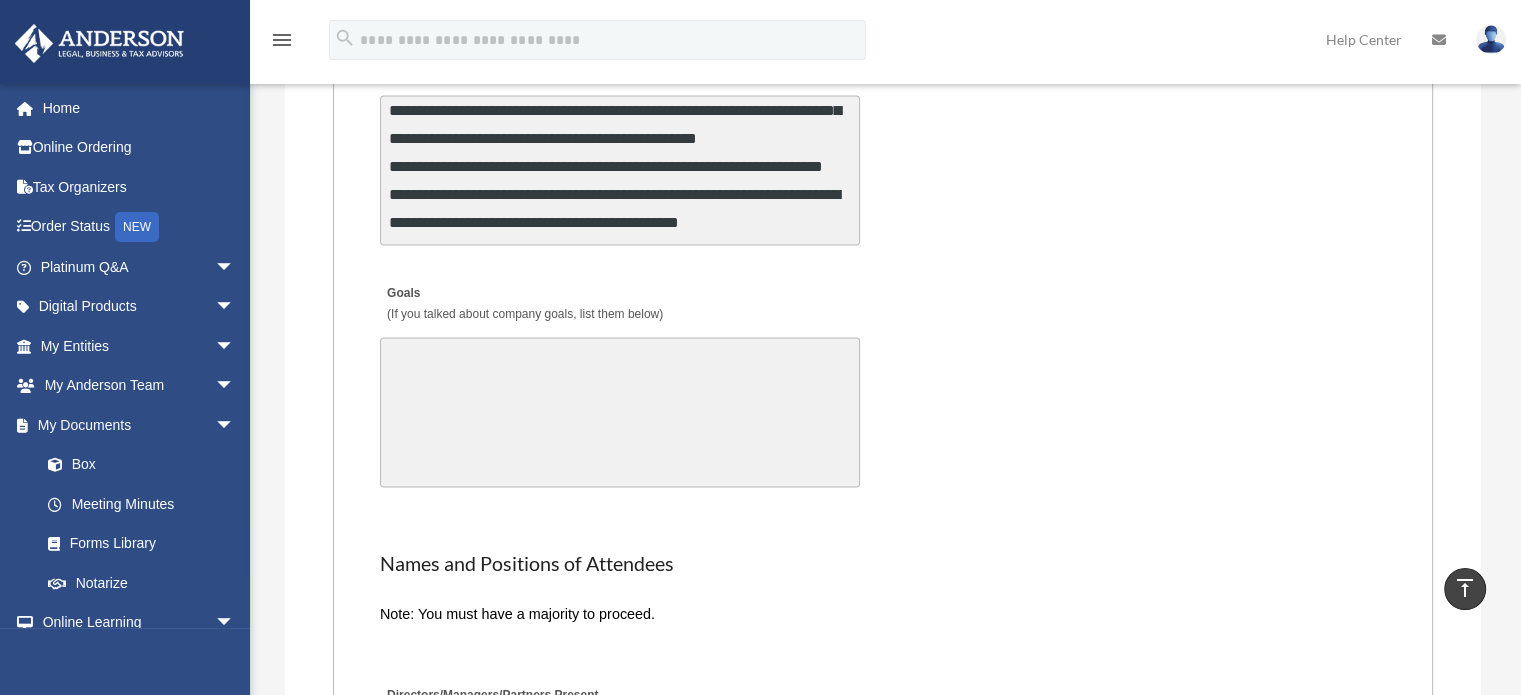 scroll, scrollTop: 100, scrollLeft: 0, axis: vertical 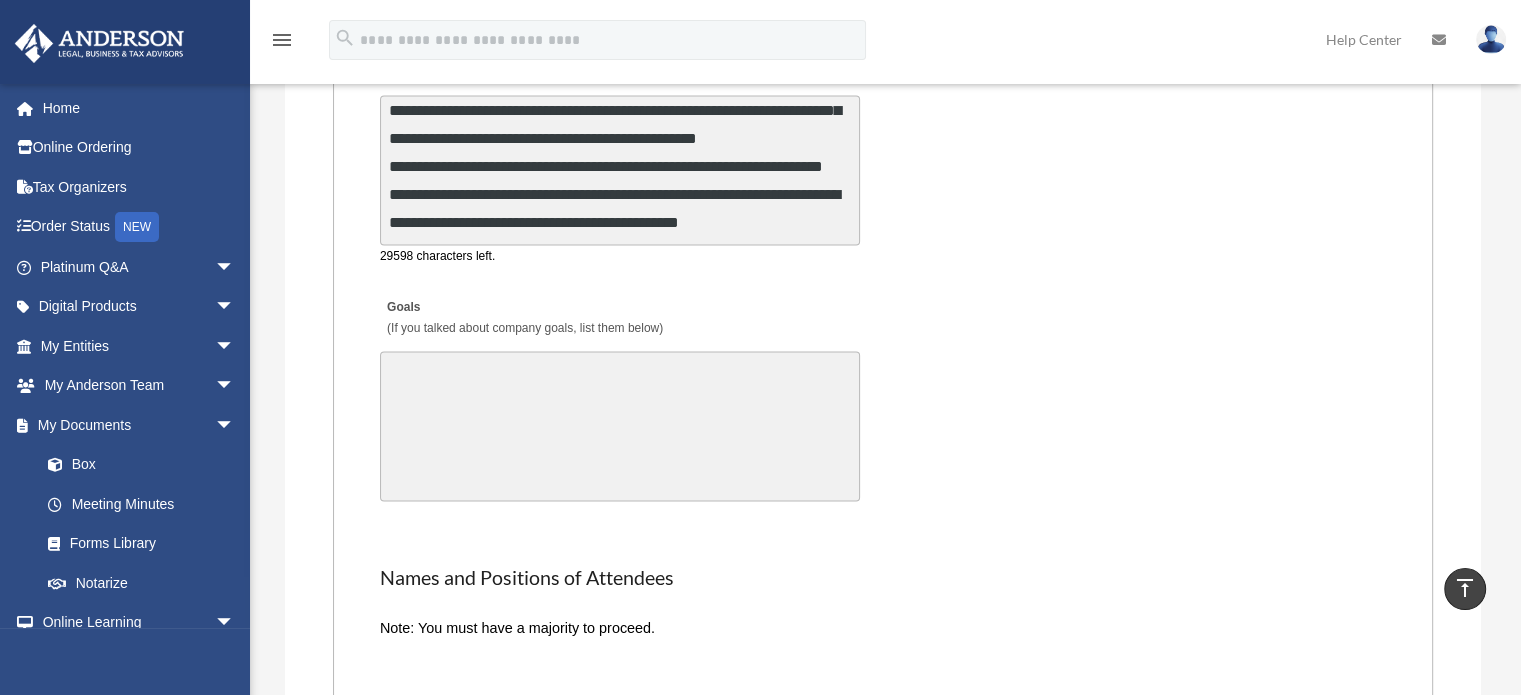 click on "Goals (If you talked about company goals, list them below)" at bounding box center (620, 427) 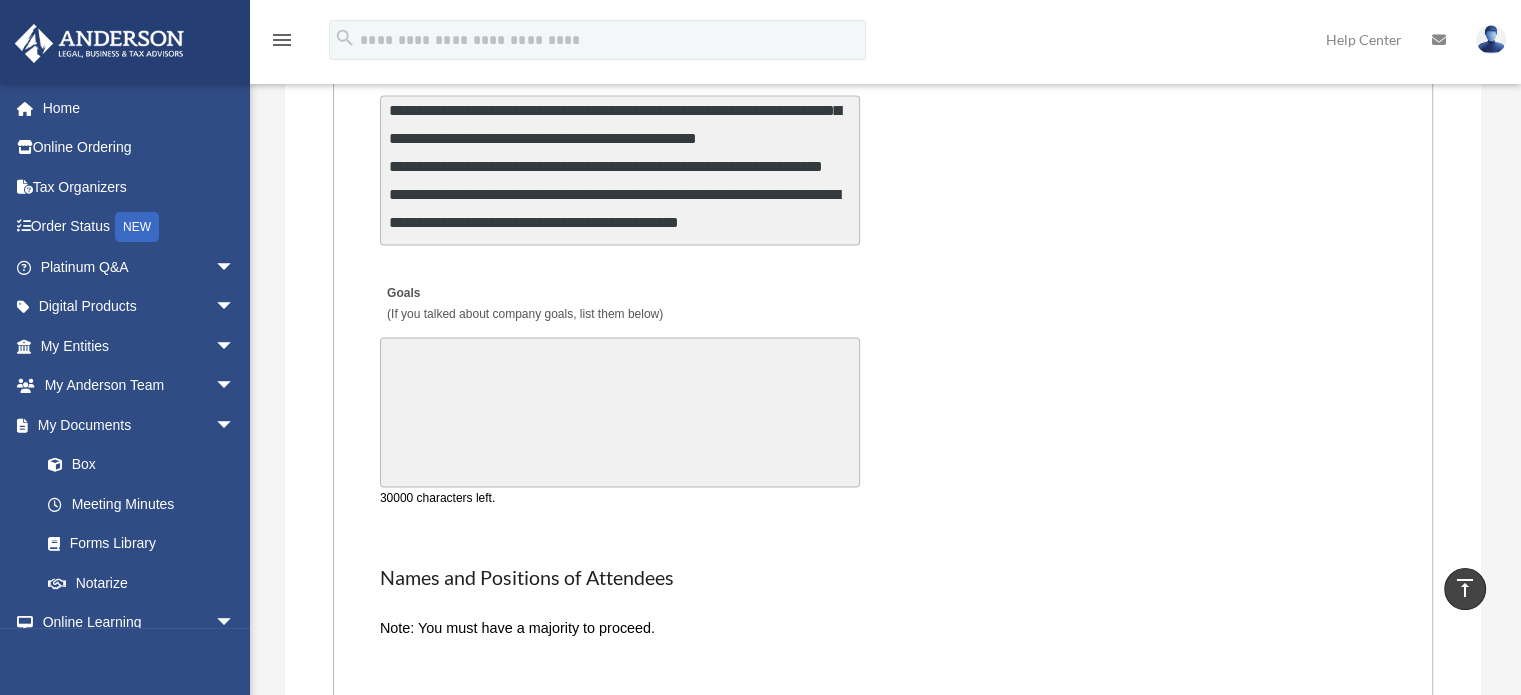 paste on "**********" 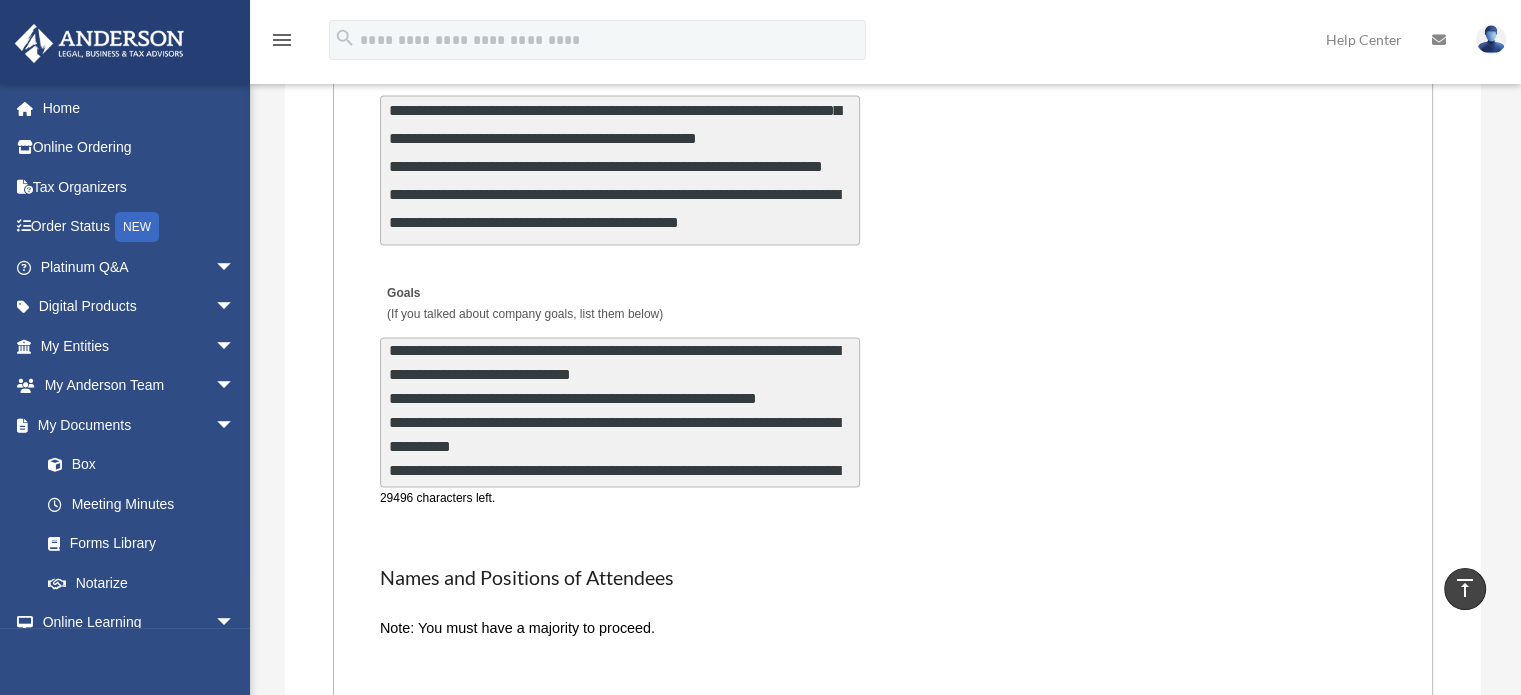 scroll, scrollTop: 8, scrollLeft: 0, axis: vertical 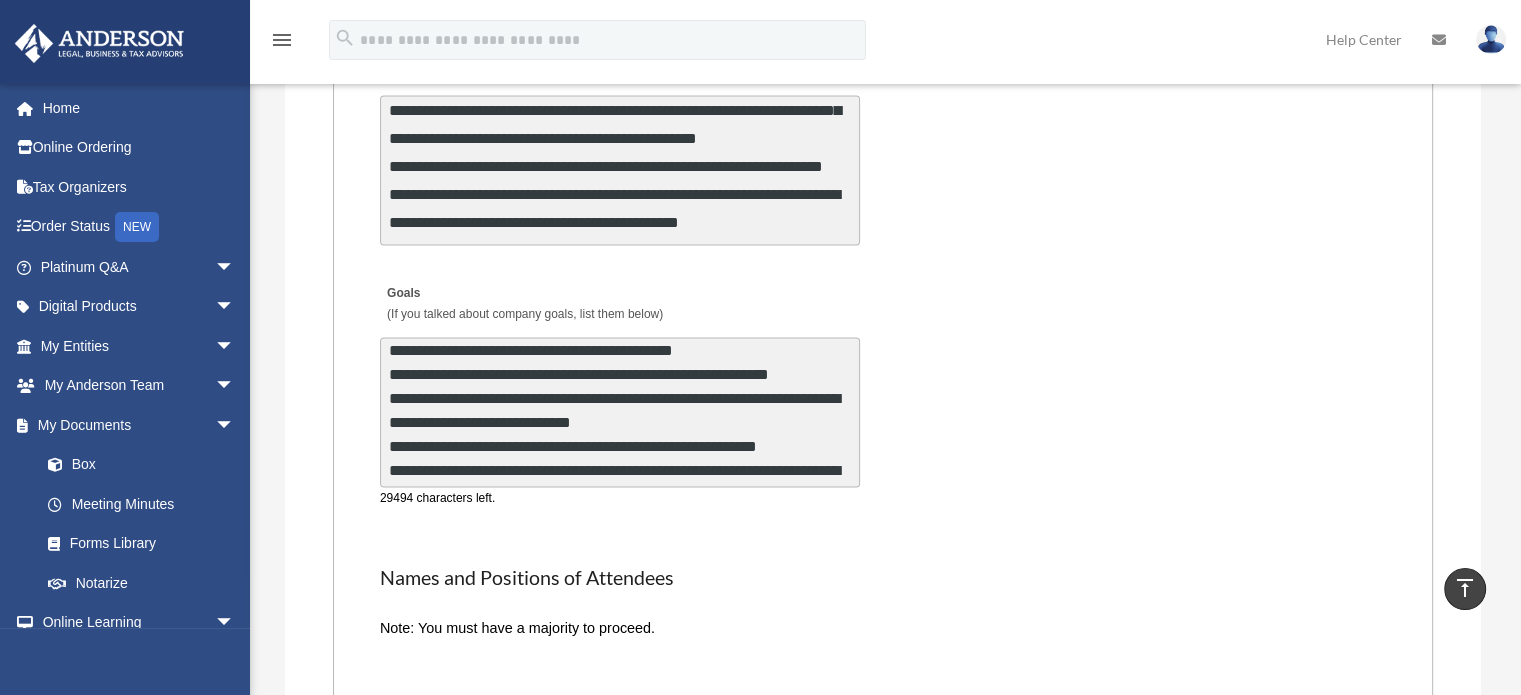 click on "**********" at bounding box center [620, 413] 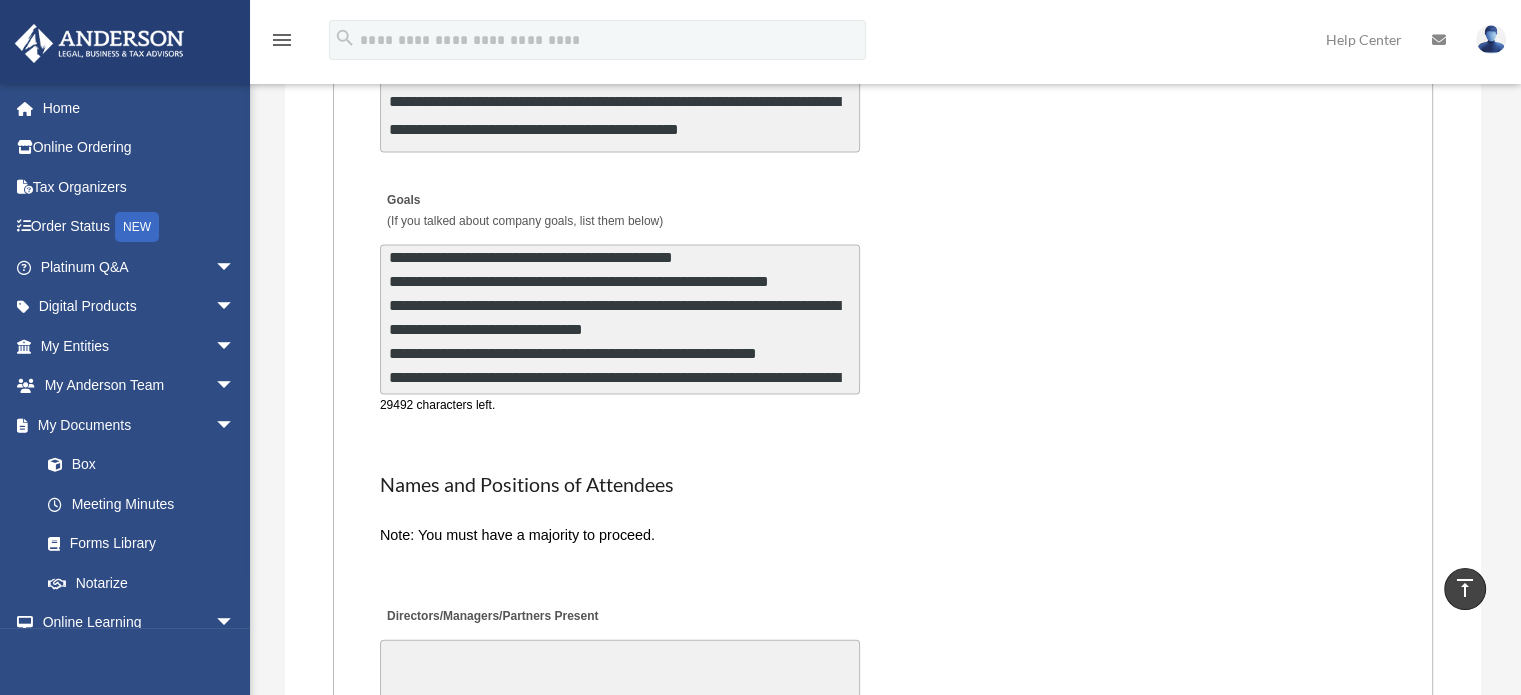 scroll, scrollTop: 4300, scrollLeft: 0, axis: vertical 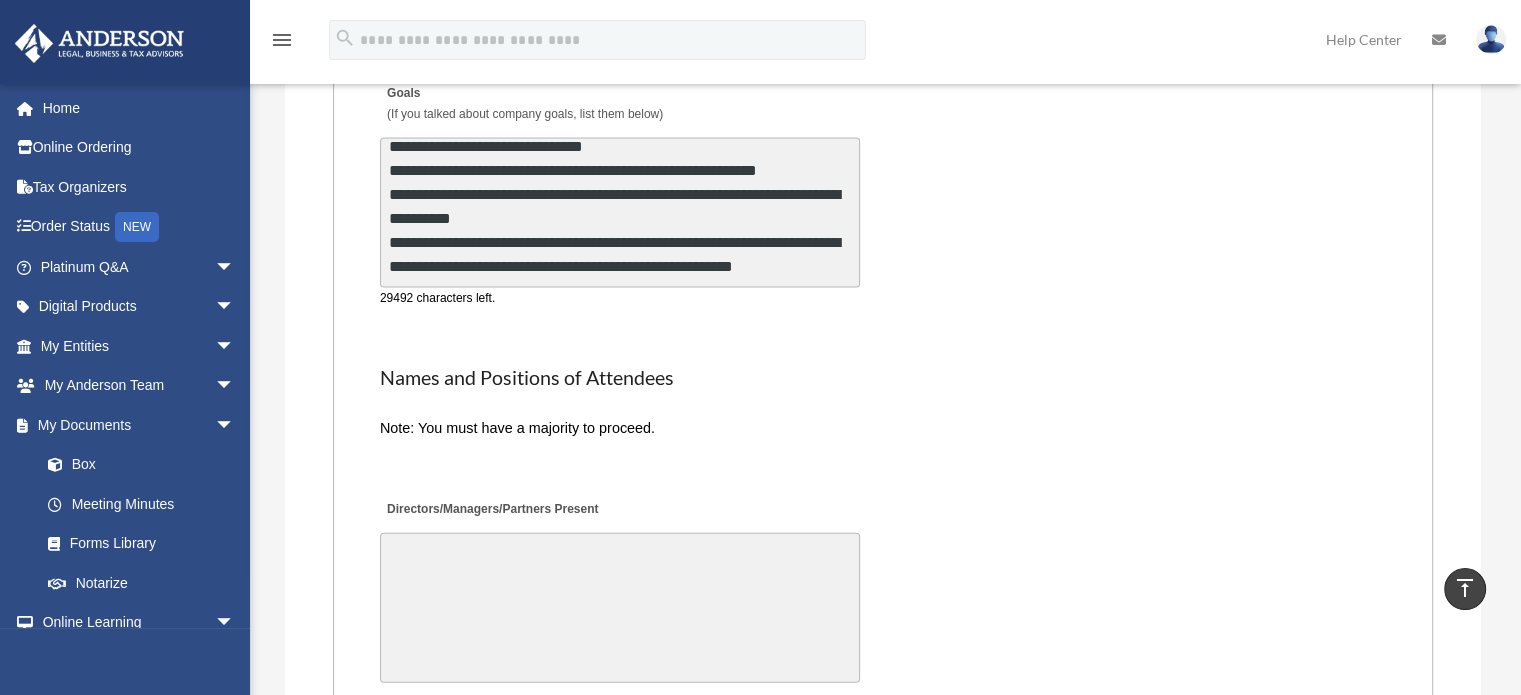 click on "**********" at bounding box center [620, 213] 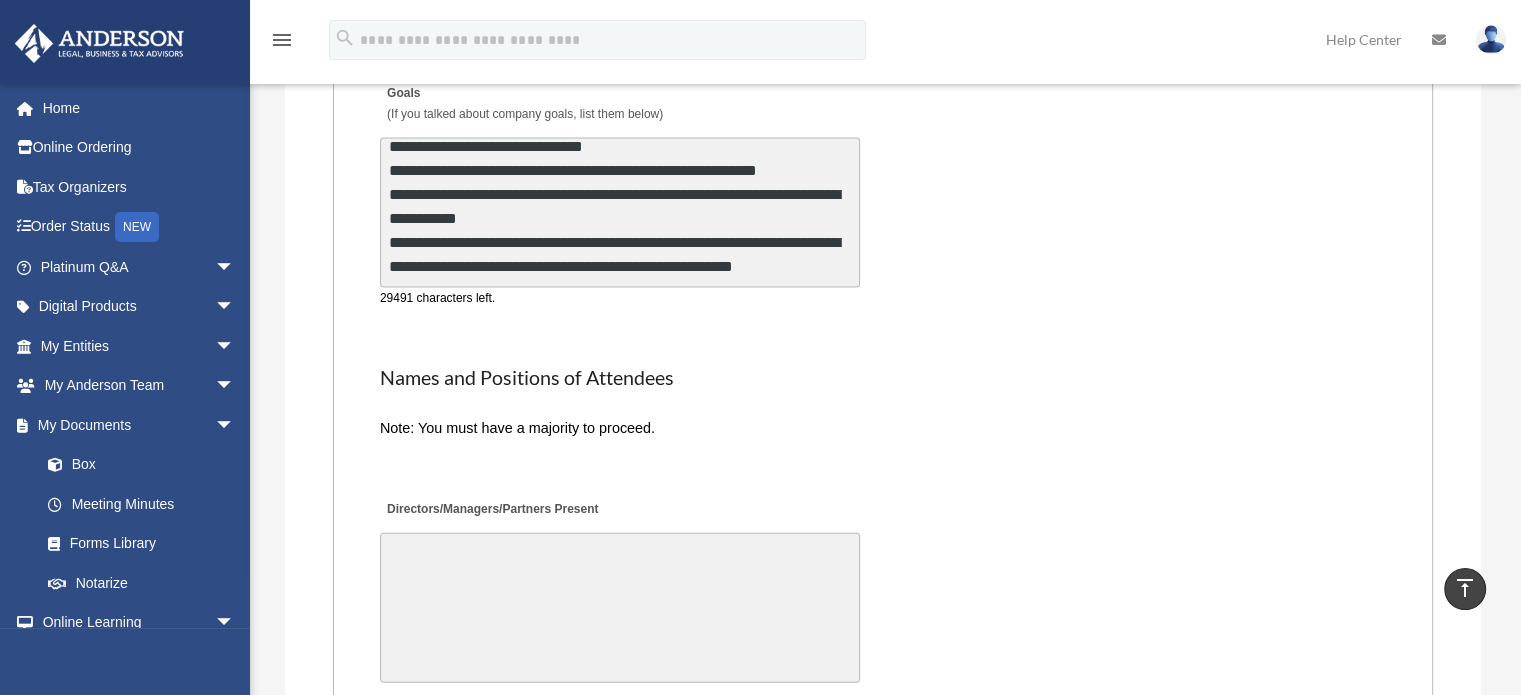 type on "**********" 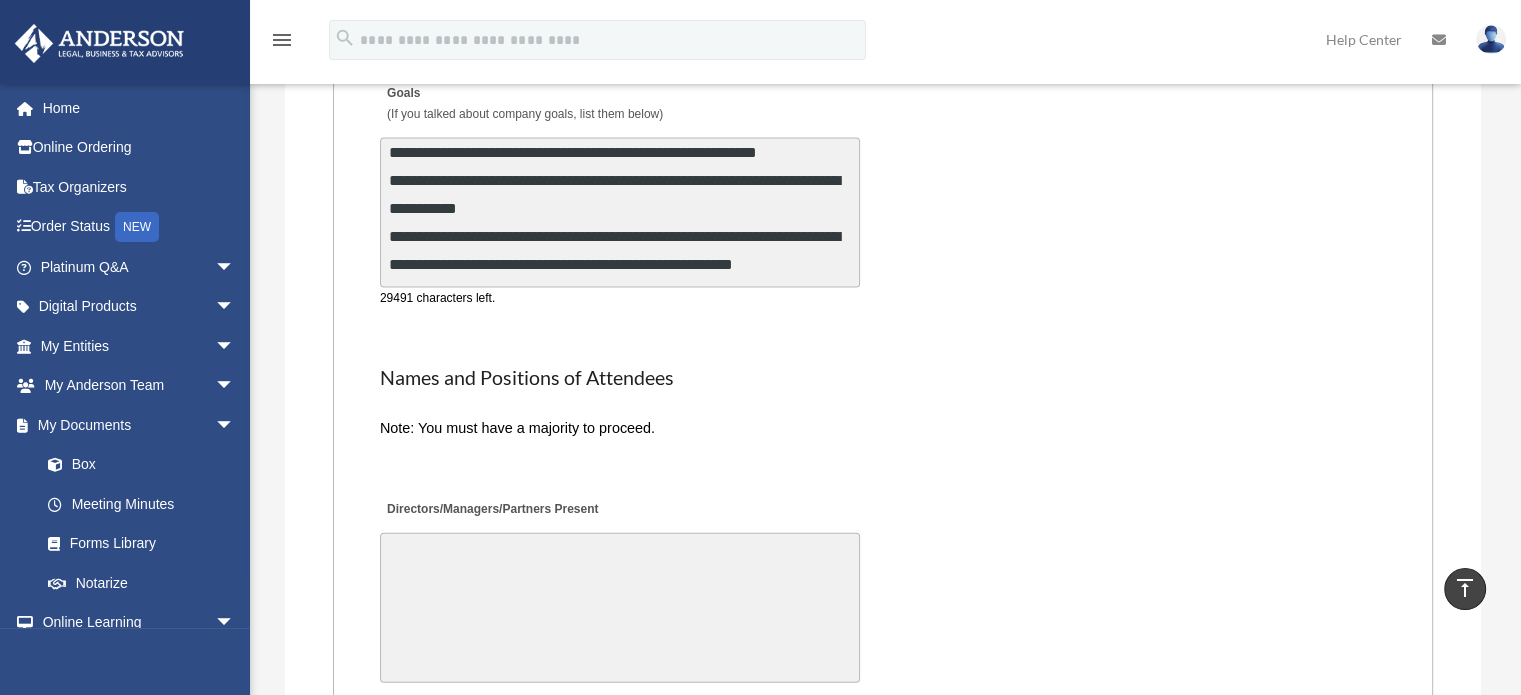 click on "Directors/Managers/Partners Present" at bounding box center (620, 608) 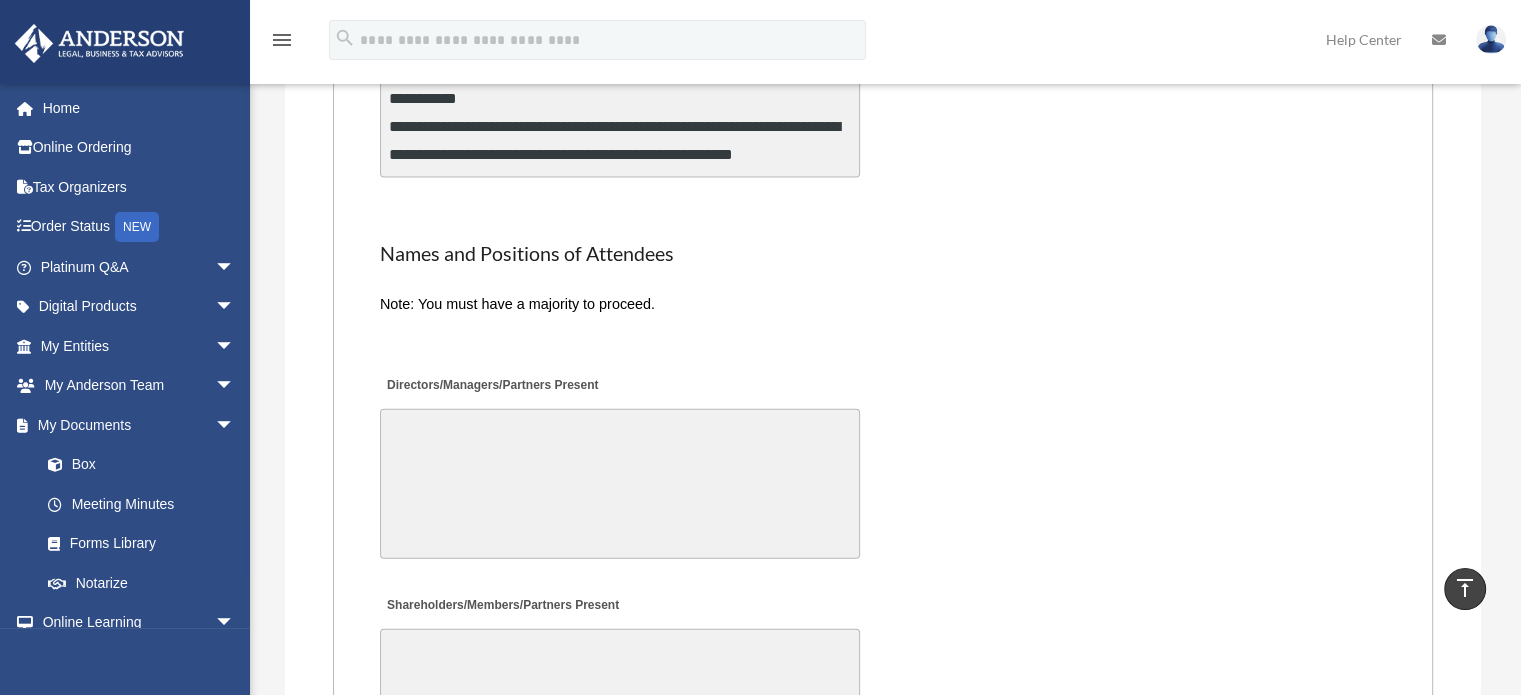 scroll, scrollTop: 4600, scrollLeft: 0, axis: vertical 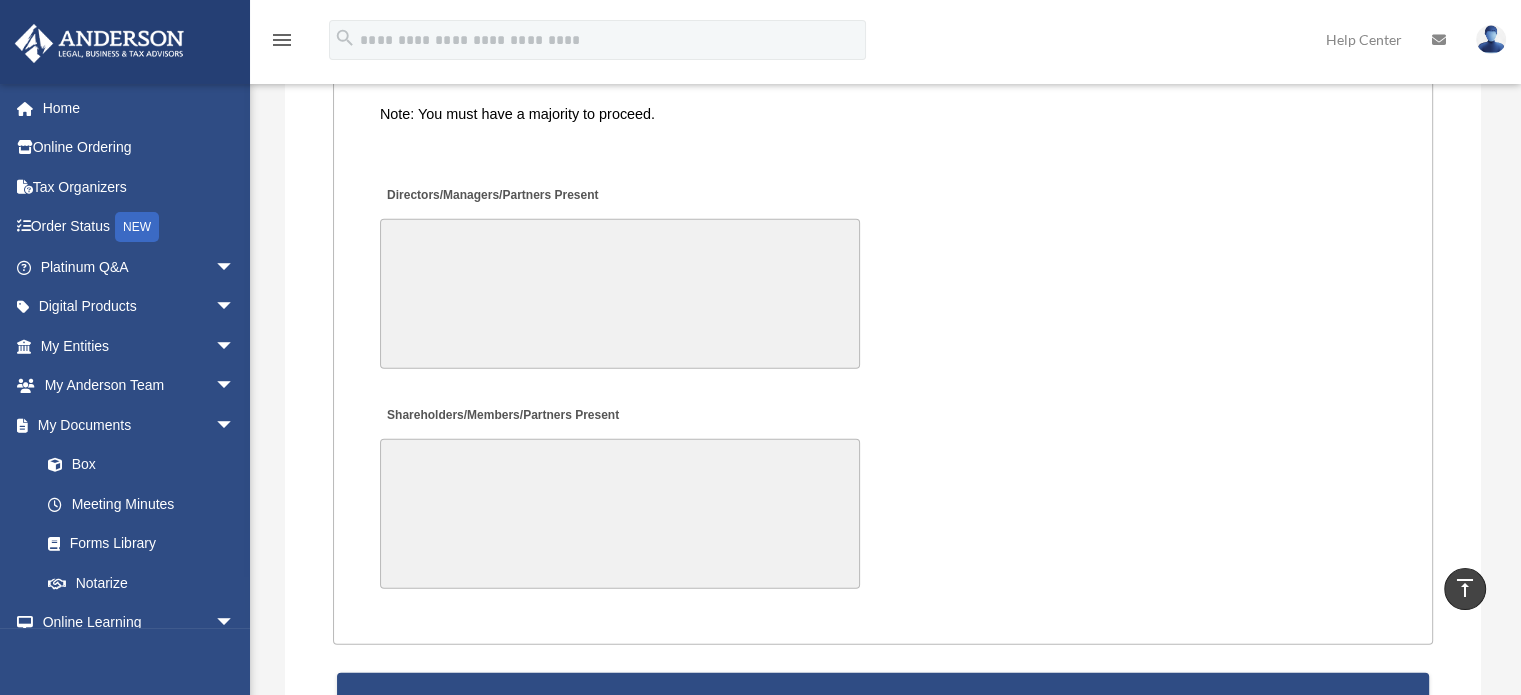 click on "Shareholders/Members/Partners Present" at bounding box center [620, 514] 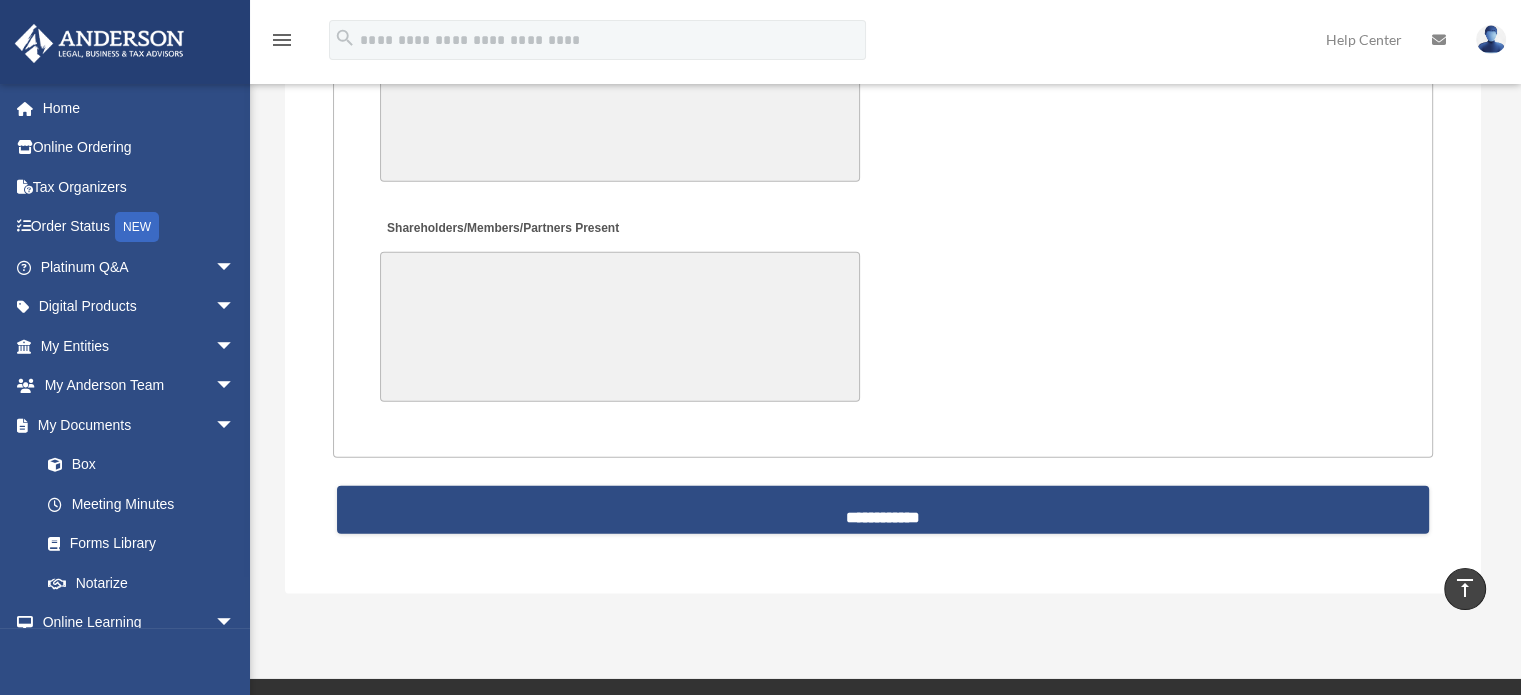 scroll, scrollTop: 4800, scrollLeft: 0, axis: vertical 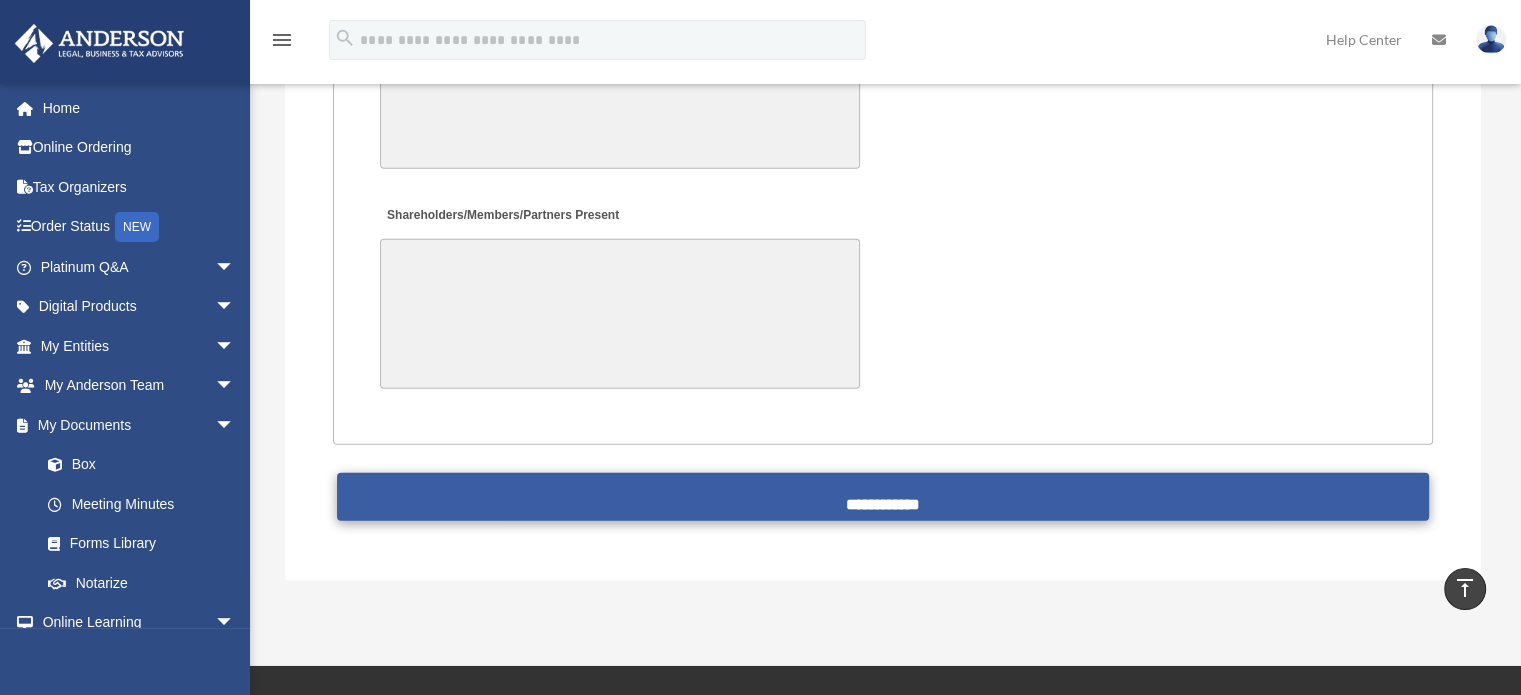 type on "**********" 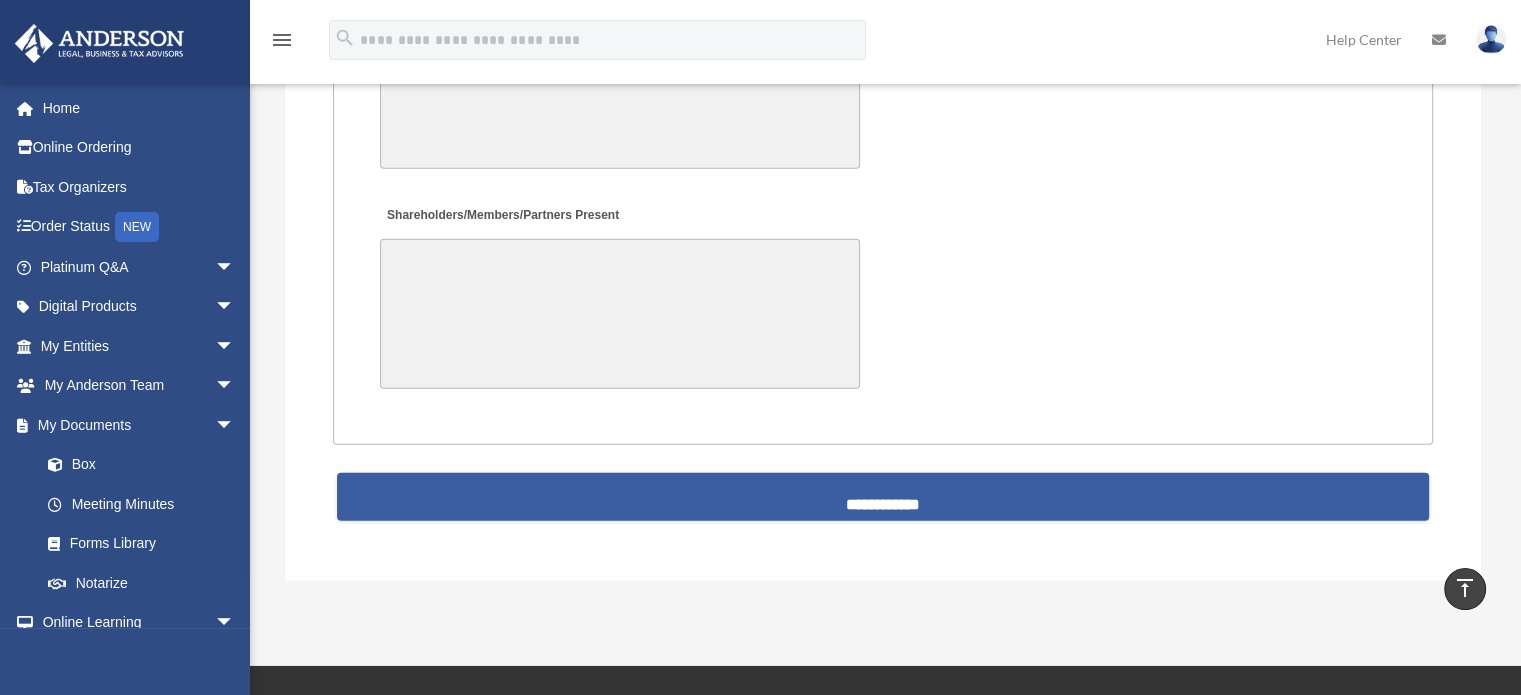 click on "**********" at bounding box center [883, 497] 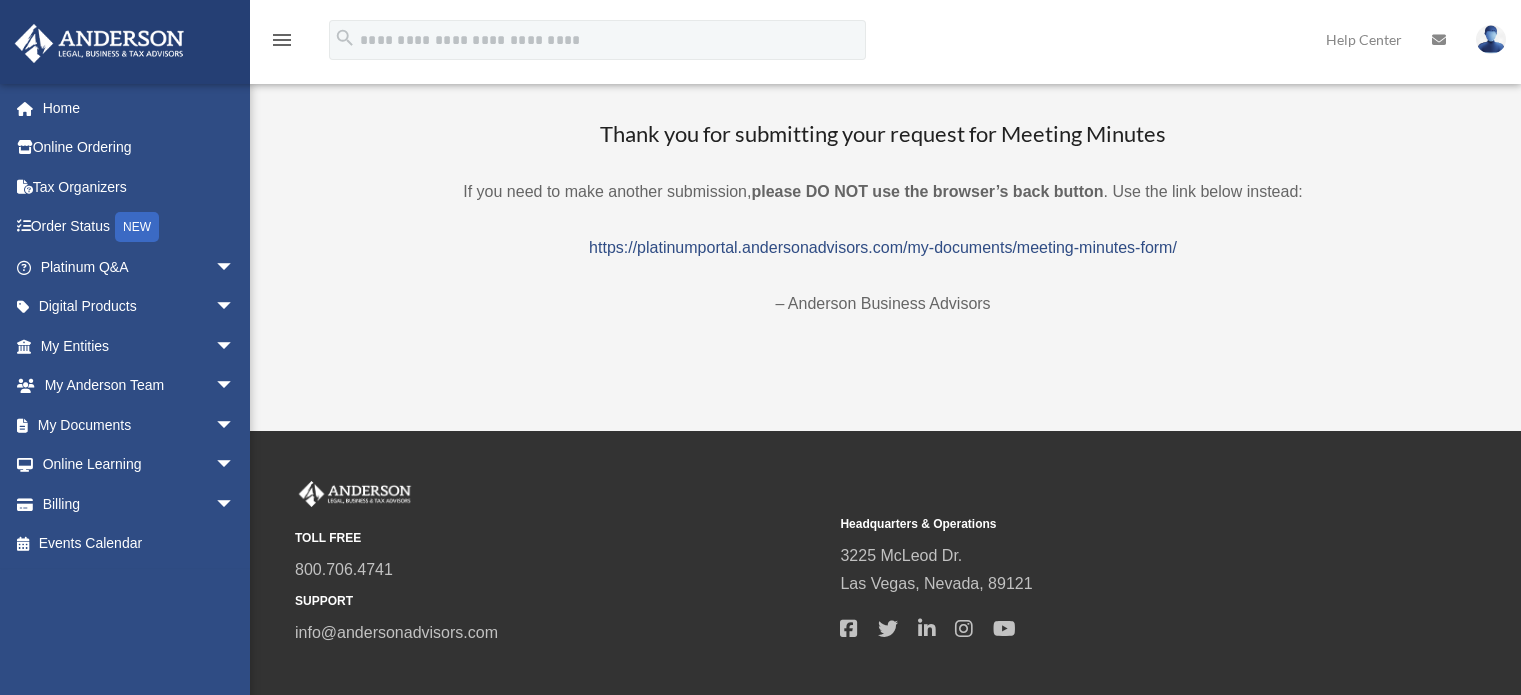 scroll, scrollTop: 0, scrollLeft: 0, axis: both 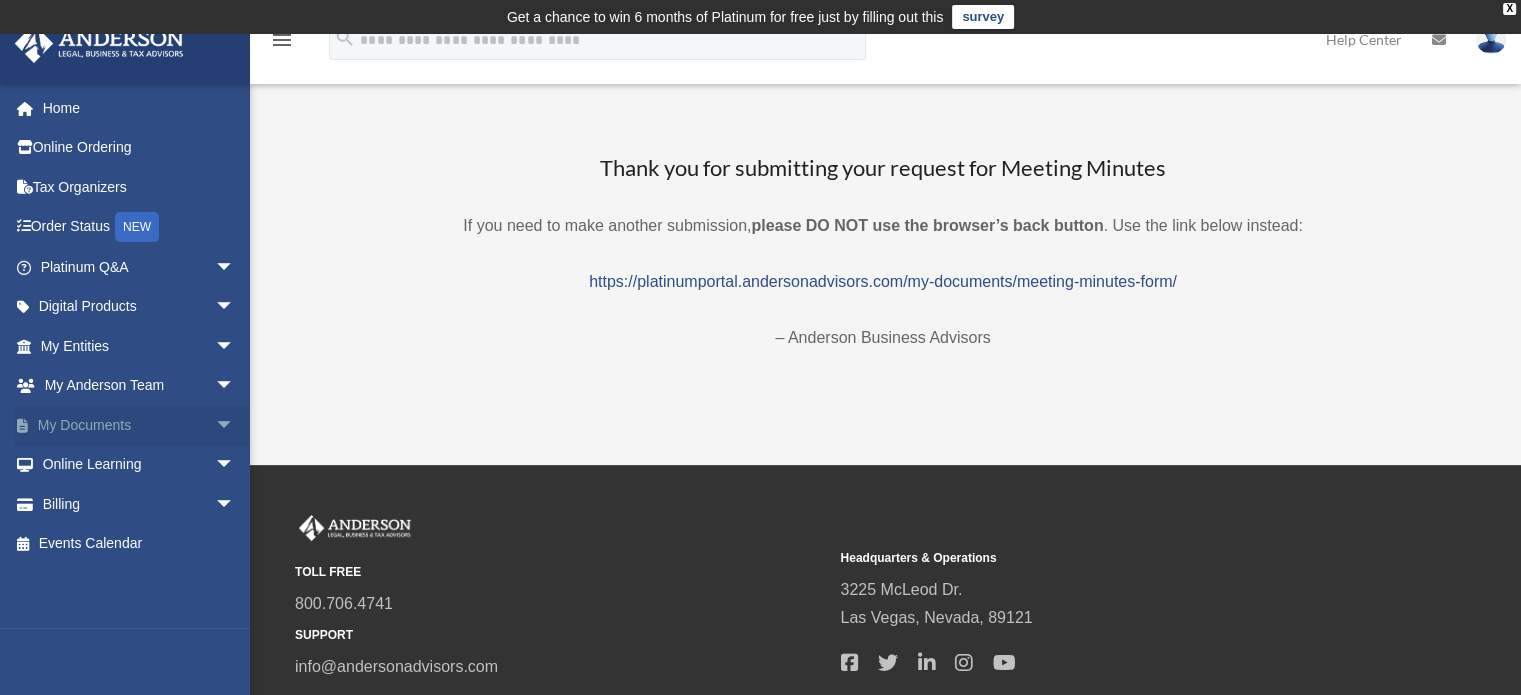 click on "My Documents arrow_drop_down" at bounding box center [139, 425] 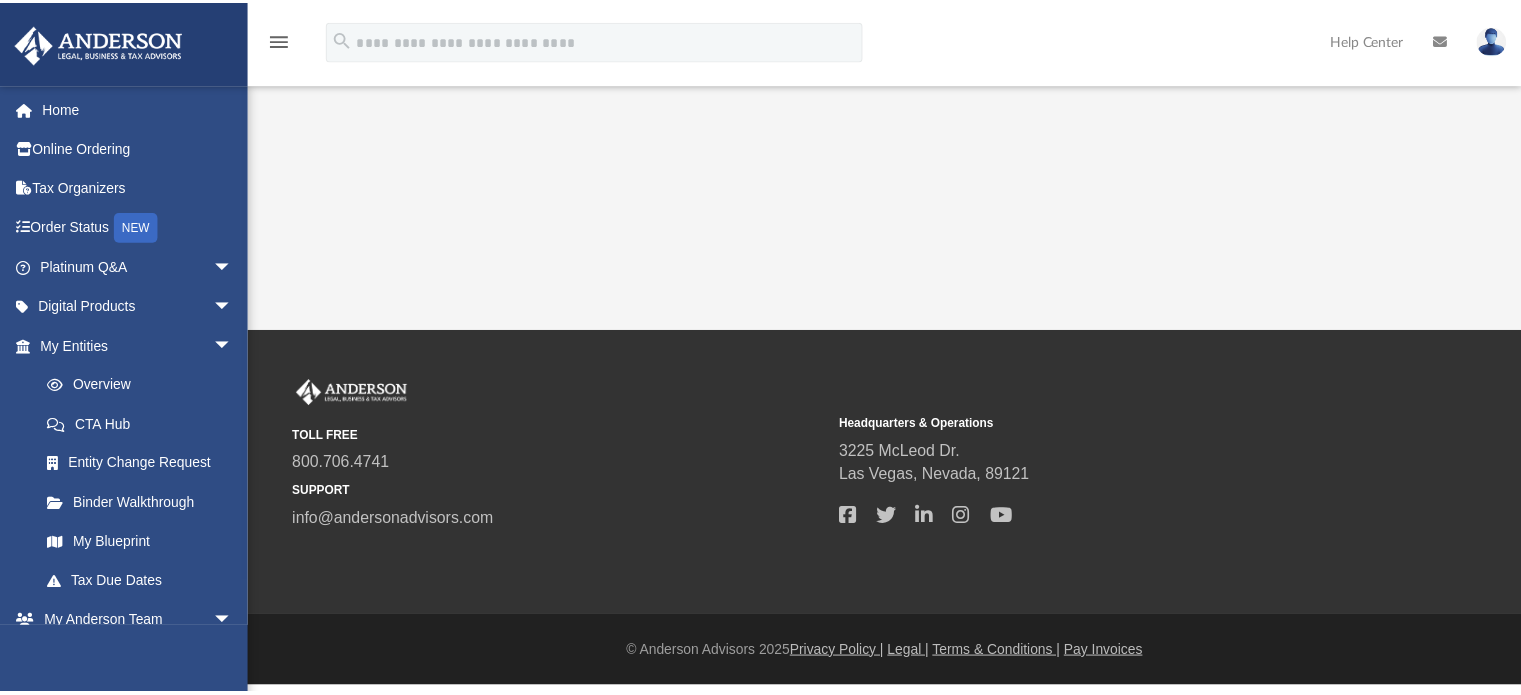 scroll, scrollTop: 0, scrollLeft: 0, axis: both 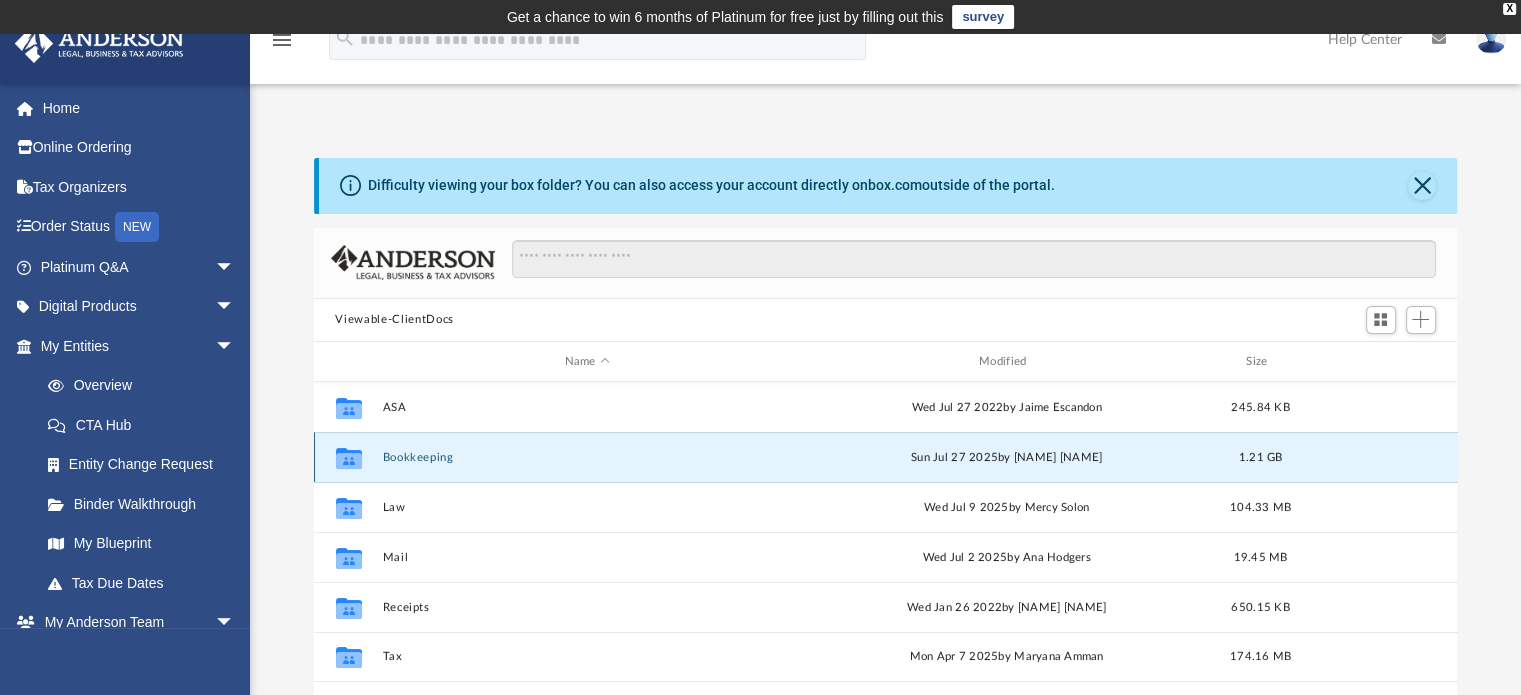 click on "Bookkeeping" at bounding box center (587, 457) 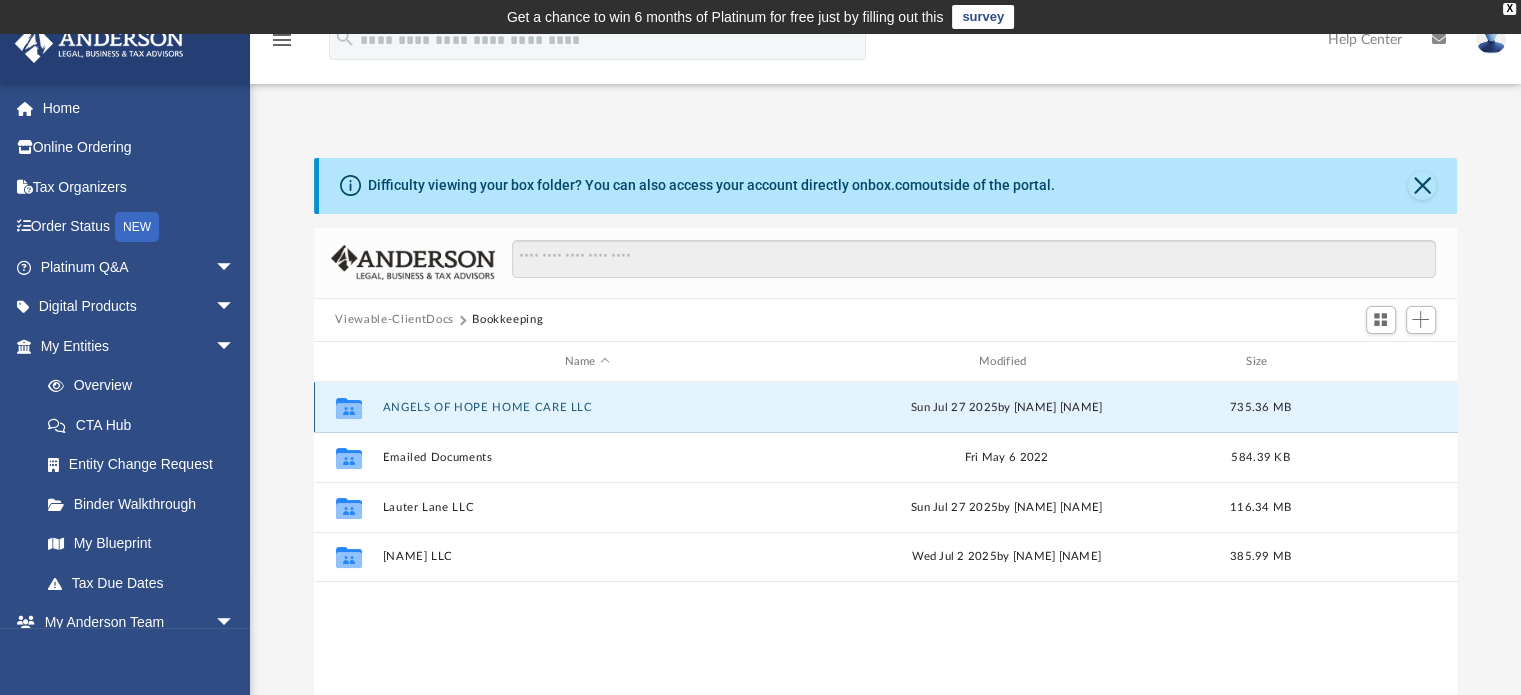 click on "ANGELS OF HOPE HOME CARE LLC" at bounding box center (587, 407) 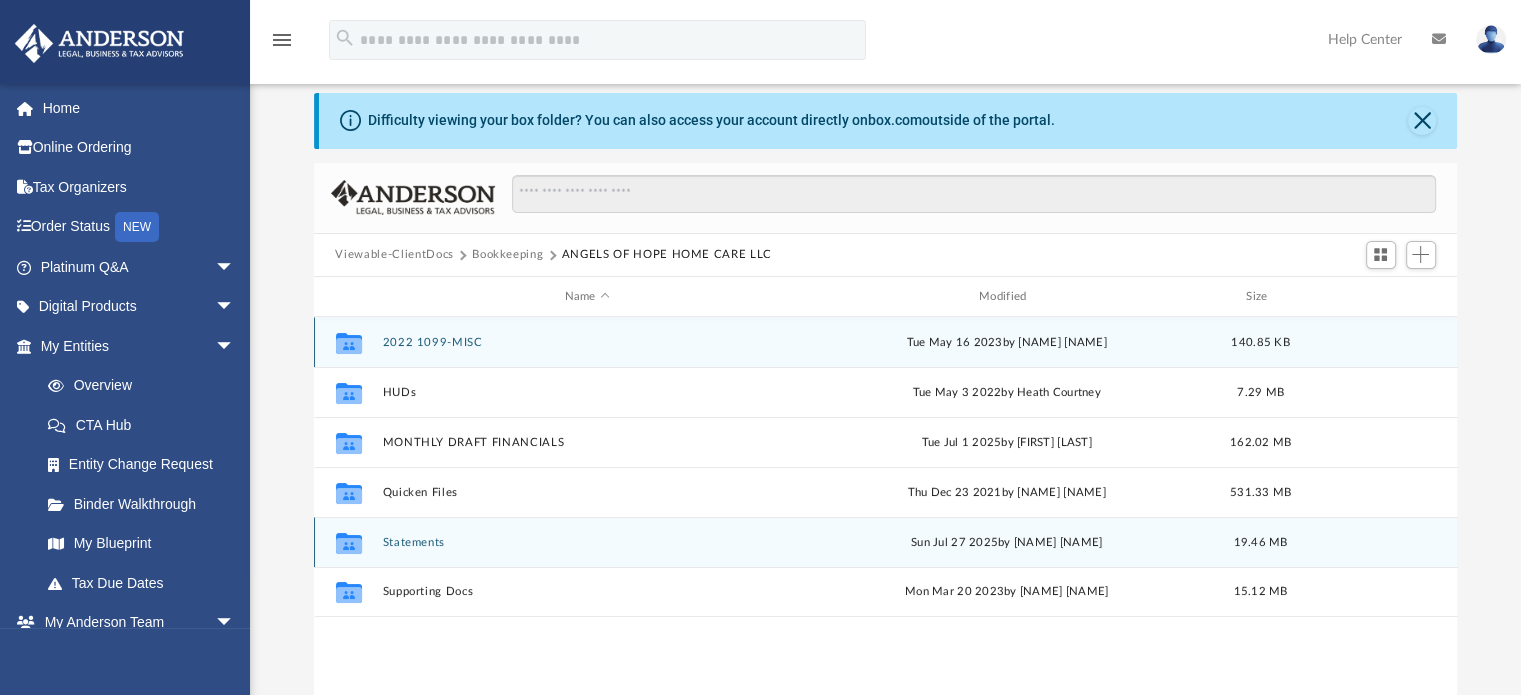 scroll, scrollTop: 100, scrollLeft: 0, axis: vertical 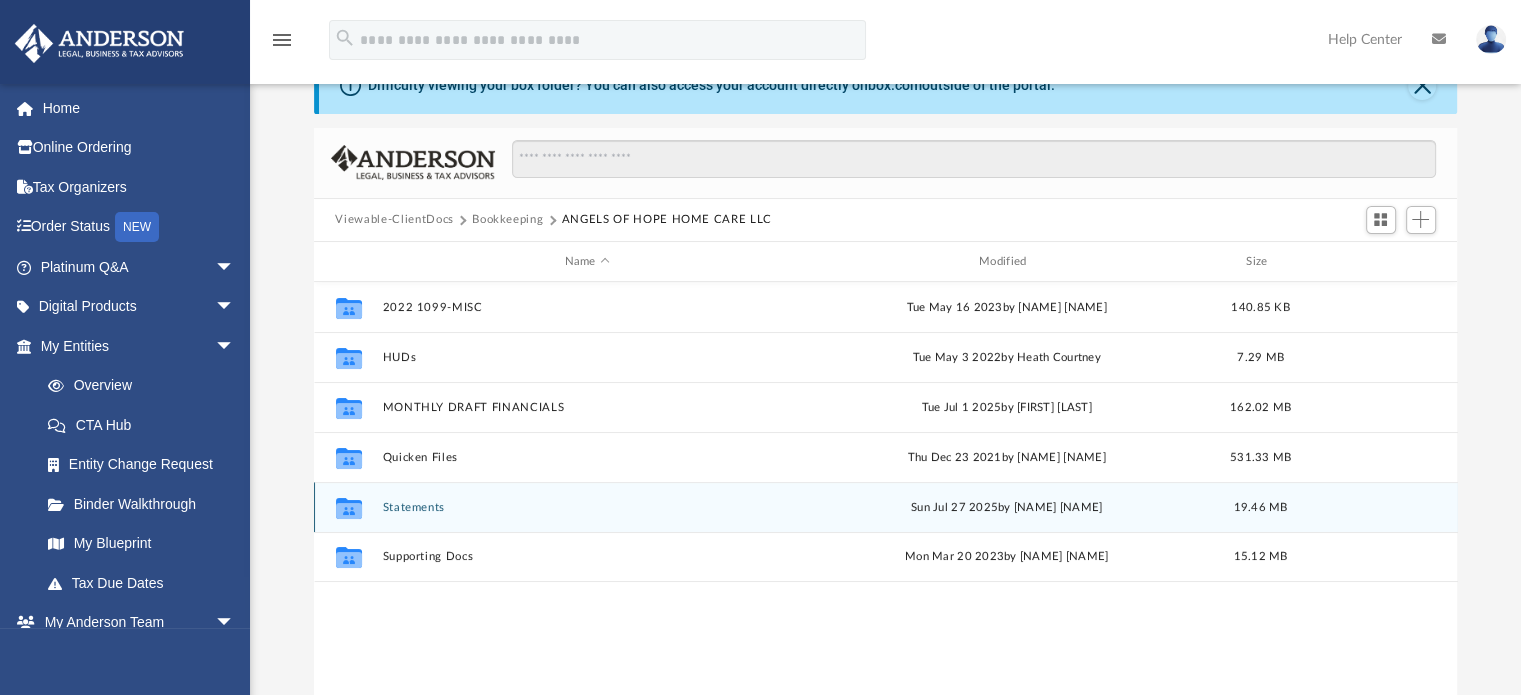 click on "Statements" at bounding box center (587, 507) 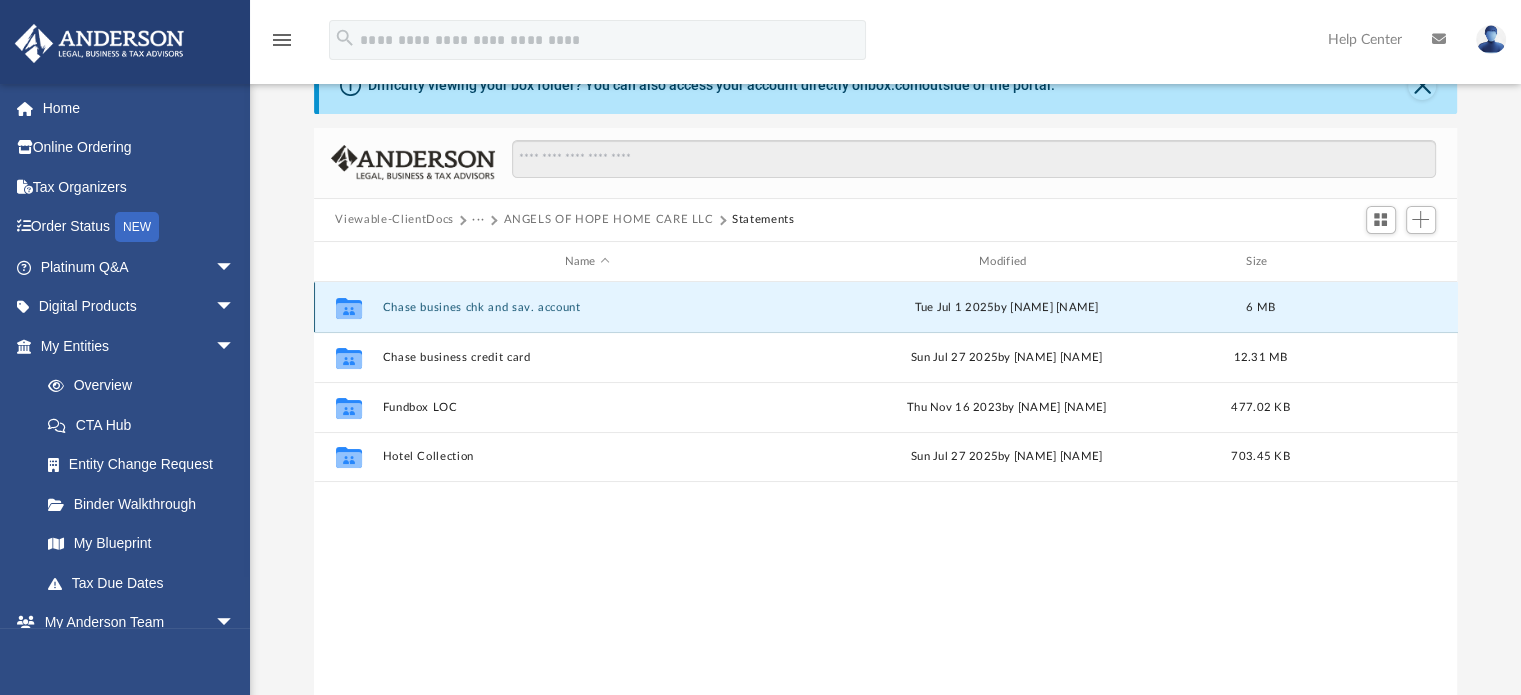 click on "Chase busines chk and sav. account" at bounding box center (587, 307) 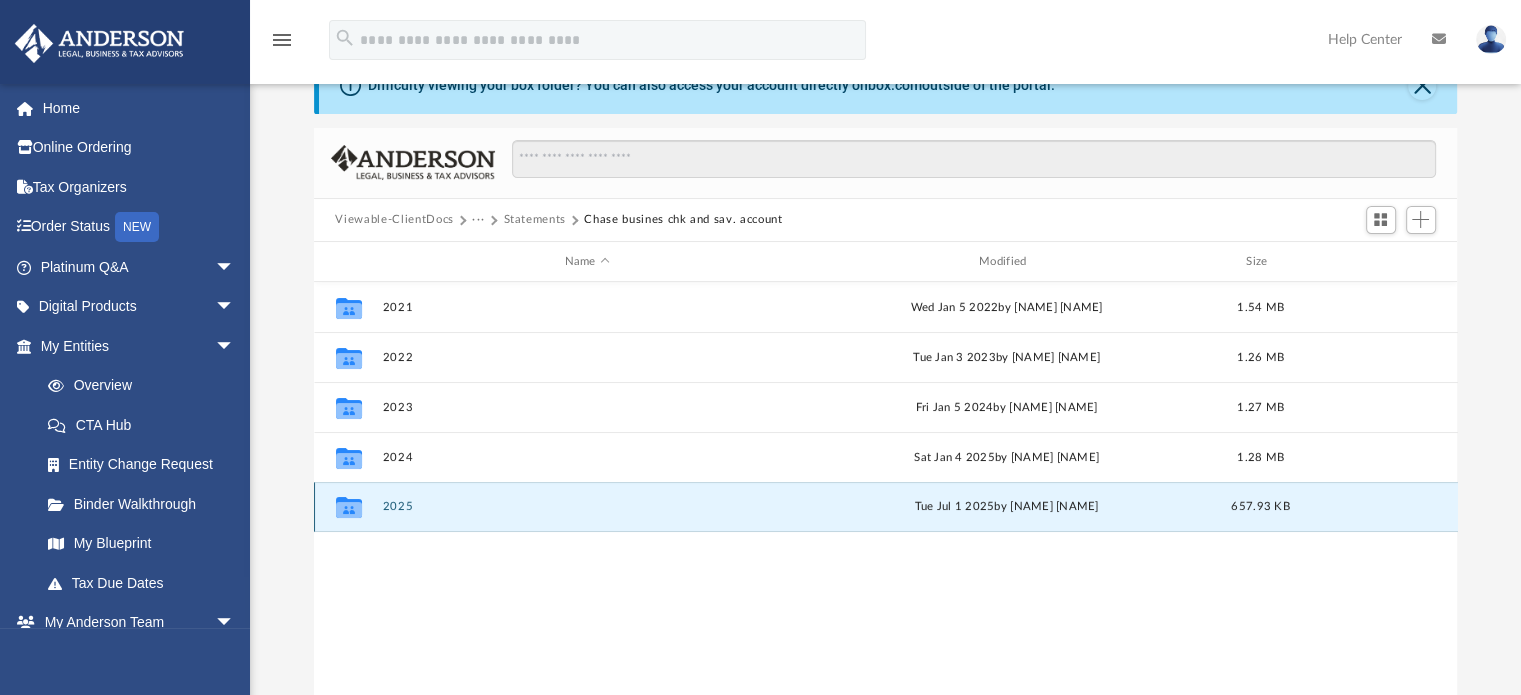 click on "2025" at bounding box center (587, 507) 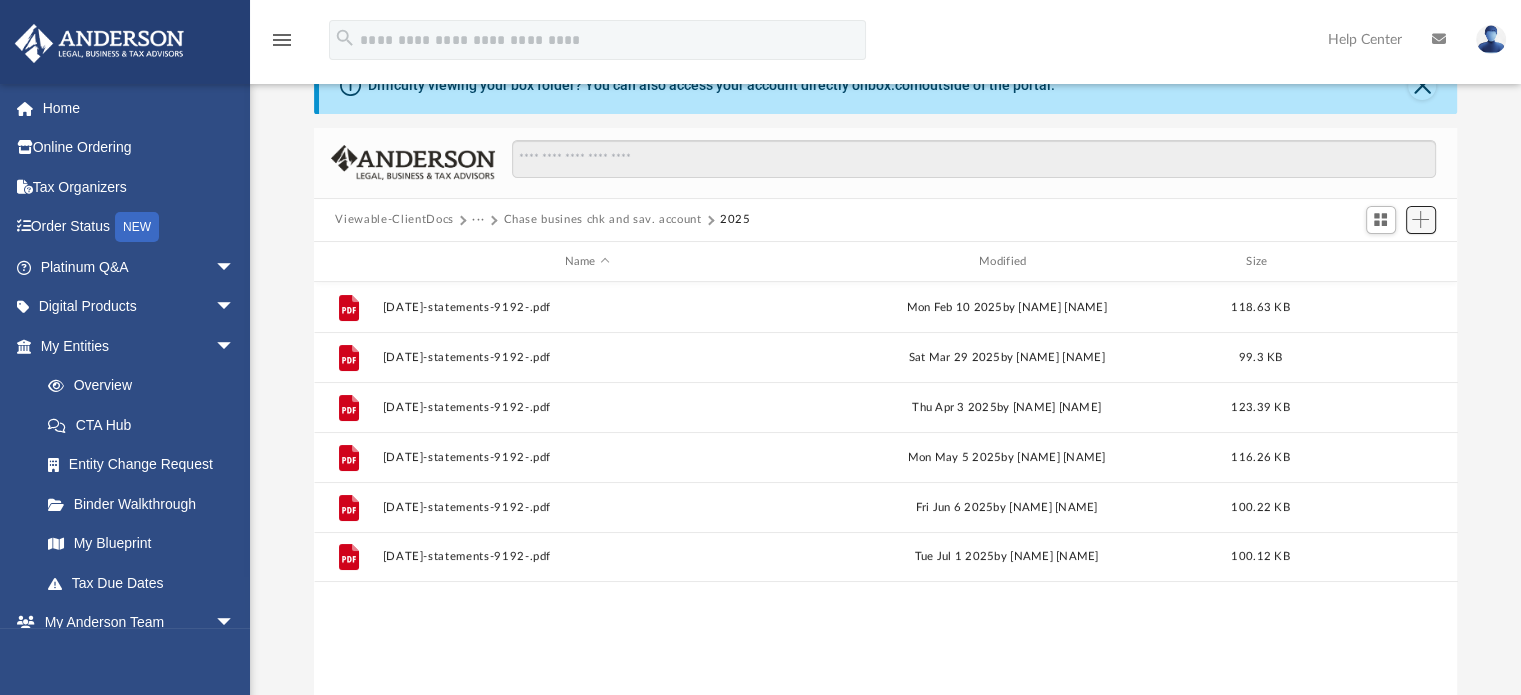 click at bounding box center (1420, 219) 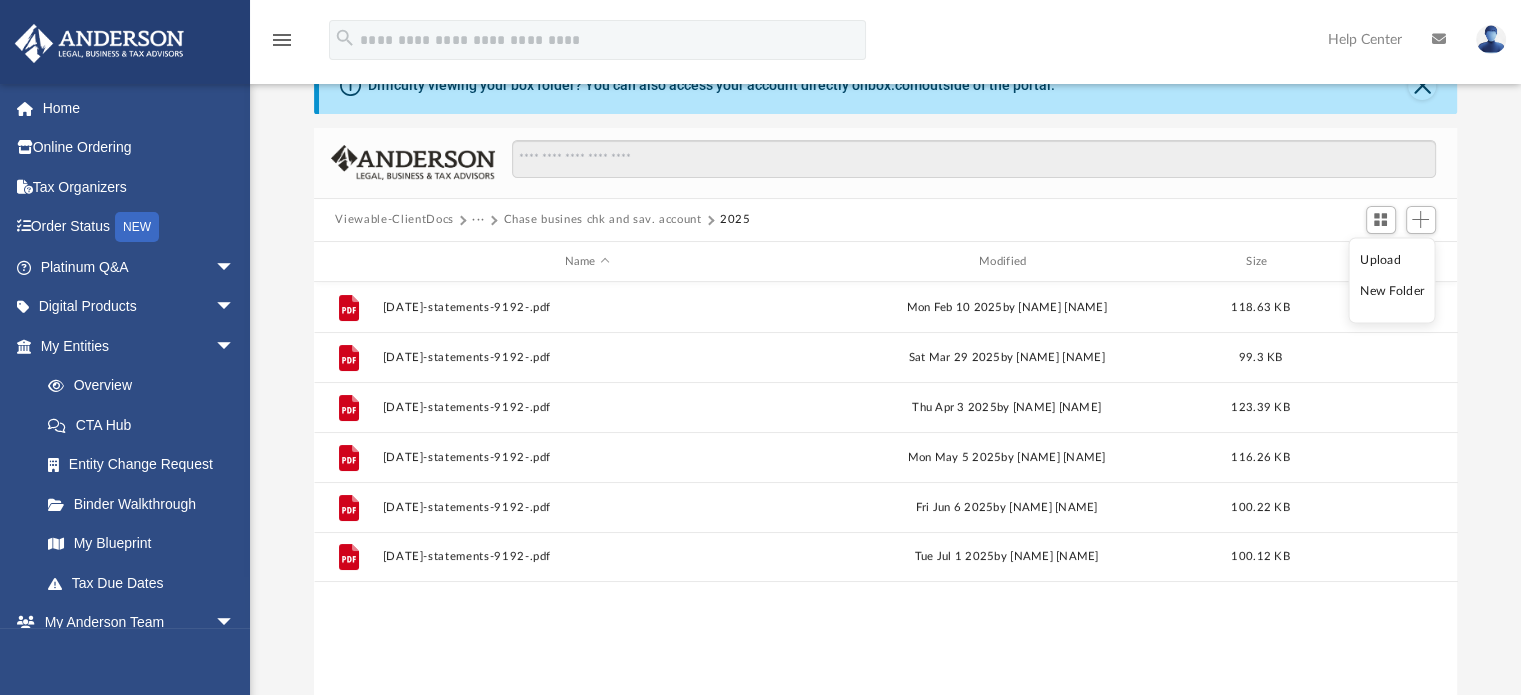 click on "Upload" at bounding box center [1392, 259] 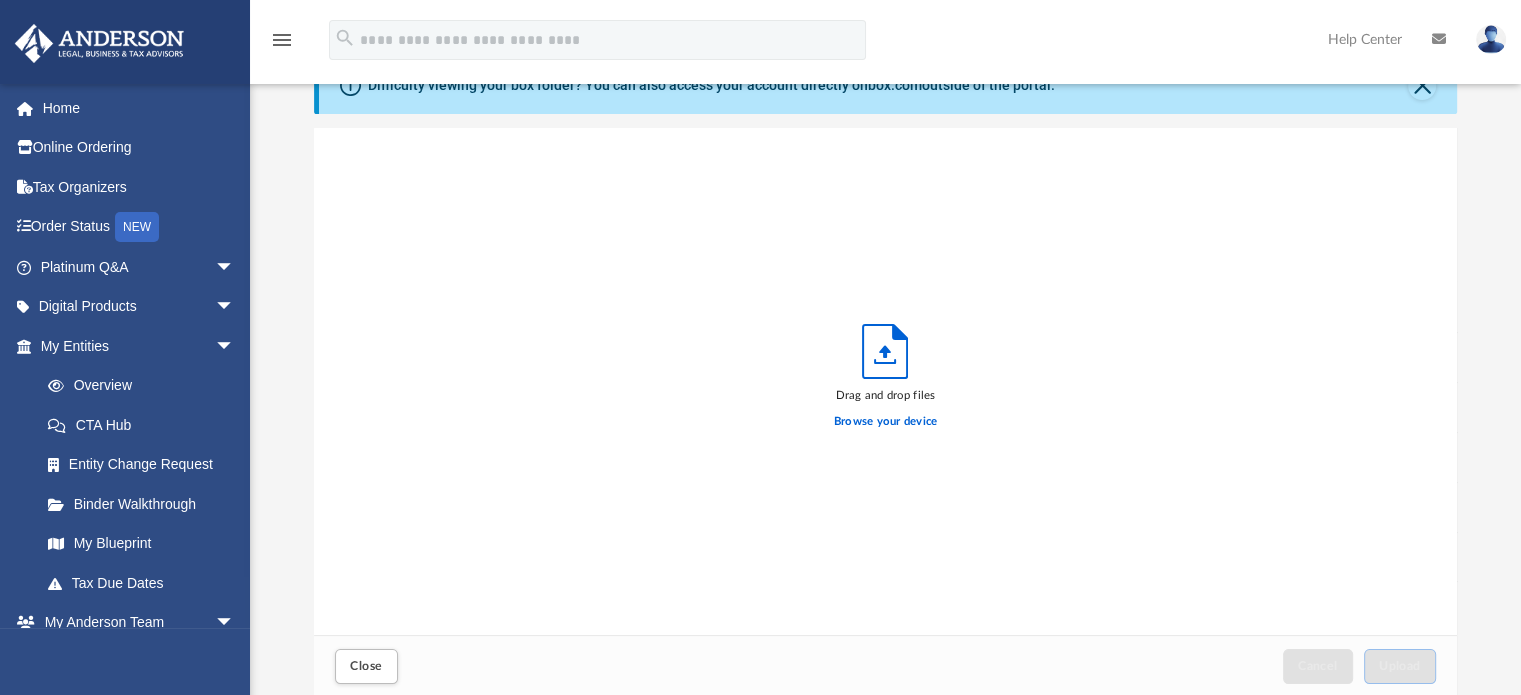 scroll, scrollTop: 16, scrollLeft: 16, axis: both 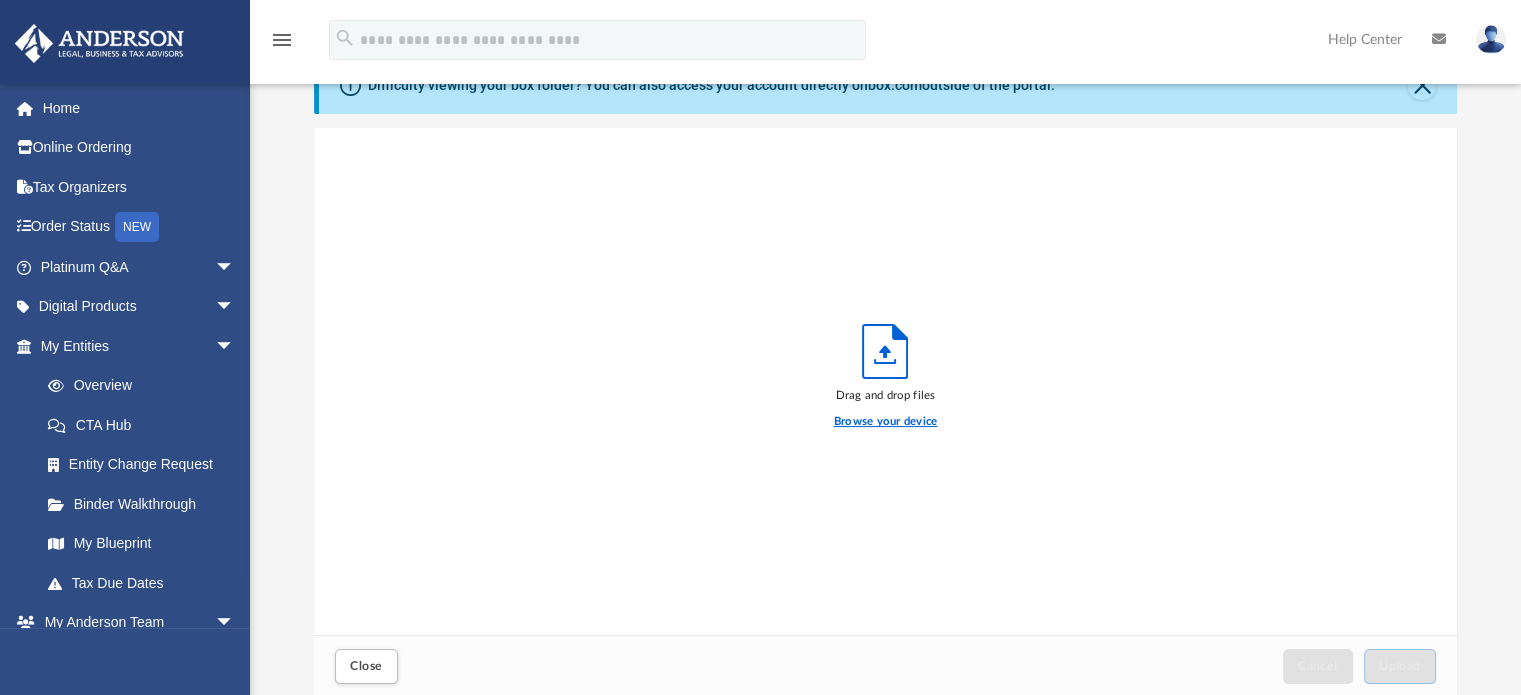 click on "Browse your device" at bounding box center (886, 422) 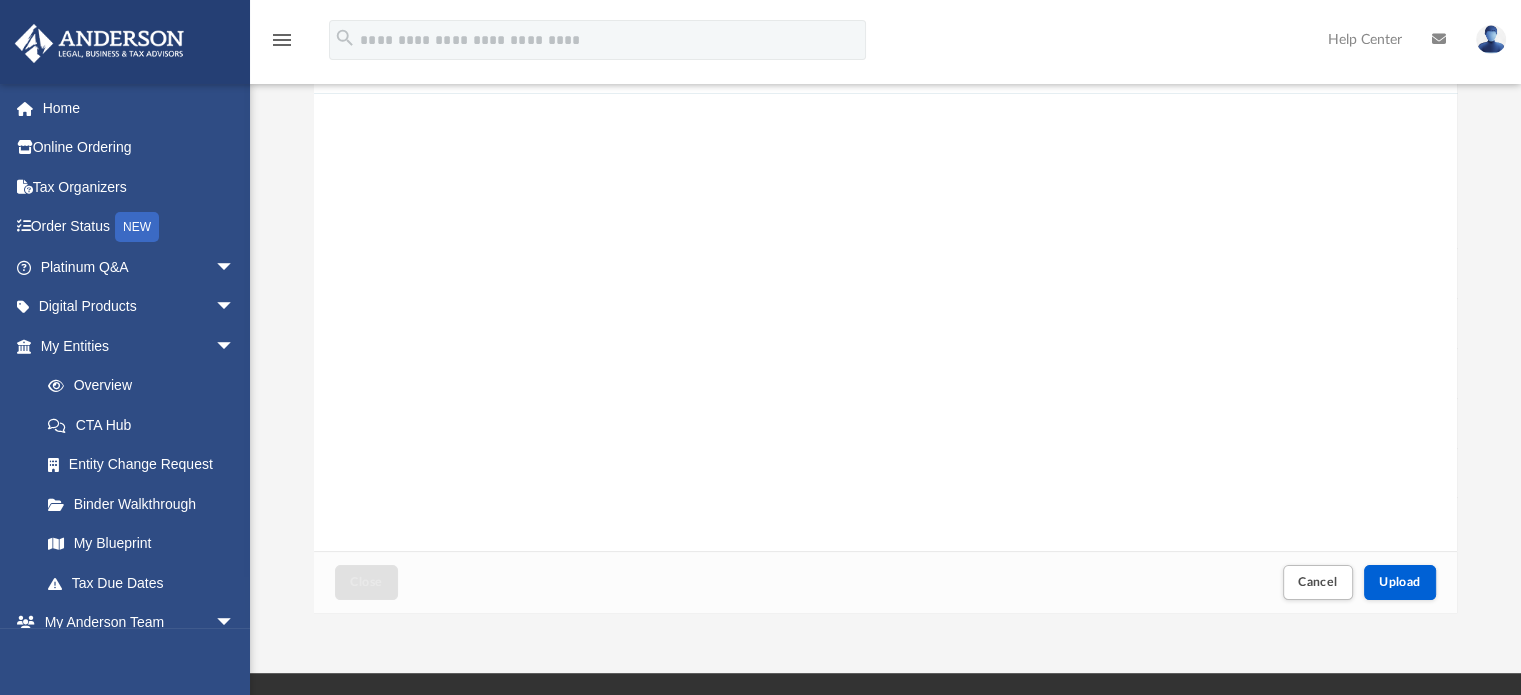 scroll, scrollTop: 300, scrollLeft: 0, axis: vertical 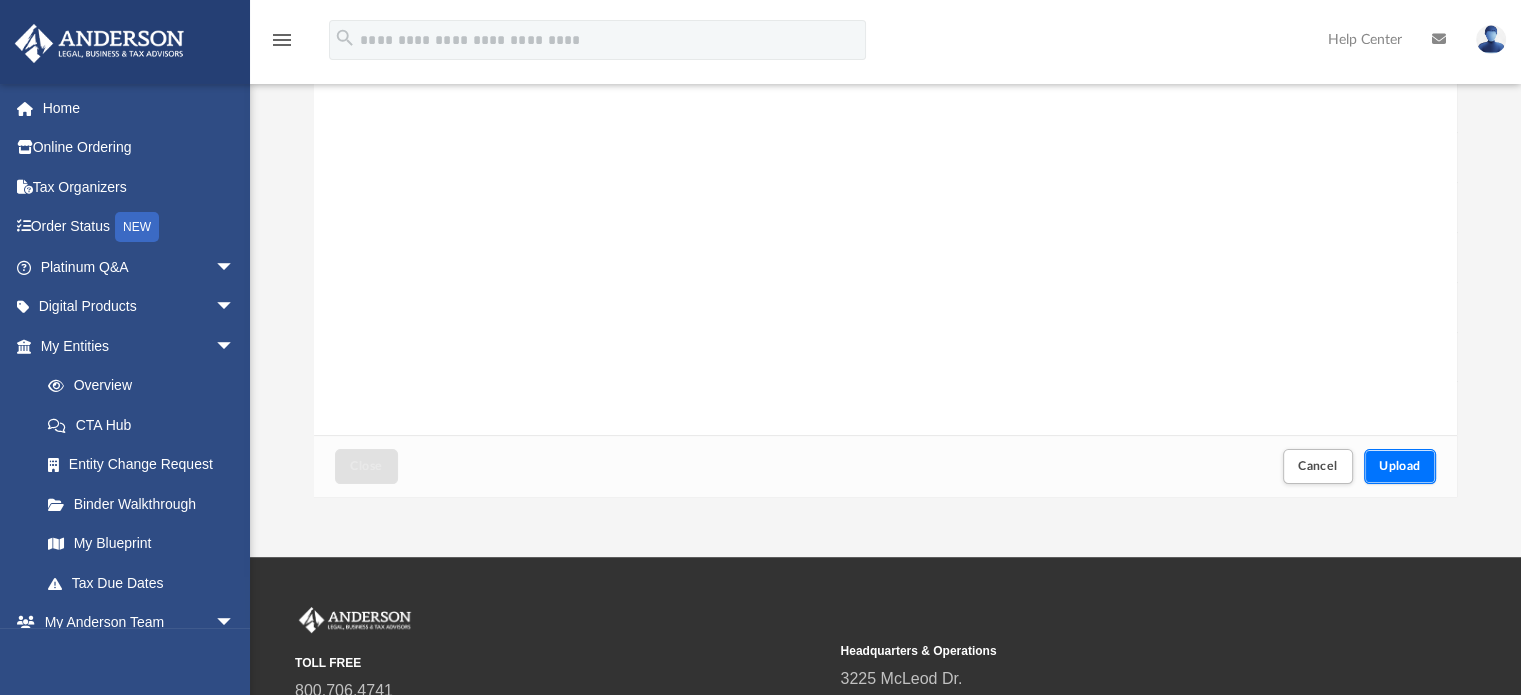 click on "Upload" at bounding box center (1400, 466) 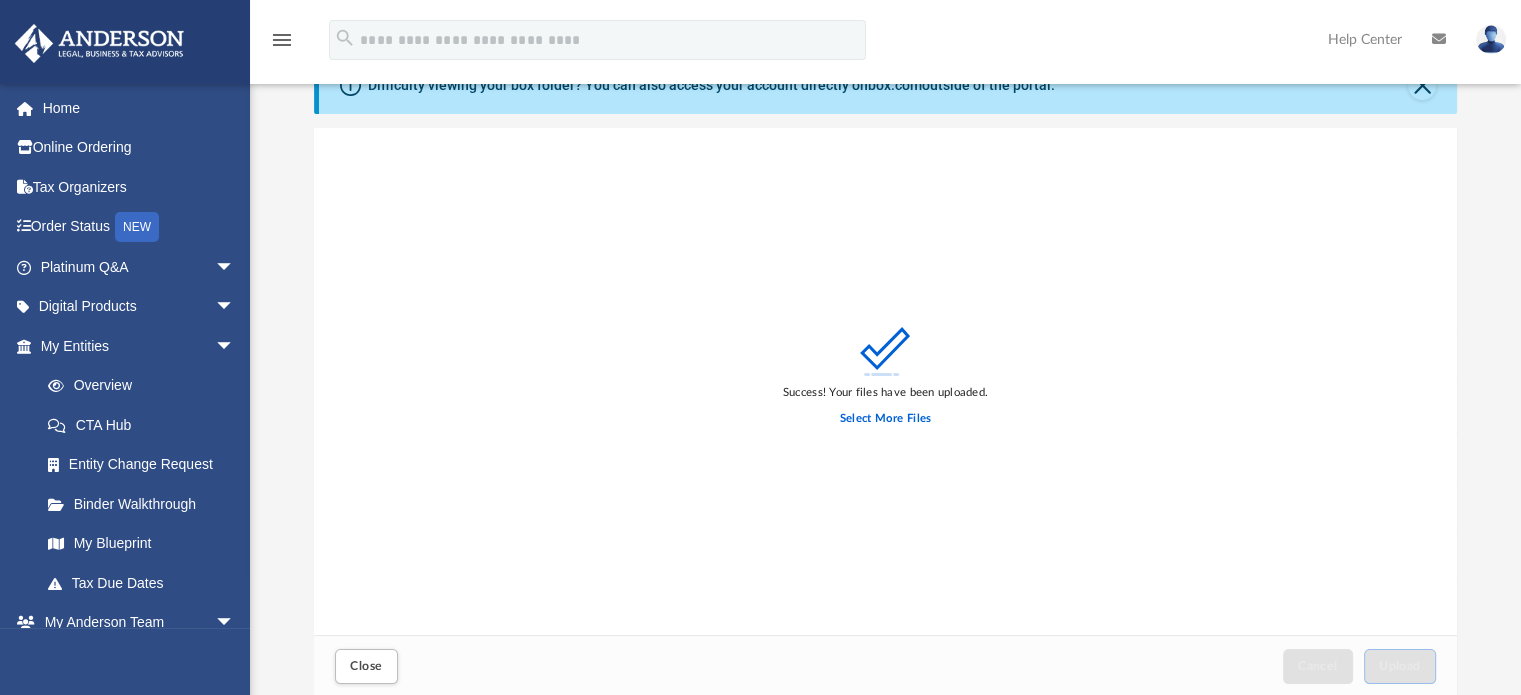 scroll, scrollTop: 0, scrollLeft: 0, axis: both 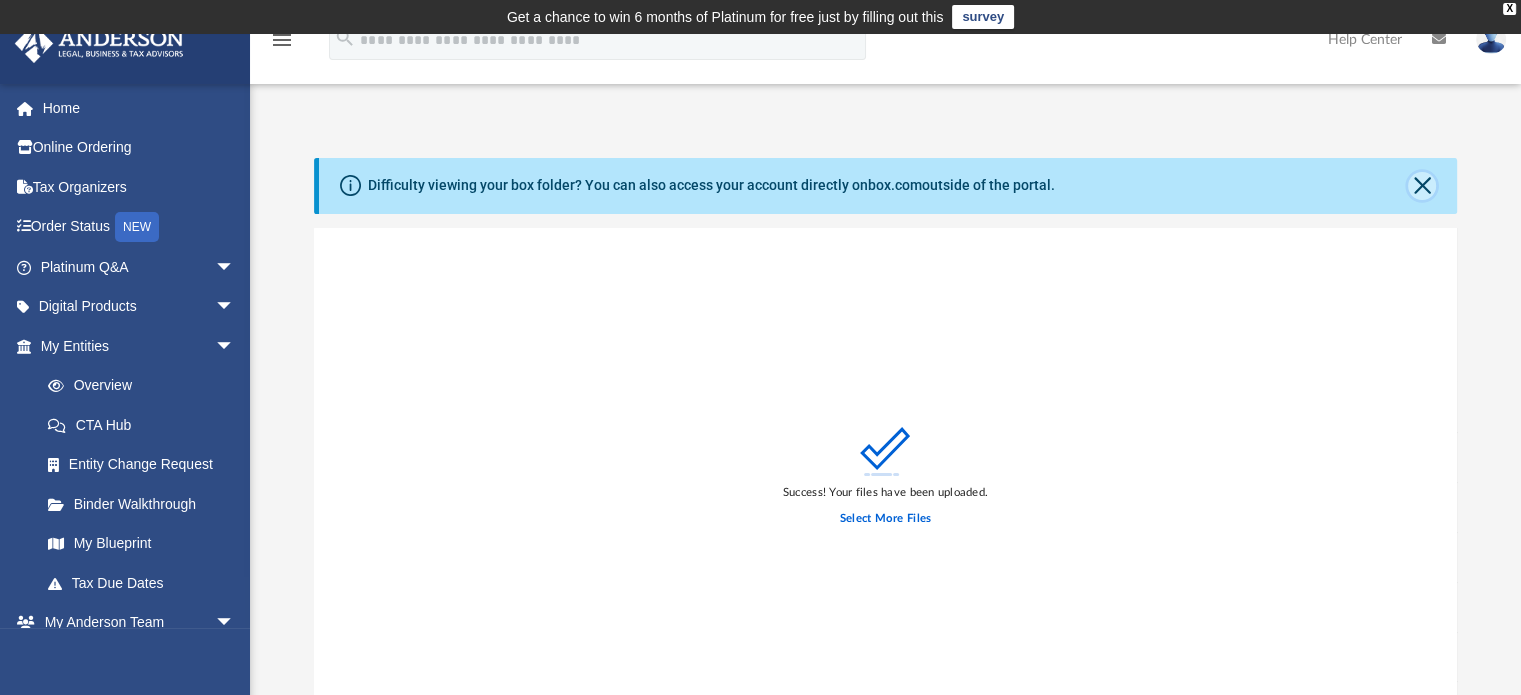 click 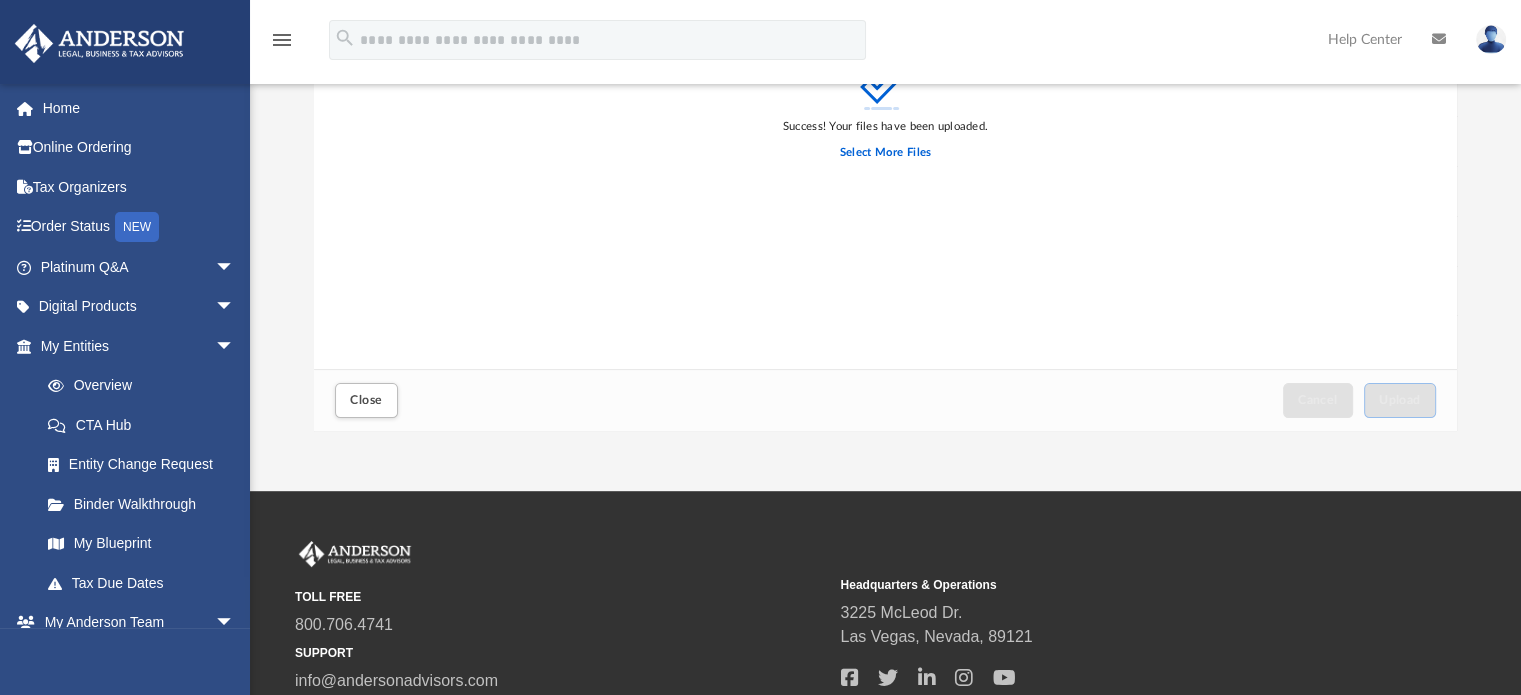 scroll, scrollTop: 300, scrollLeft: 0, axis: vertical 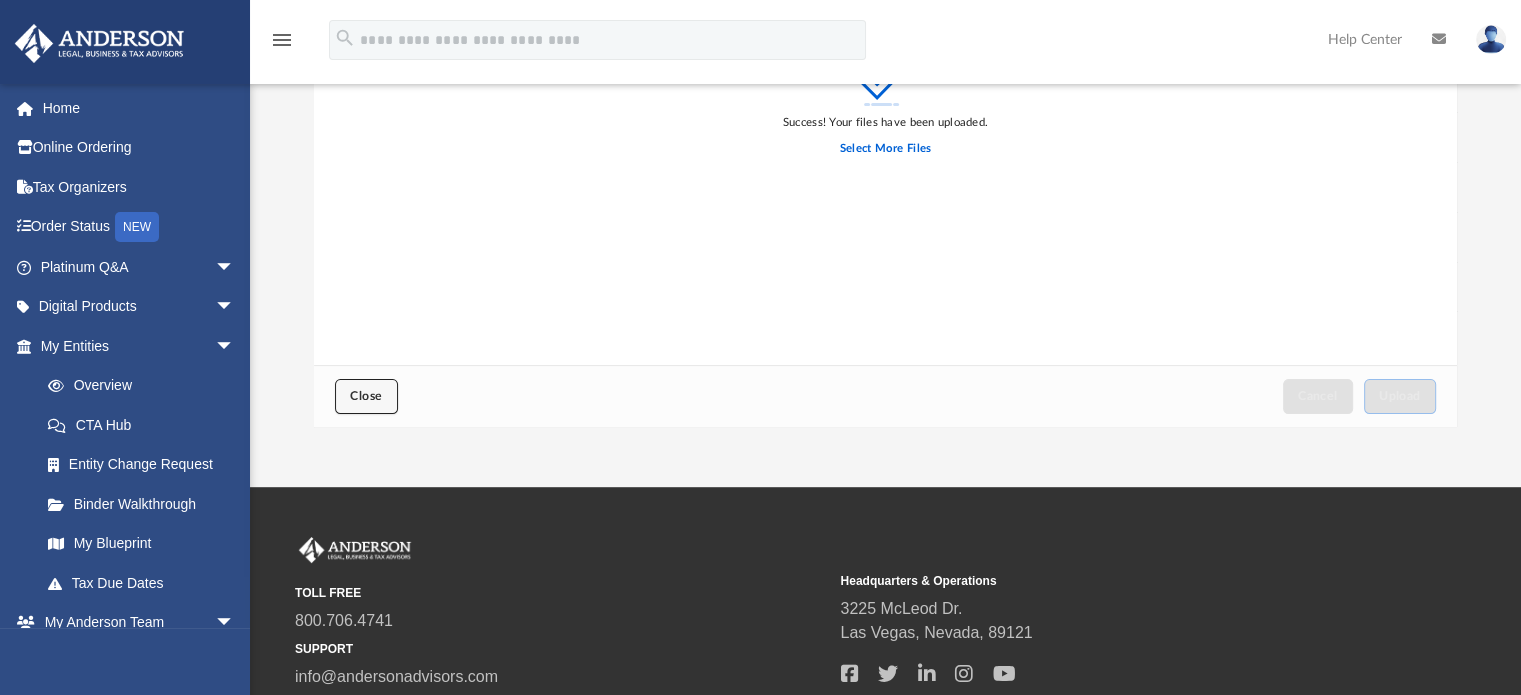 click on "Close" at bounding box center [366, 396] 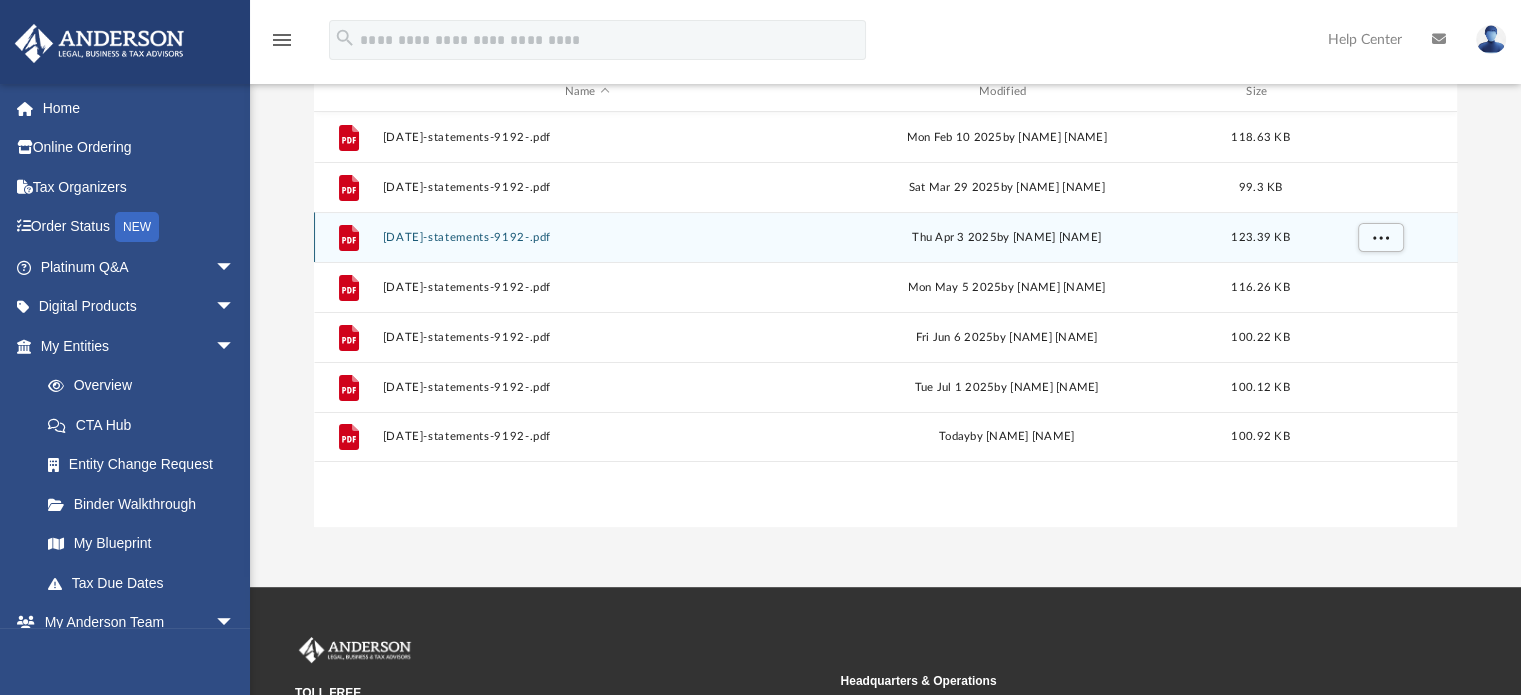 scroll, scrollTop: 0, scrollLeft: 0, axis: both 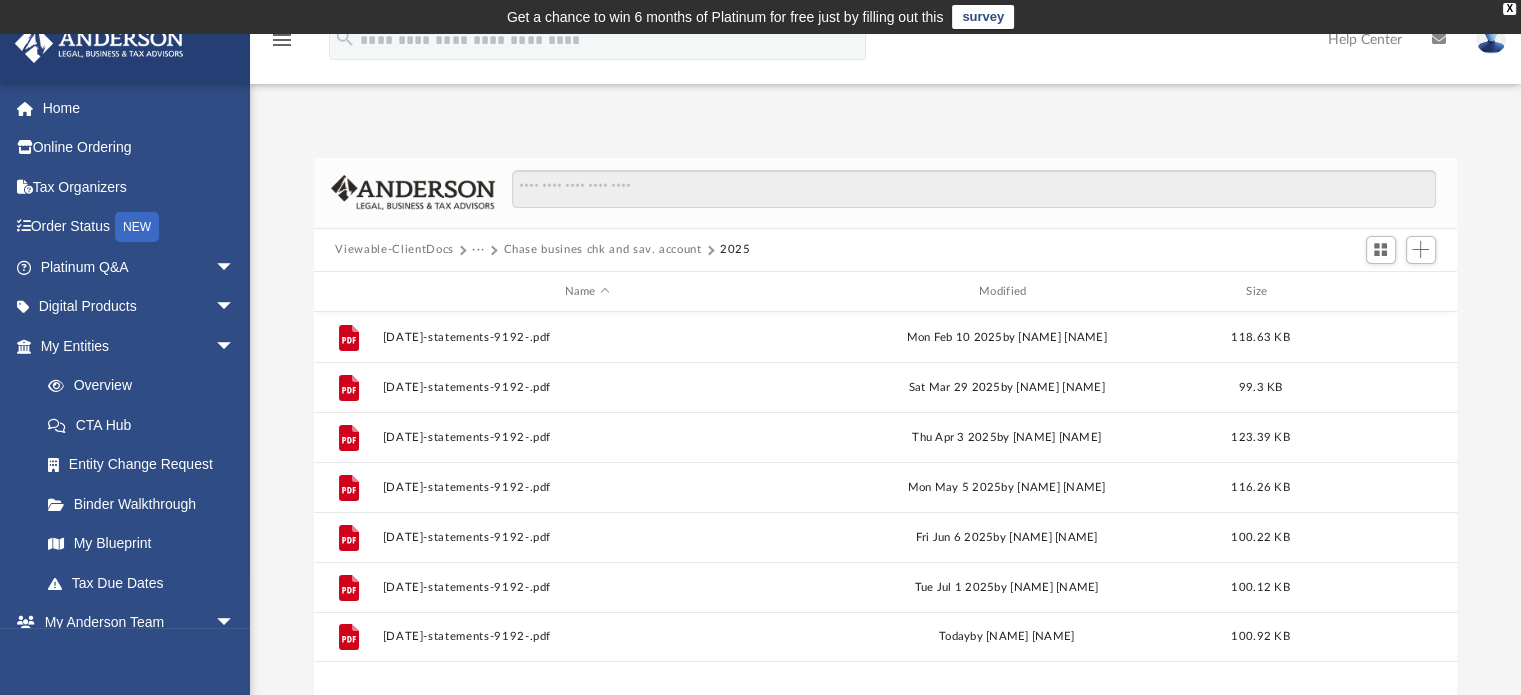 click on "Chase busines chk and sav. account" at bounding box center [602, 250] 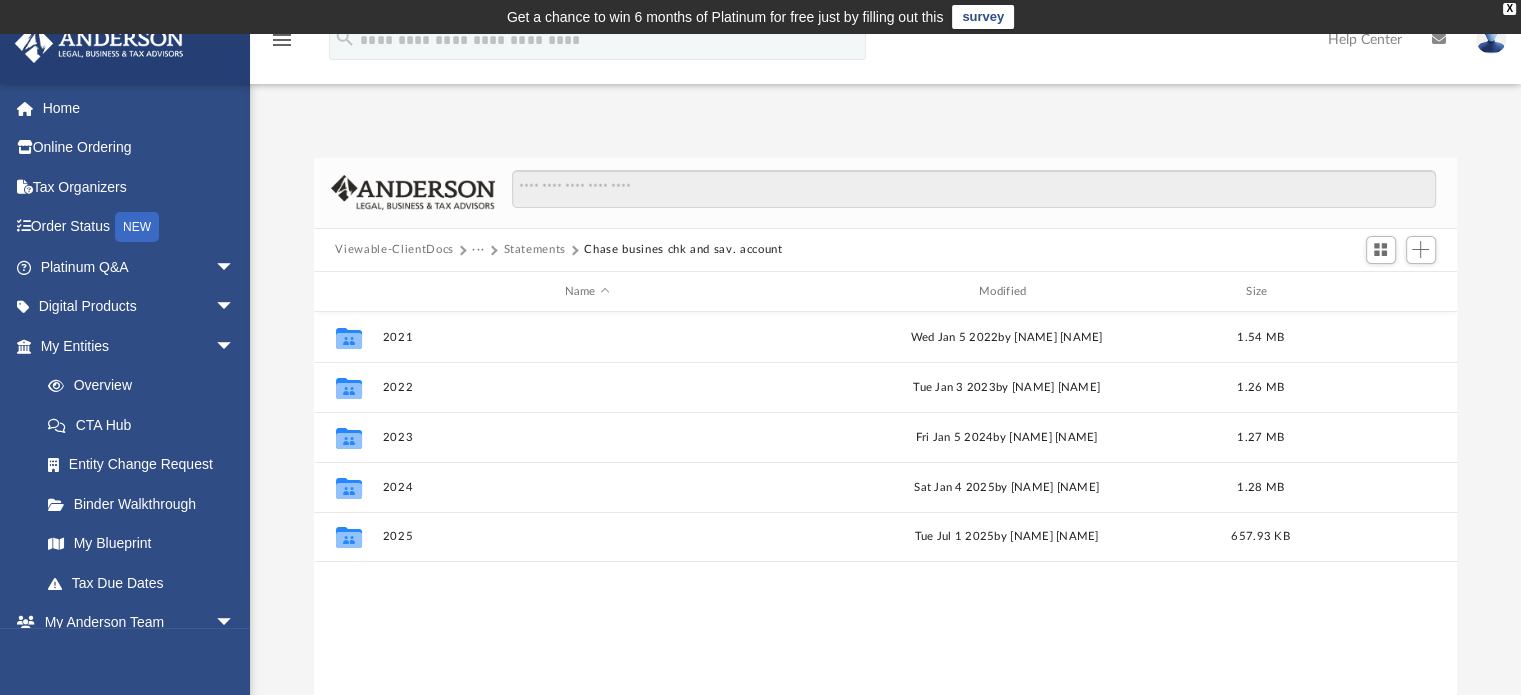click on "Statements" at bounding box center (534, 250) 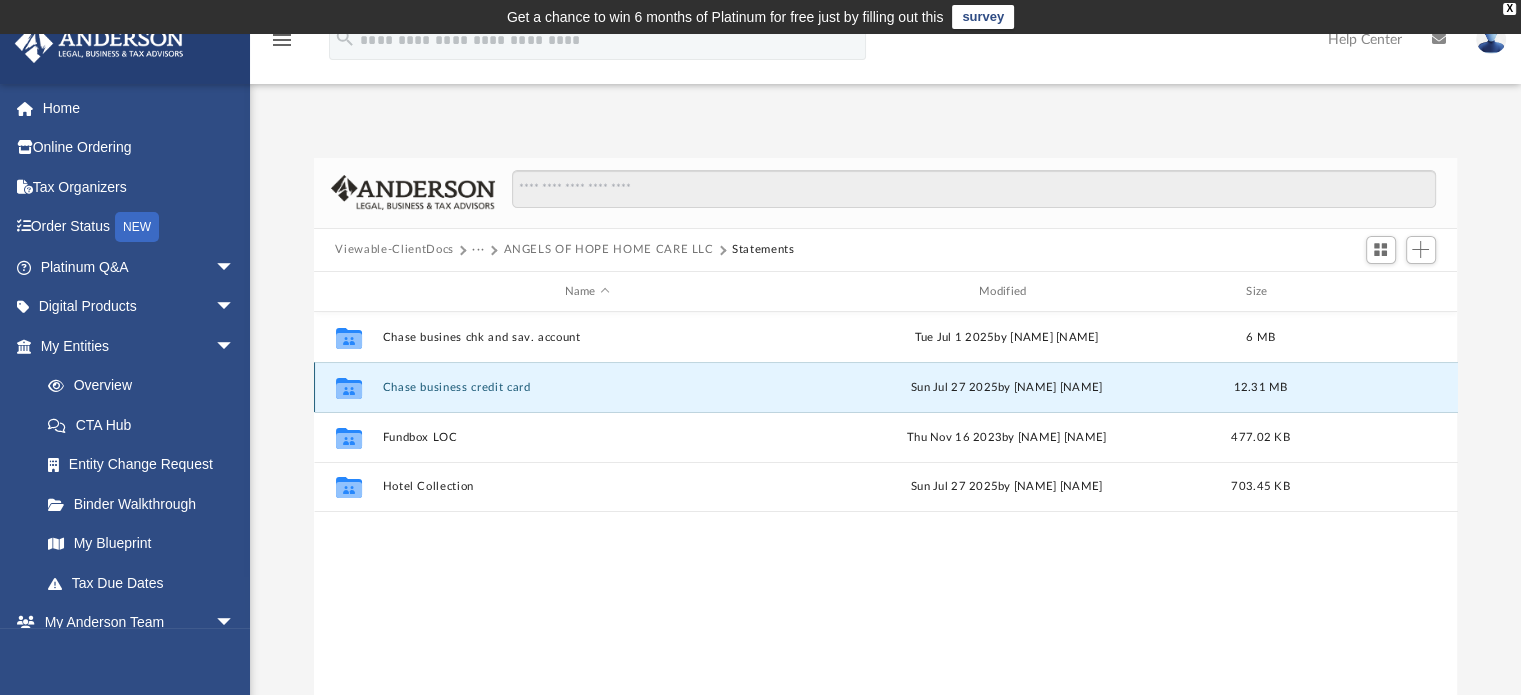 click on "Chase business credit card" at bounding box center (587, 387) 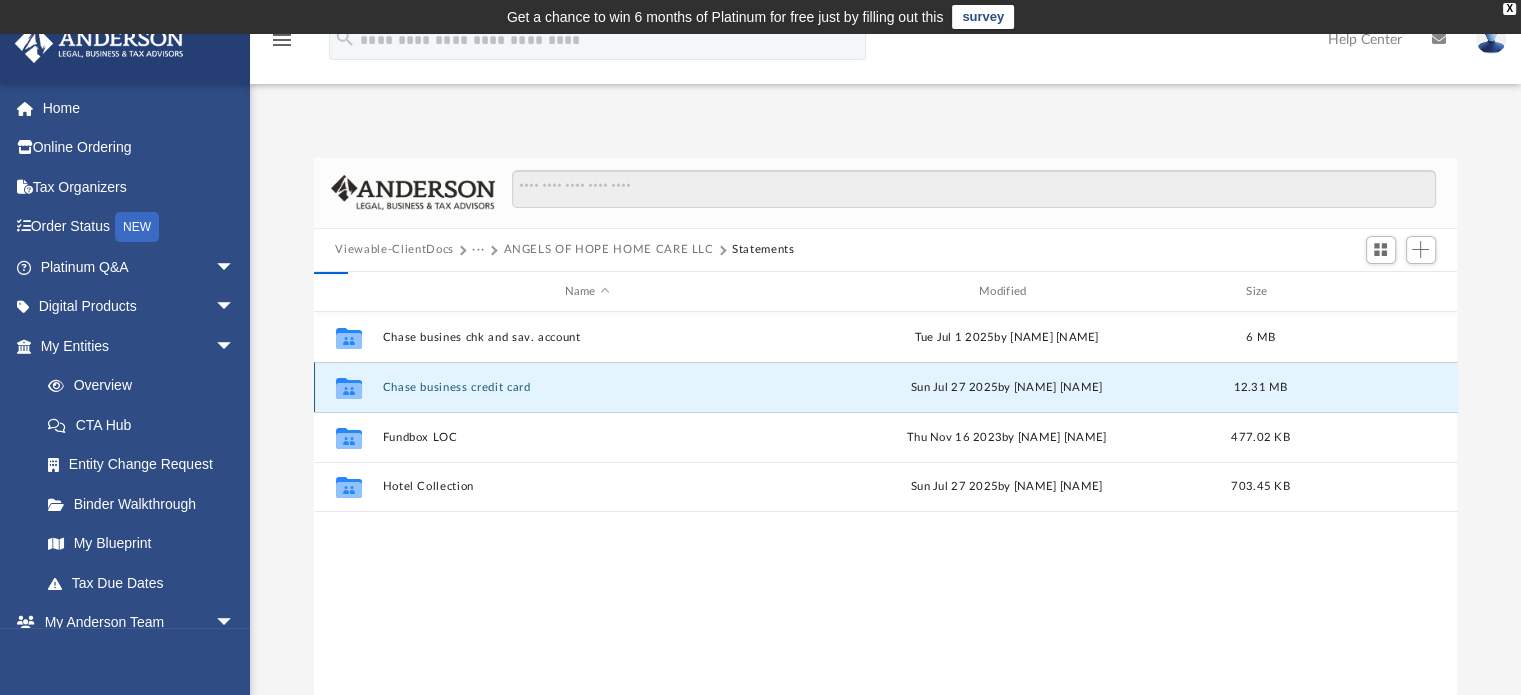 click on "Chase business credit card" at bounding box center [587, 387] 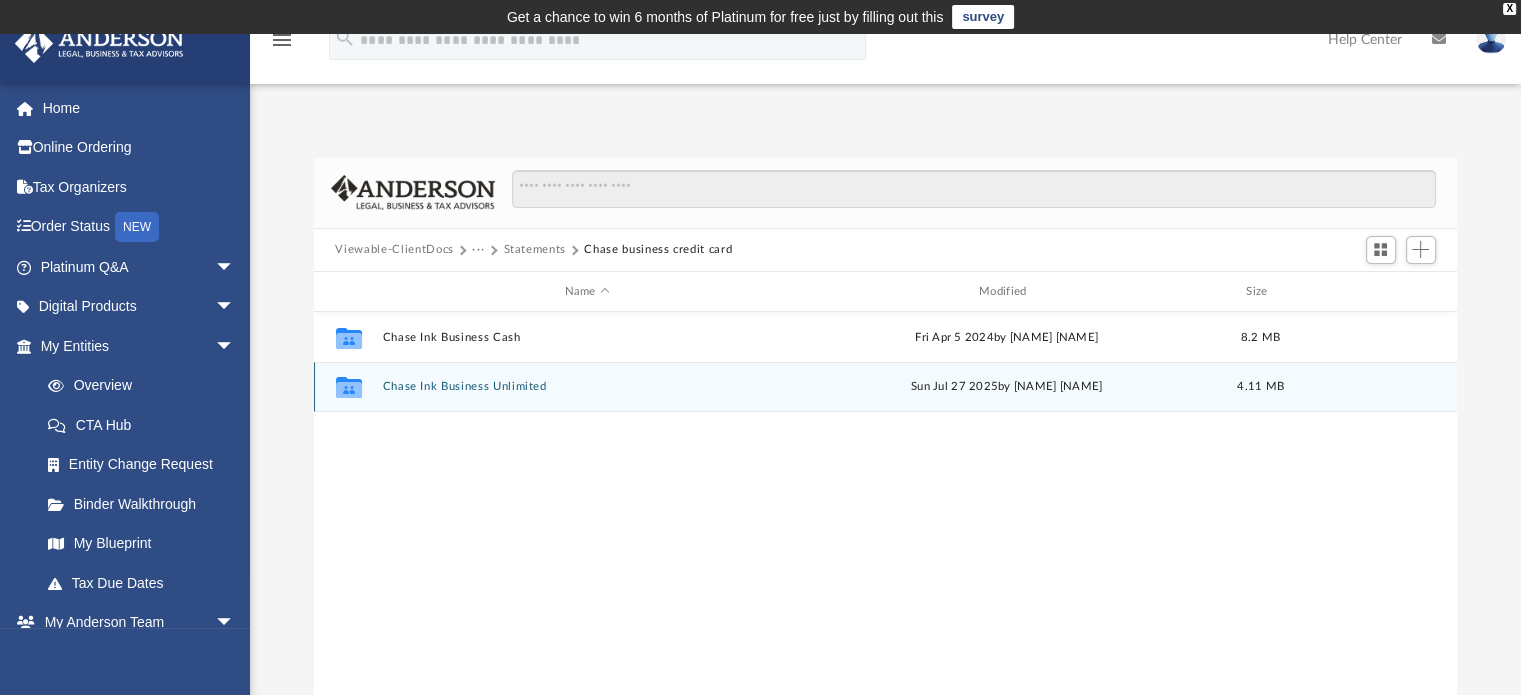click on "Chase Ink Business Unlimited" at bounding box center [587, 387] 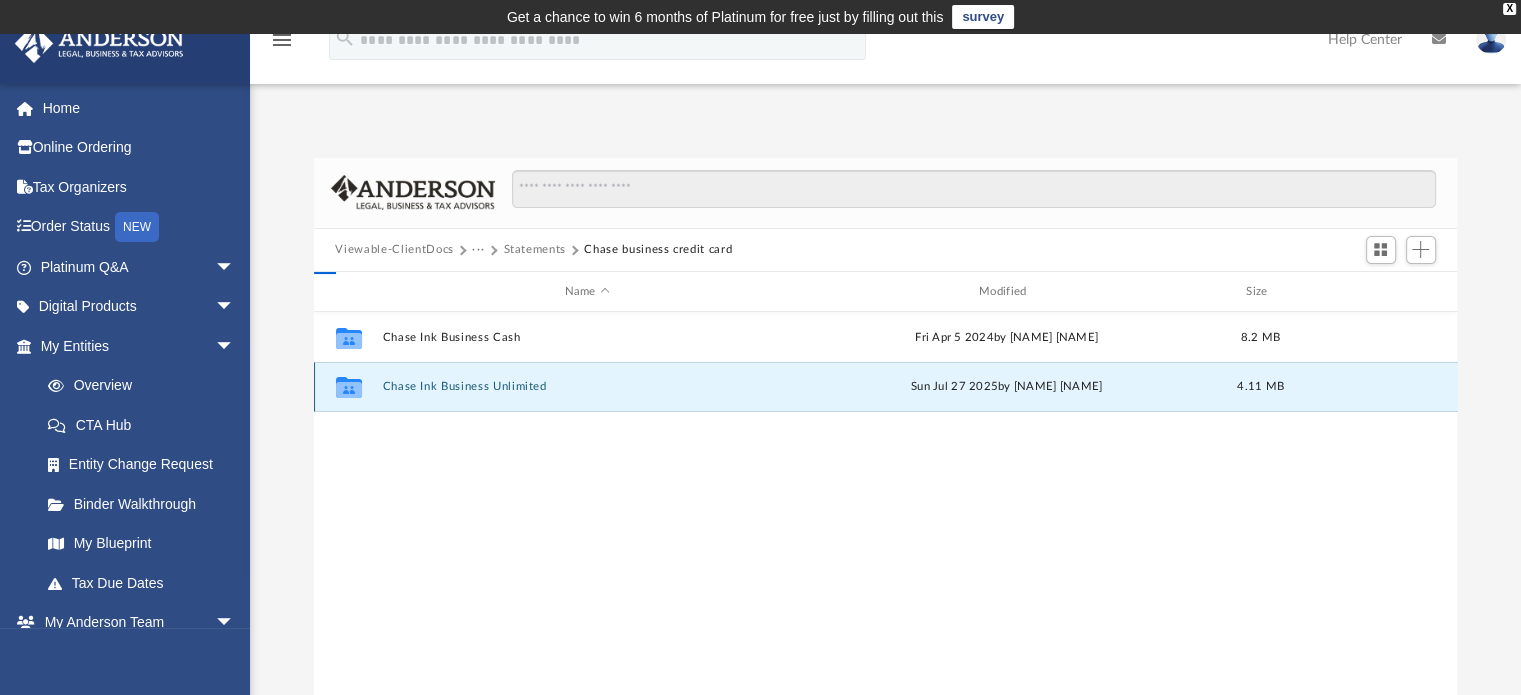 click on "Chase Ink Business Unlimited" at bounding box center [587, 387] 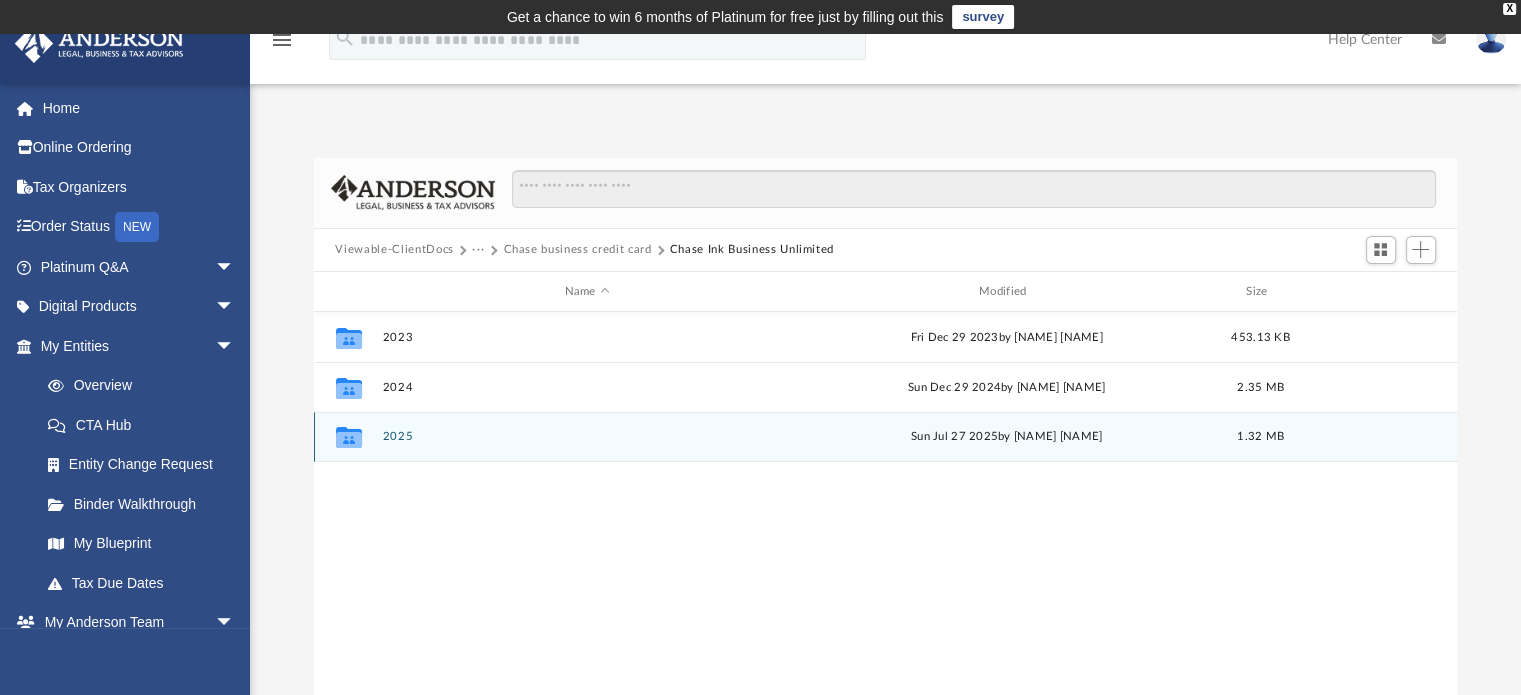 click on "2025" at bounding box center (587, 437) 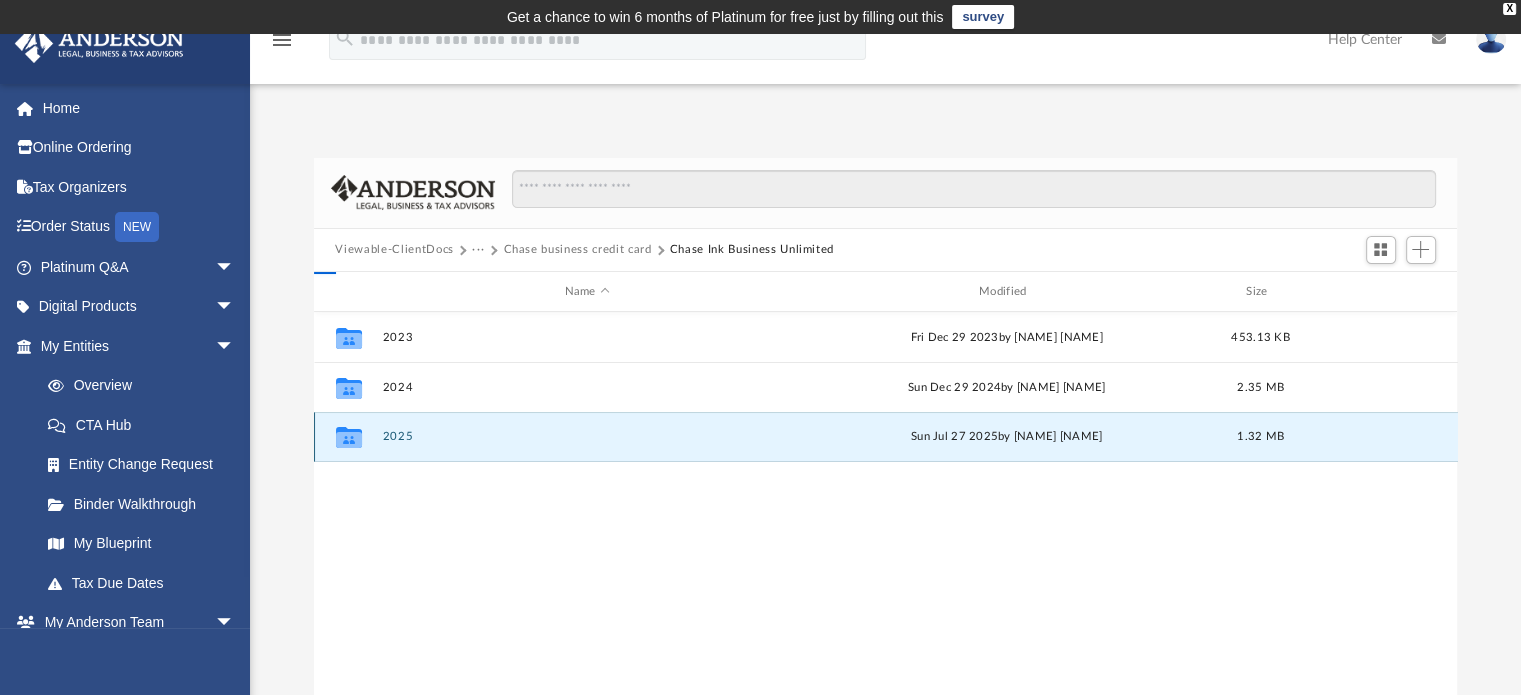 click on "2025" at bounding box center [587, 437] 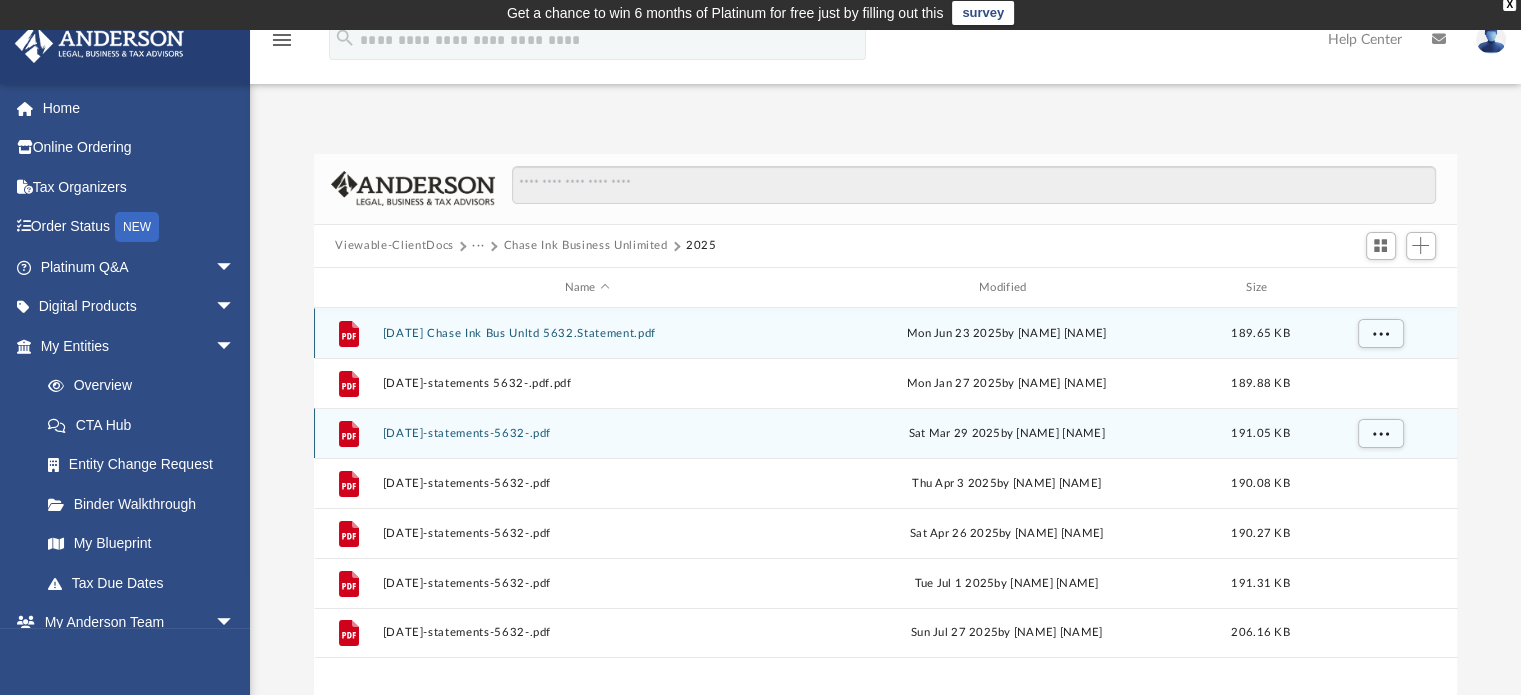 scroll, scrollTop: 0, scrollLeft: 0, axis: both 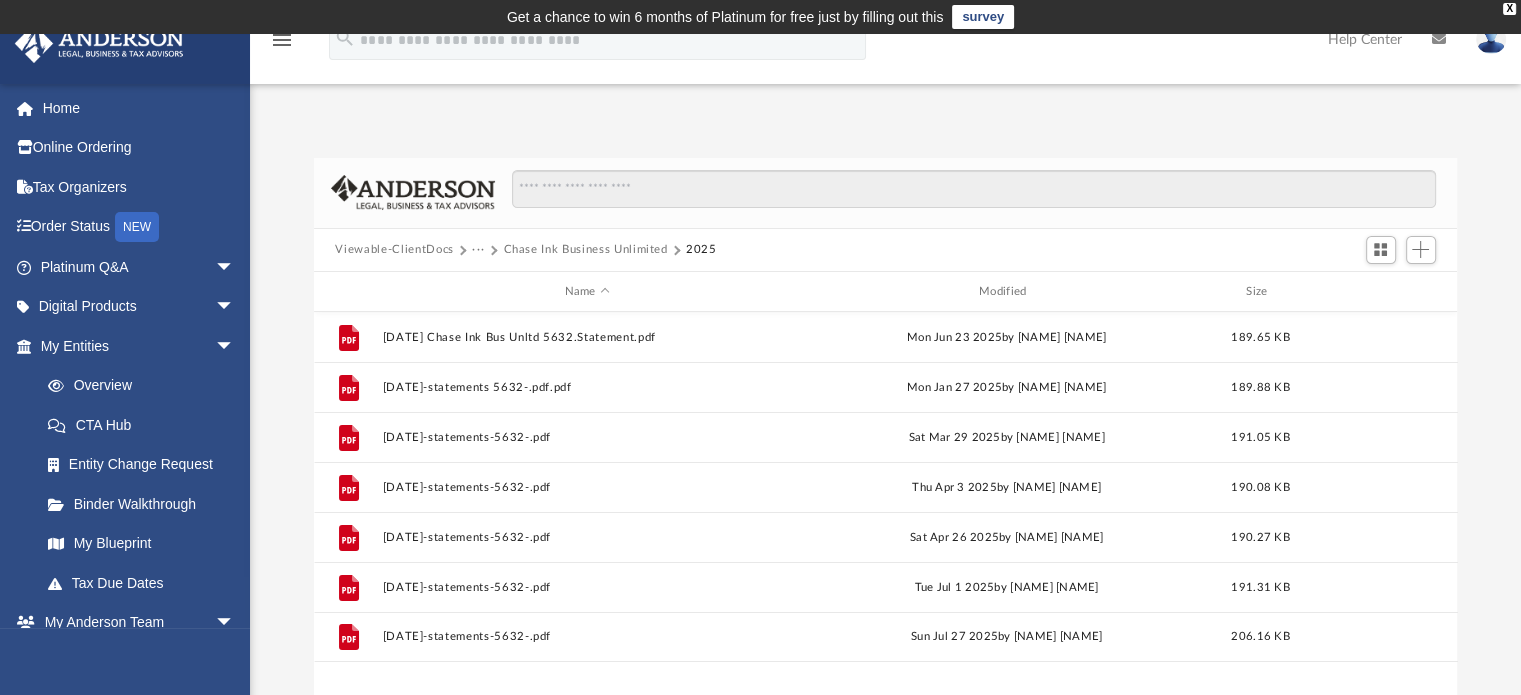 click on "Chase Ink Business Unlimited" at bounding box center (585, 250) 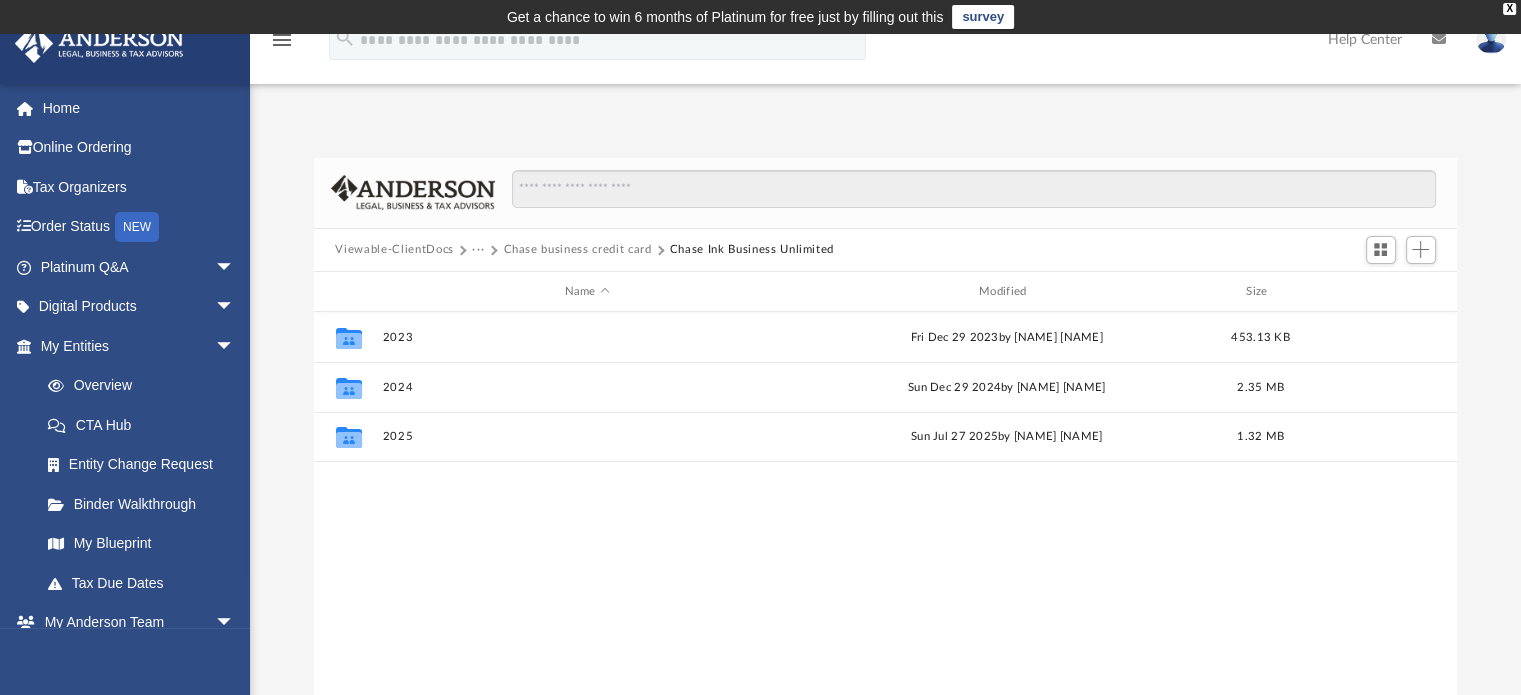 click on "Chase business credit card" at bounding box center (577, 250) 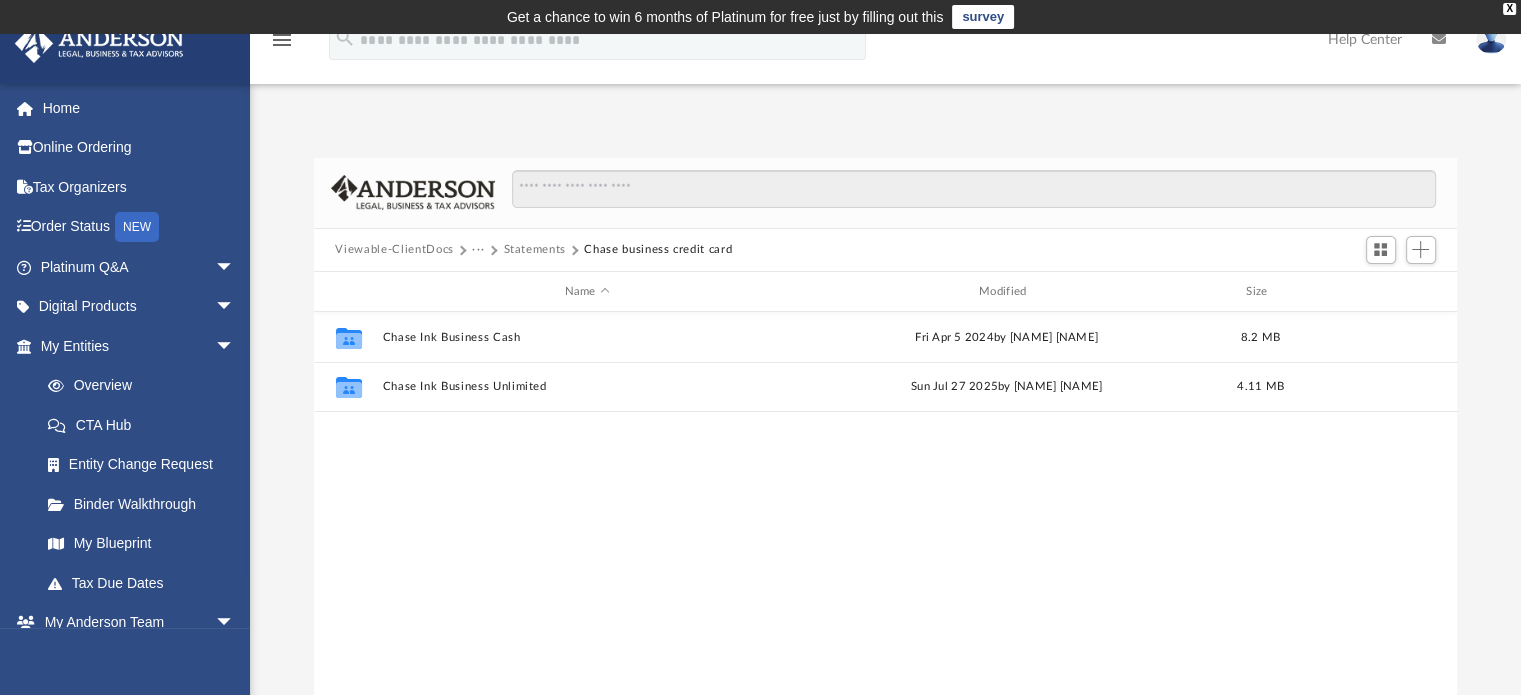 click on "Statements" at bounding box center (534, 250) 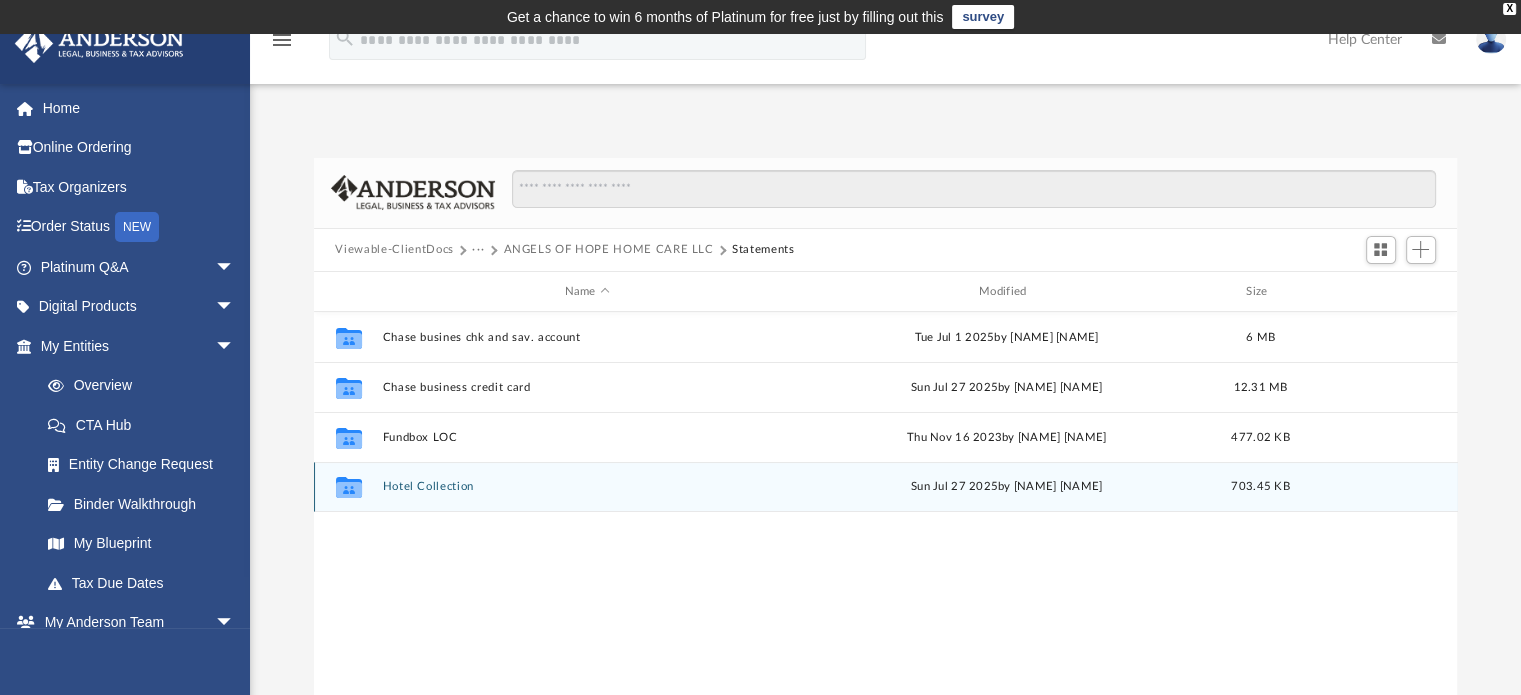 click on "Hotel Collection" at bounding box center (587, 487) 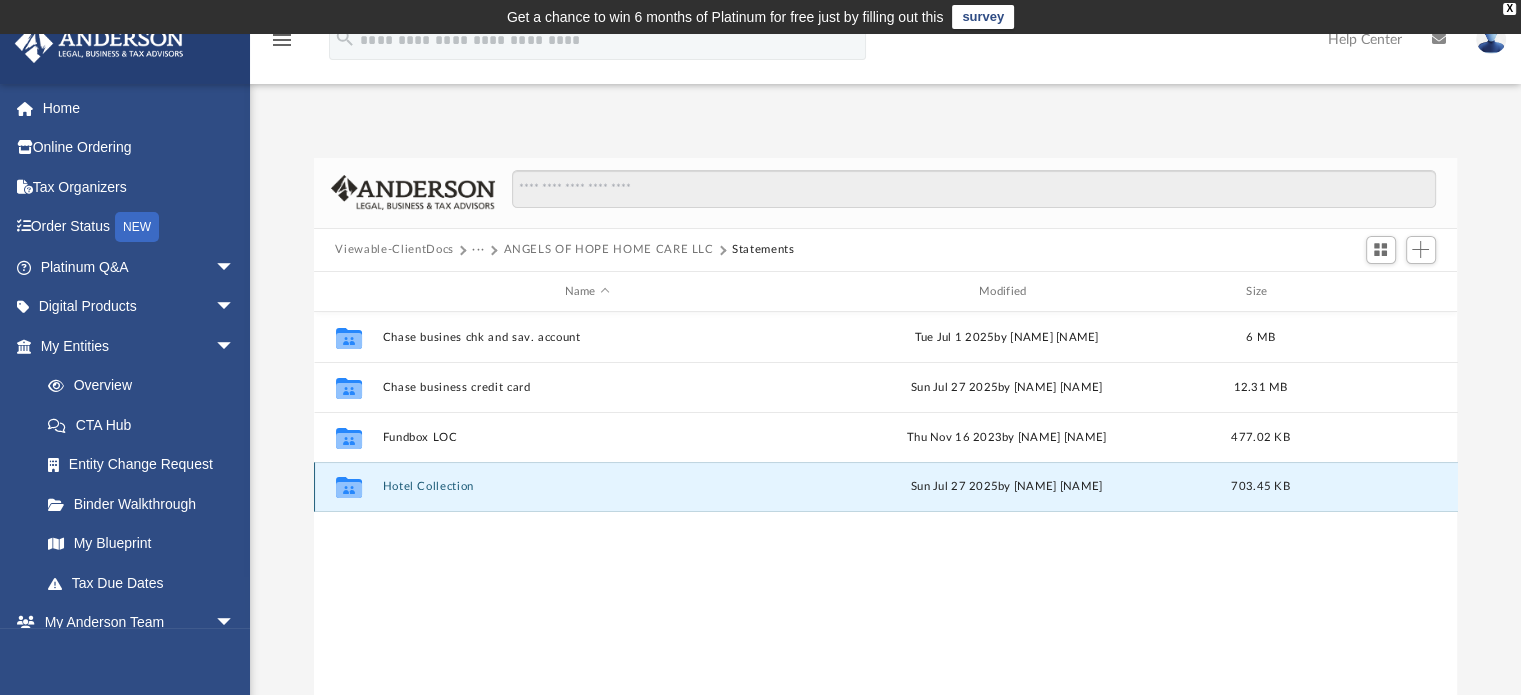 click on "Hotel Collection" at bounding box center (587, 487) 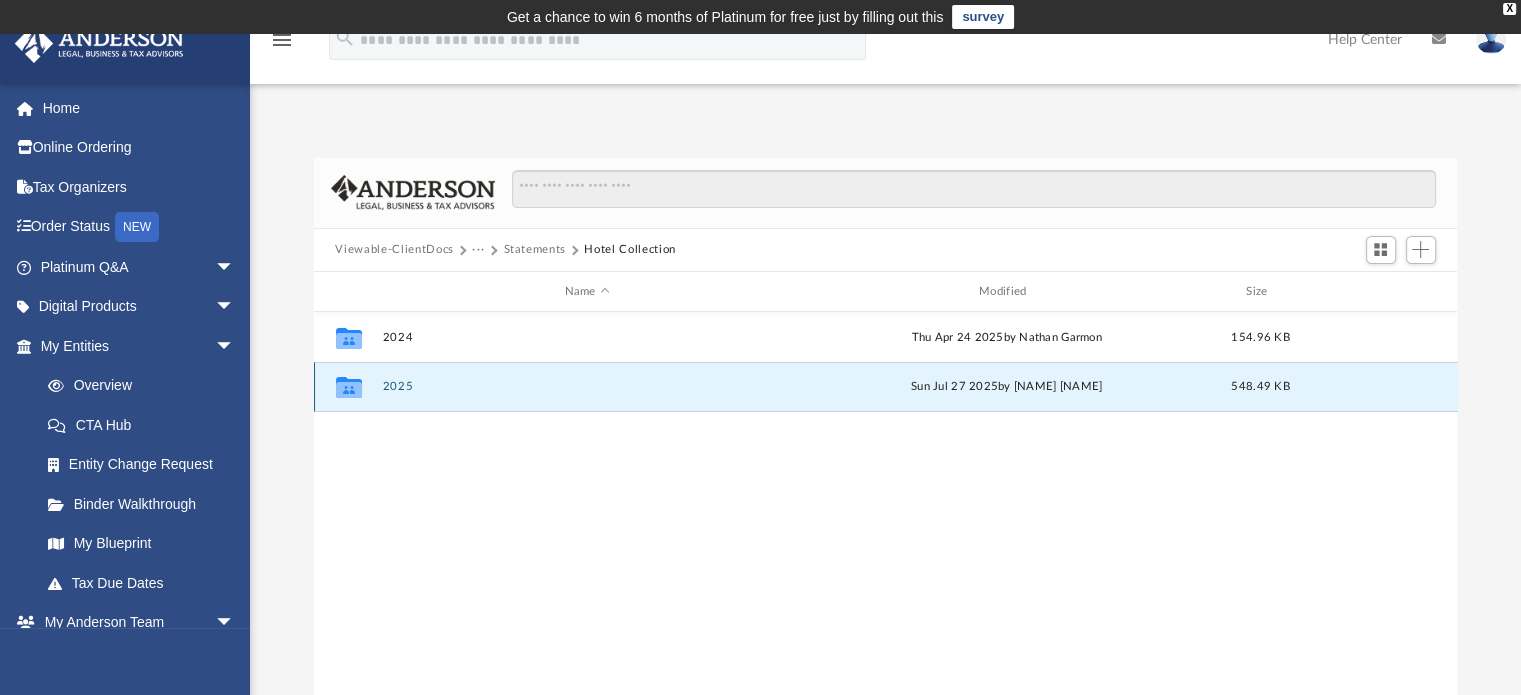 click on "2025" at bounding box center (587, 387) 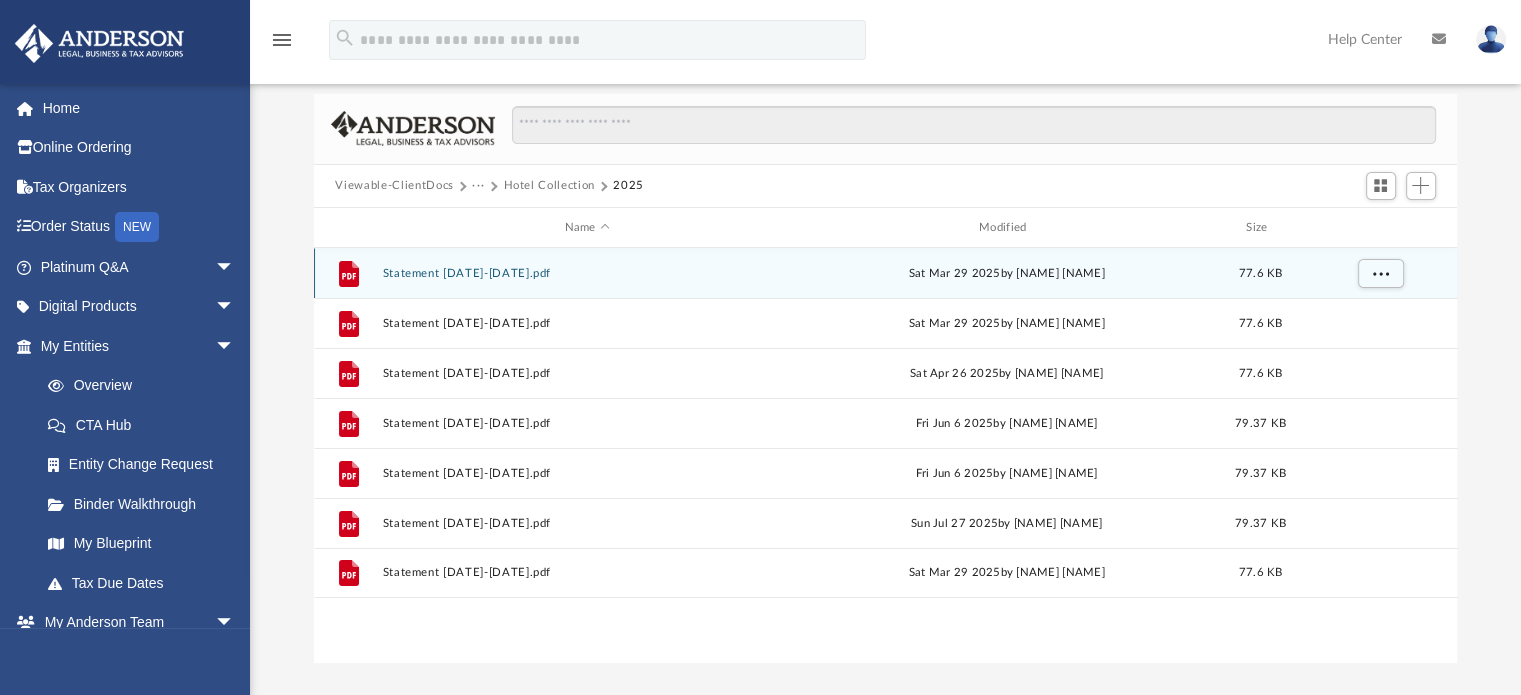 scroll, scrollTop: 0, scrollLeft: 0, axis: both 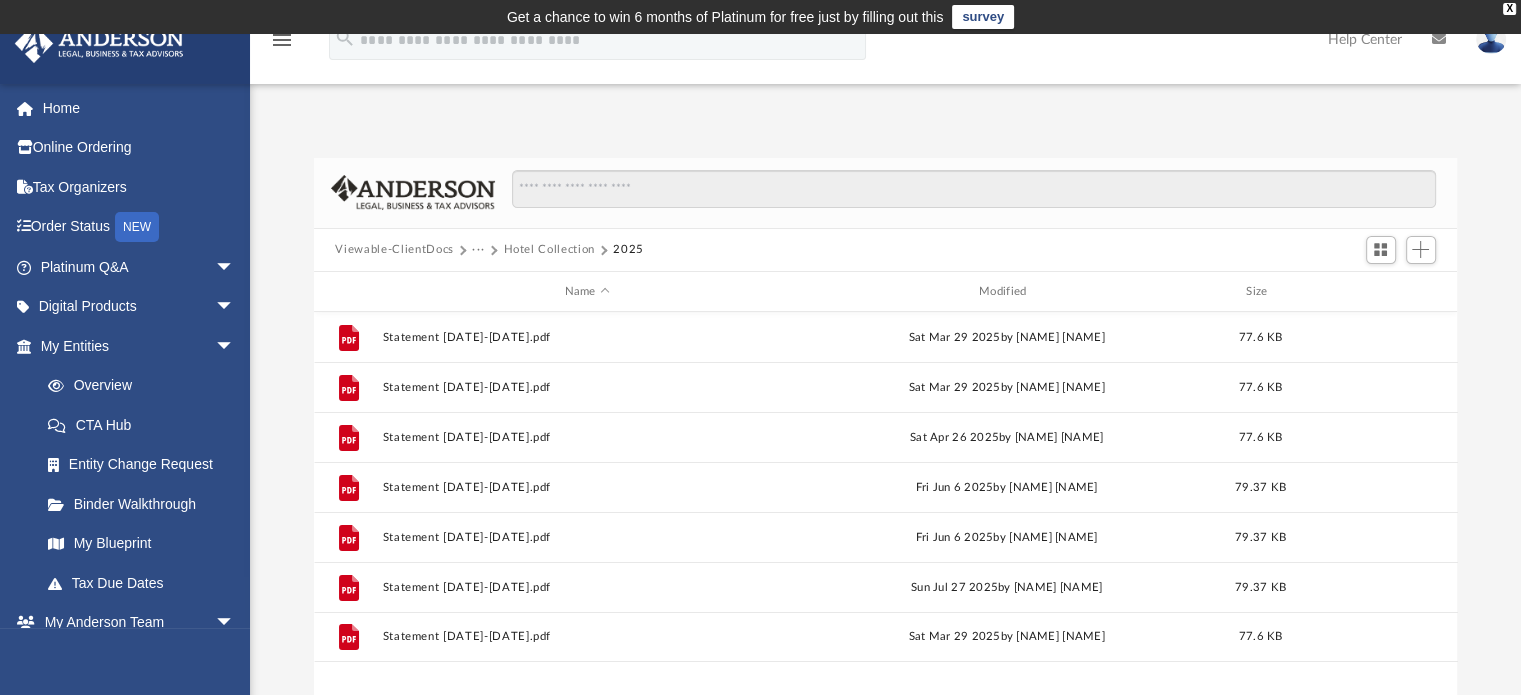 click on "Viewable-ClientDocs" at bounding box center [394, 250] 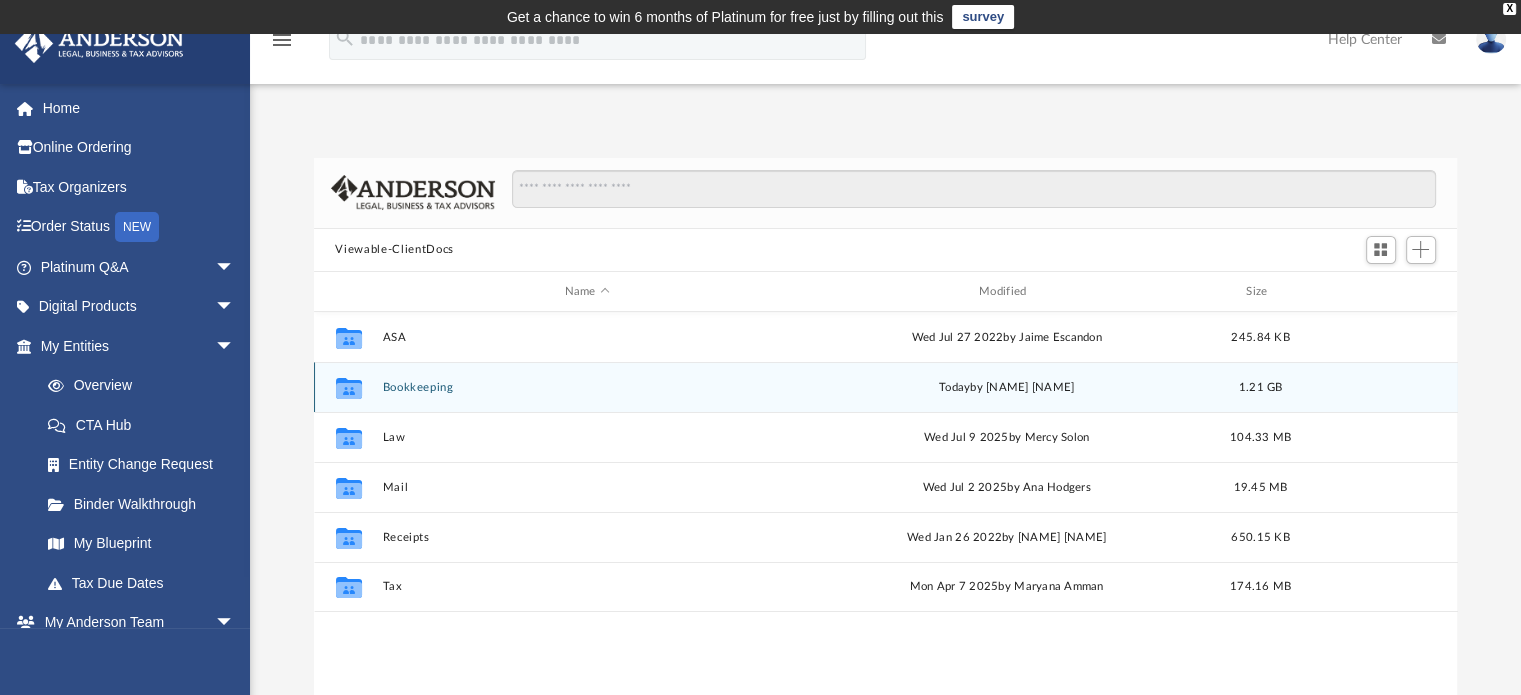 click on "Bookkeeping" at bounding box center [587, 387] 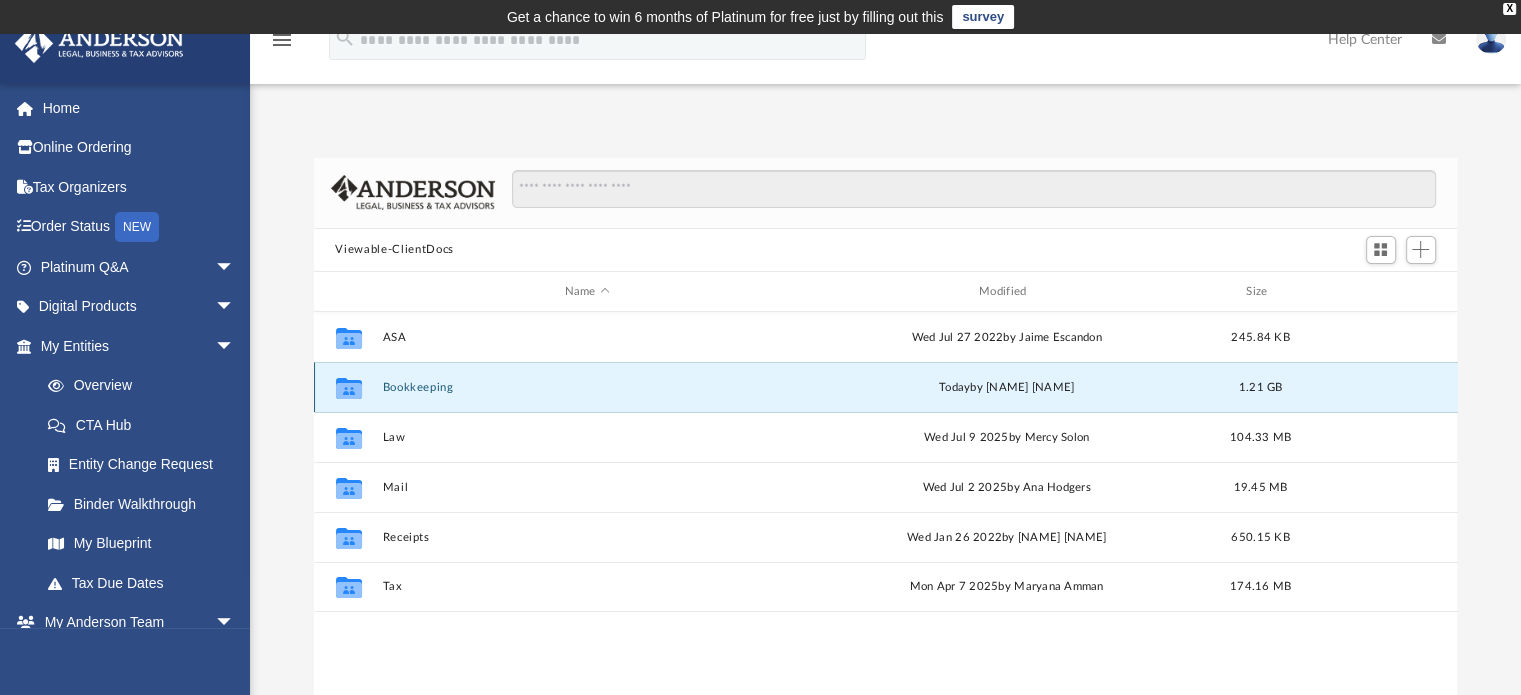 click on "Bookkeeping" at bounding box center [587, 387] 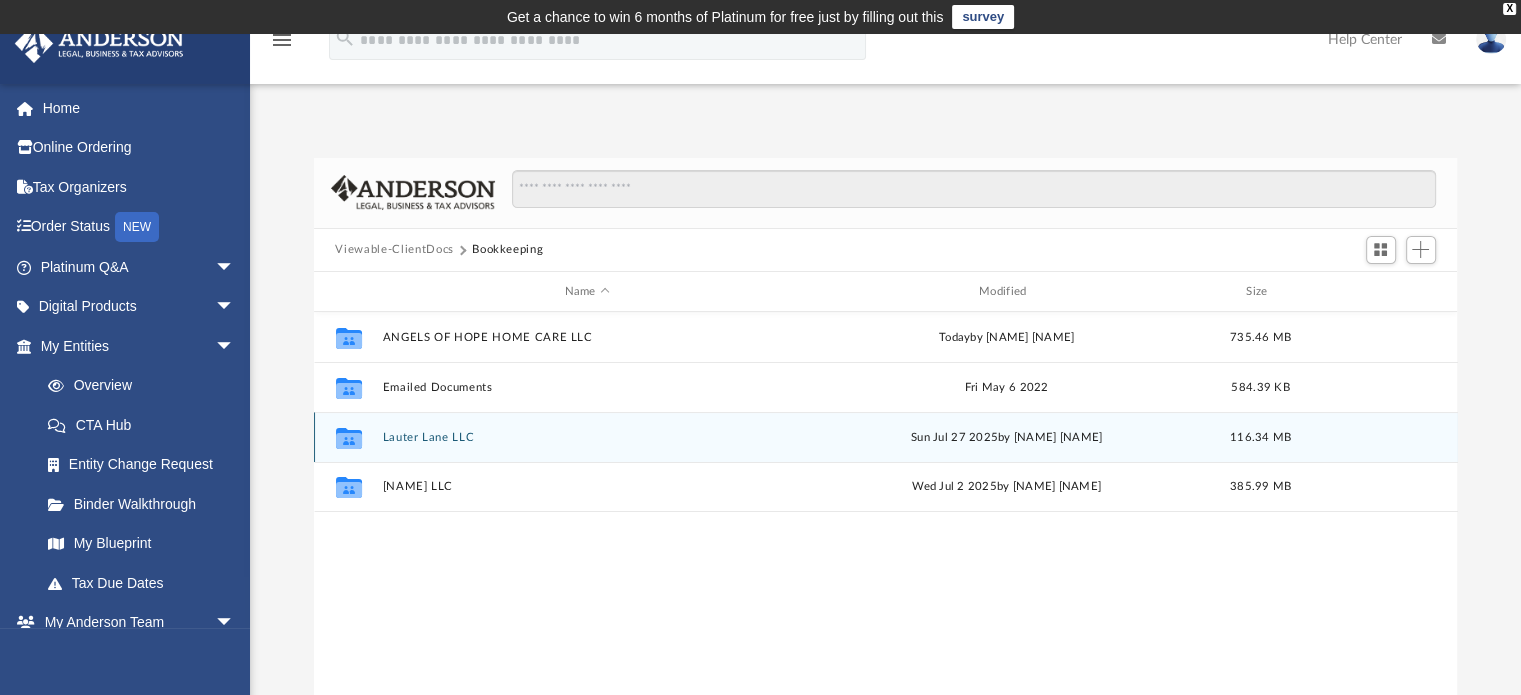 click on "Lauter Lane LLC" at bounding box center [587, 437] 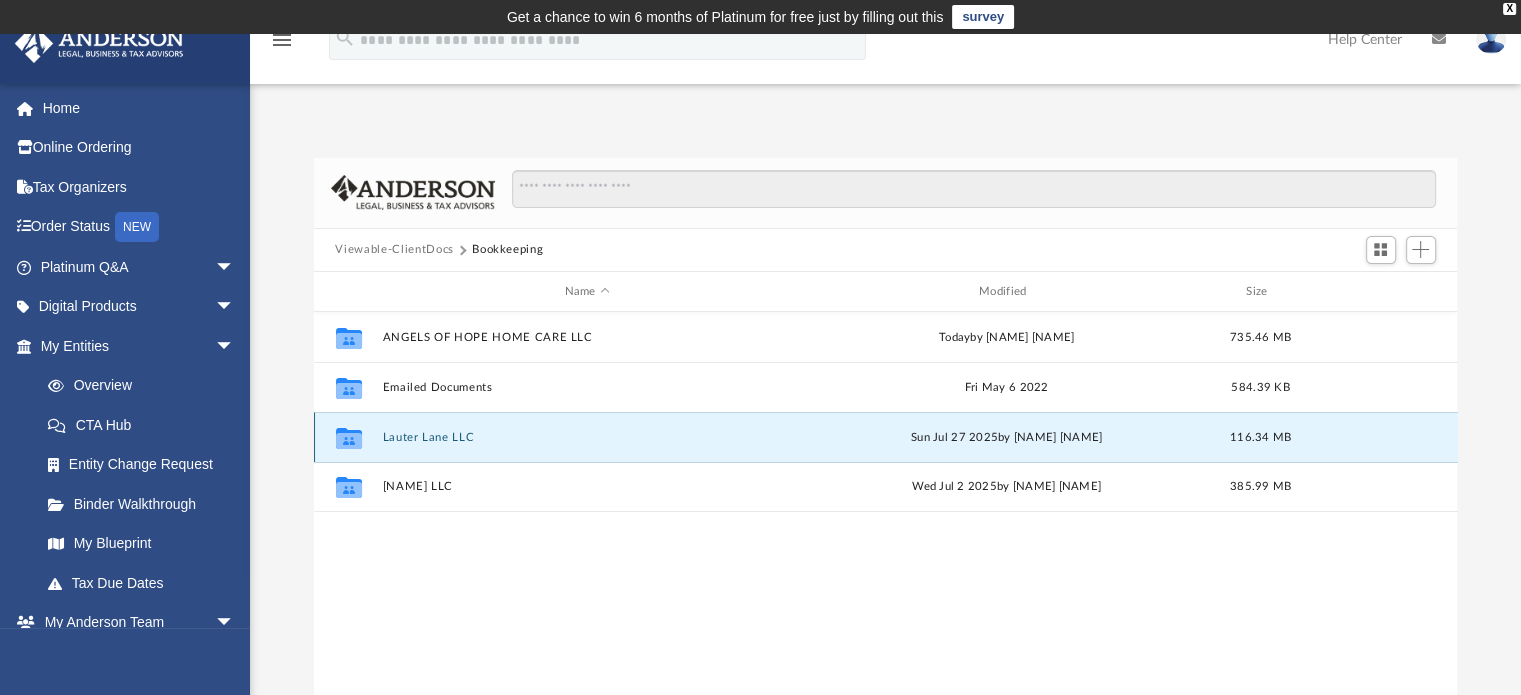 click on "Lauter Lane LLC" at bounding box center (587, 437) 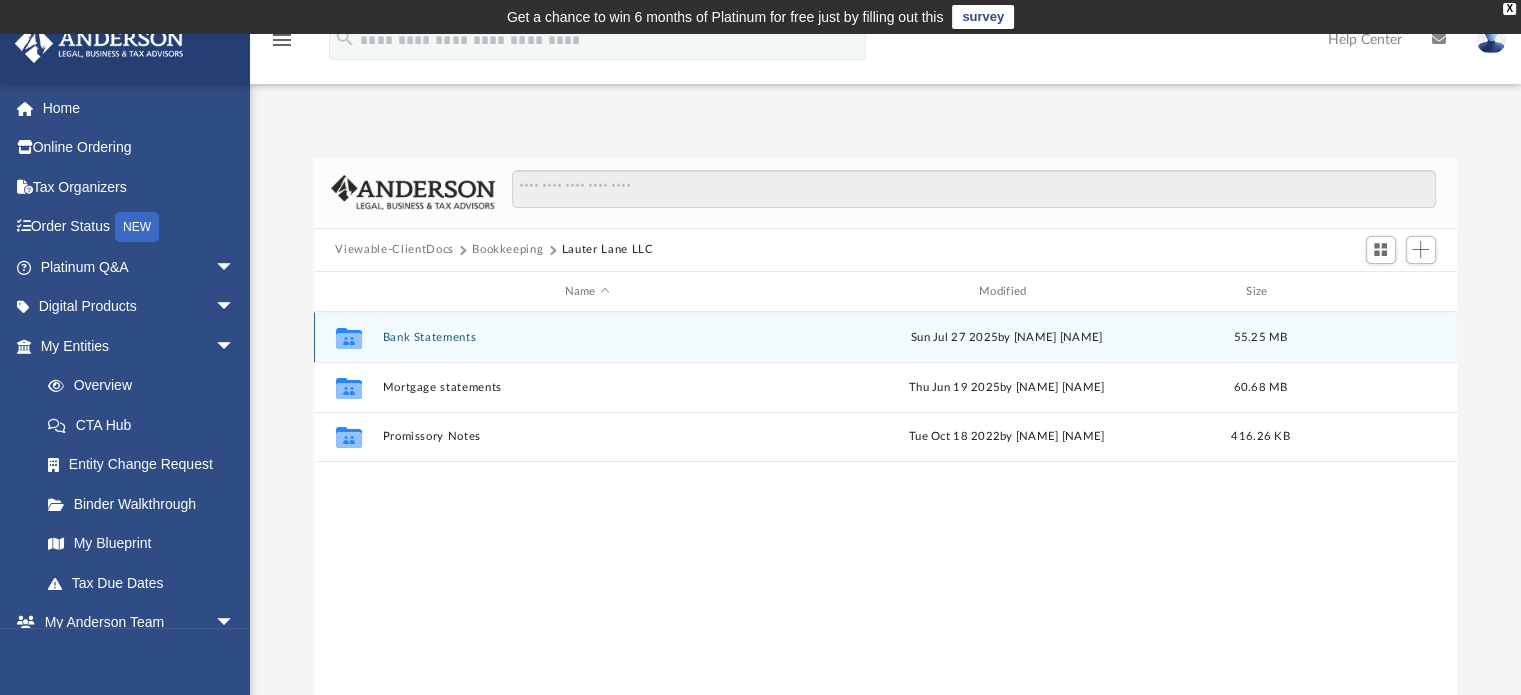 click on "Collaborated Folder Bank Statements Sun Jul 27 2025 by [NAME] [NAME] 55.25 MB" at bounding box center (886, 337) 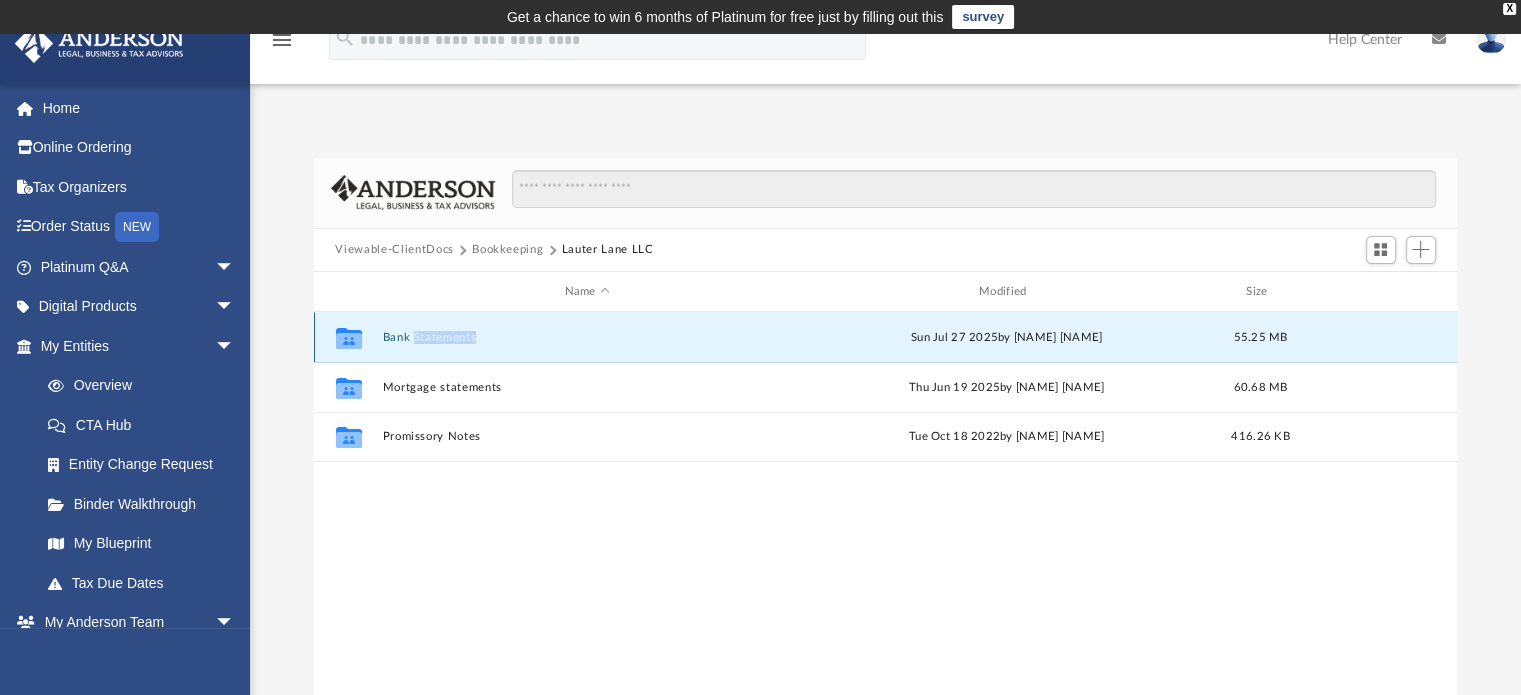 click on "Collaborated Folder Bank Statements Sun Jul 27 2025 by [NAME] [NAME] 55.25 MB" at bounding box center [886, 337] 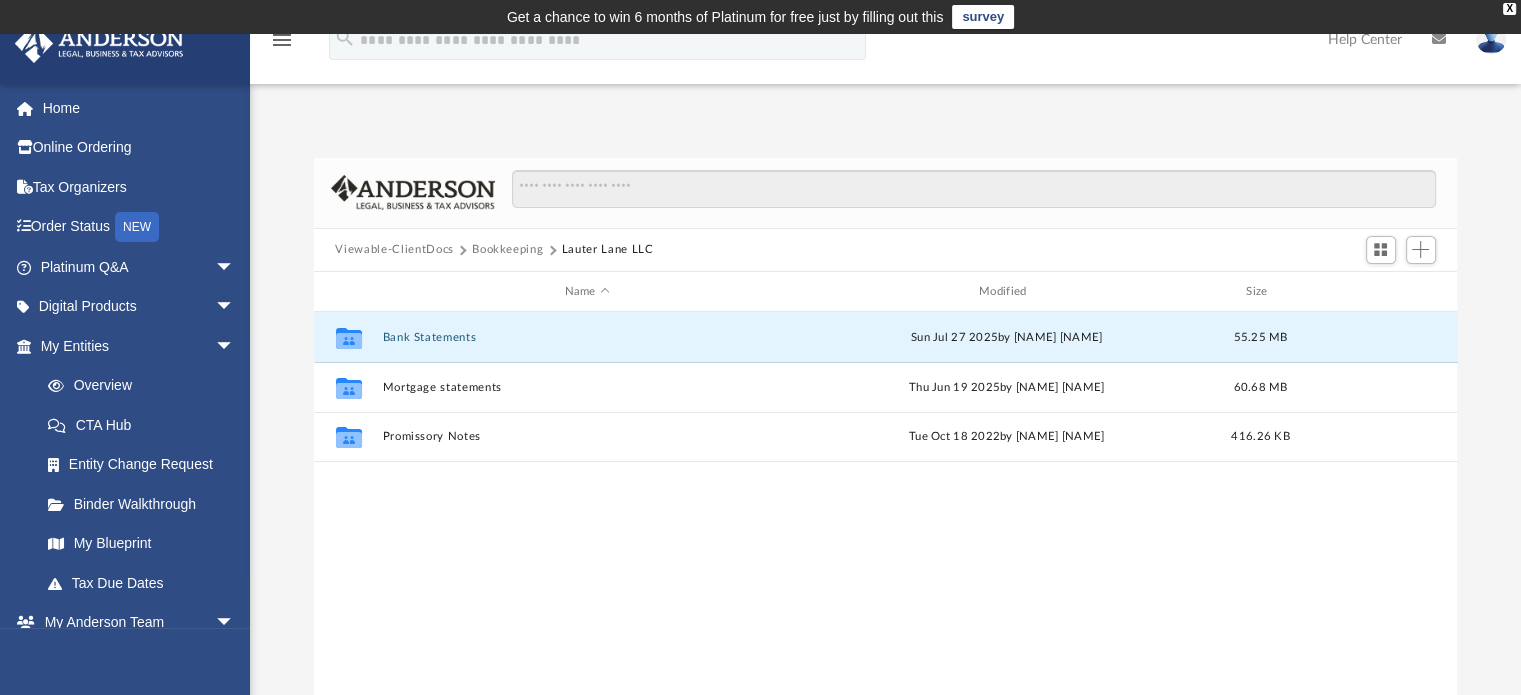 click on "Collaborated Folder Bank Statements Sun Jul 27 2025 by [NAME] [NAME] 55.25 MB Collaborated Folder Mortgage statements Thu Jun 19 2025 by [NAME] [NAME] 60.68 MB Collaborated Folder Promissory Notes Tue Oct 18 2022 by [NAME] [NAME] 416.26 KB" at bounding box center [886, 519] 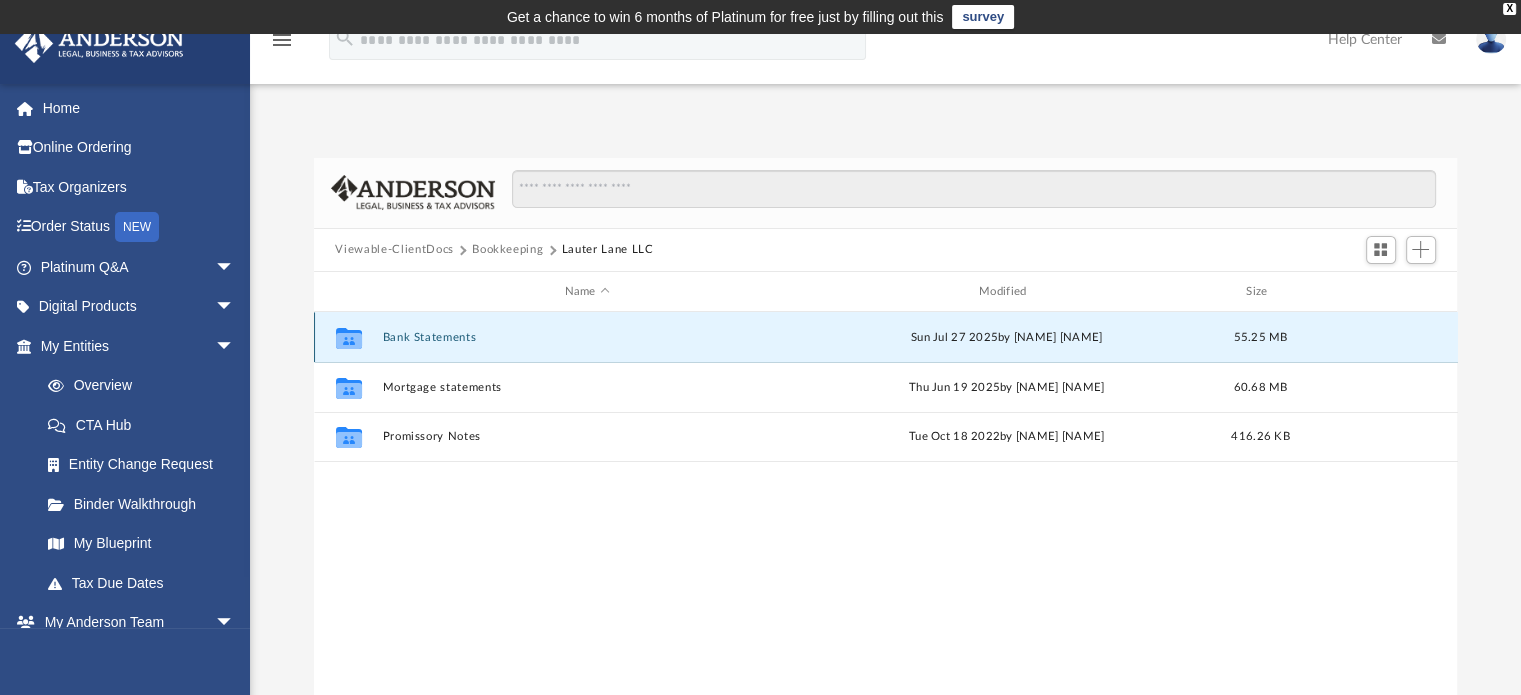 click on "Bank Statements" at bounding box center [587, 337] 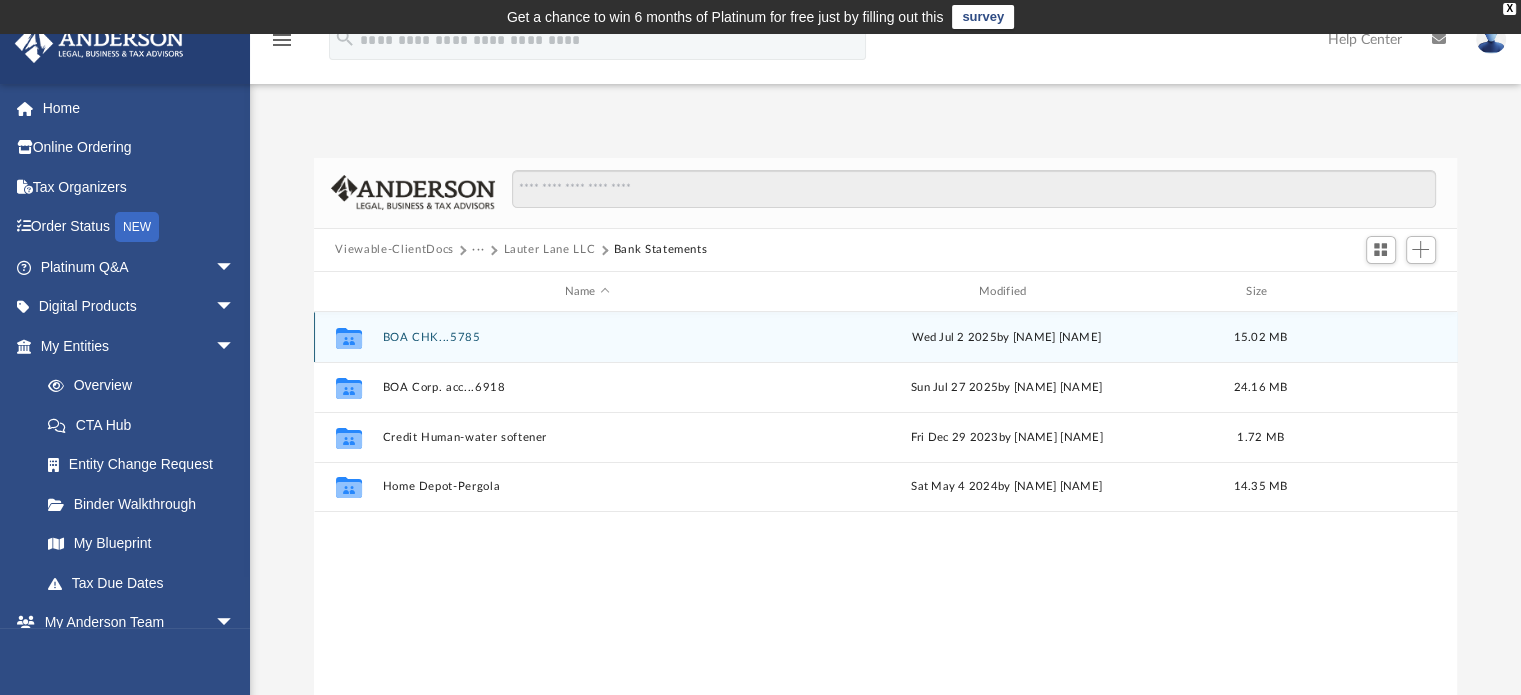 click on "Collaborated Folder BOA CHK...5785 Wed Jul 2 2025 by [NAME] [NAME] 15.02 MB" at bounding box center (886, 337) 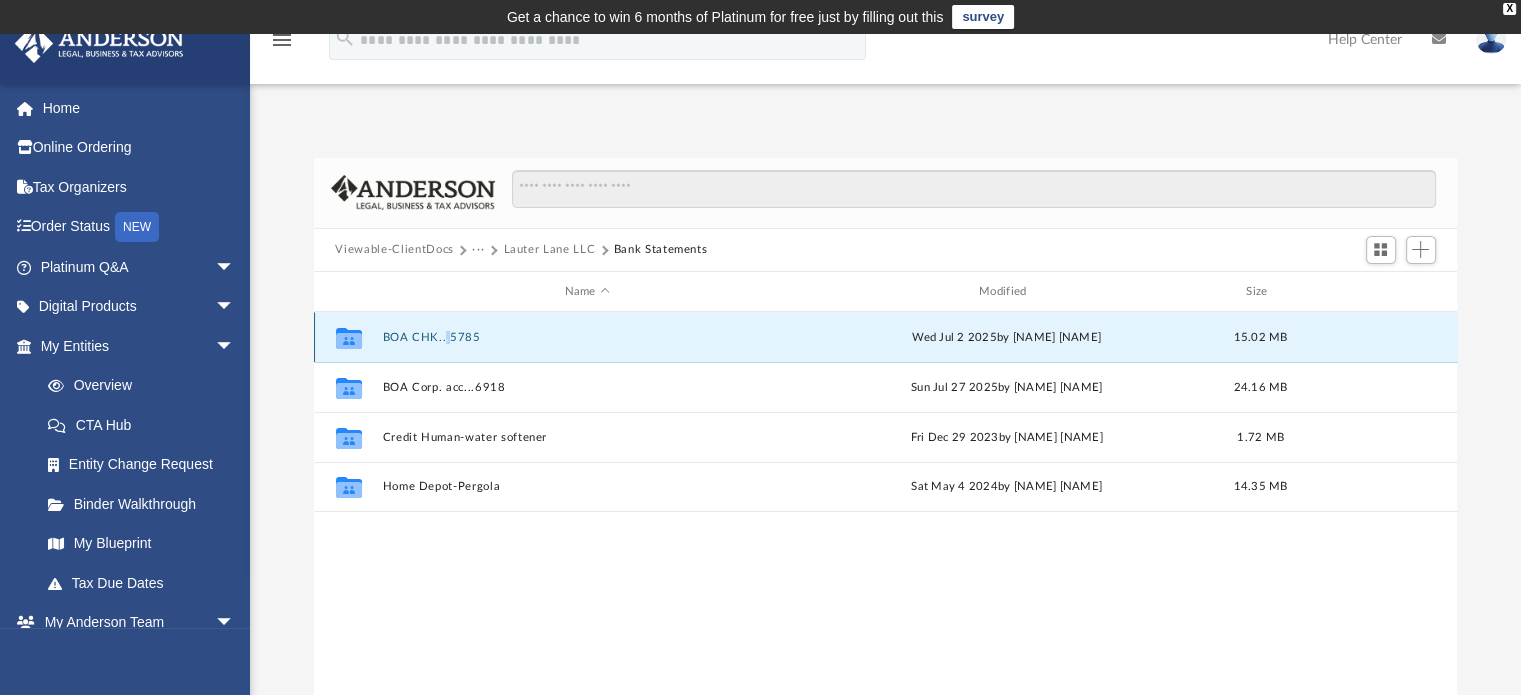 click on "Collaborated Folder BOA CHK...5785 Wed Jul 2 2025 by [NAME] [NAME] 15.02 MB" at bounding box center (886, 337) 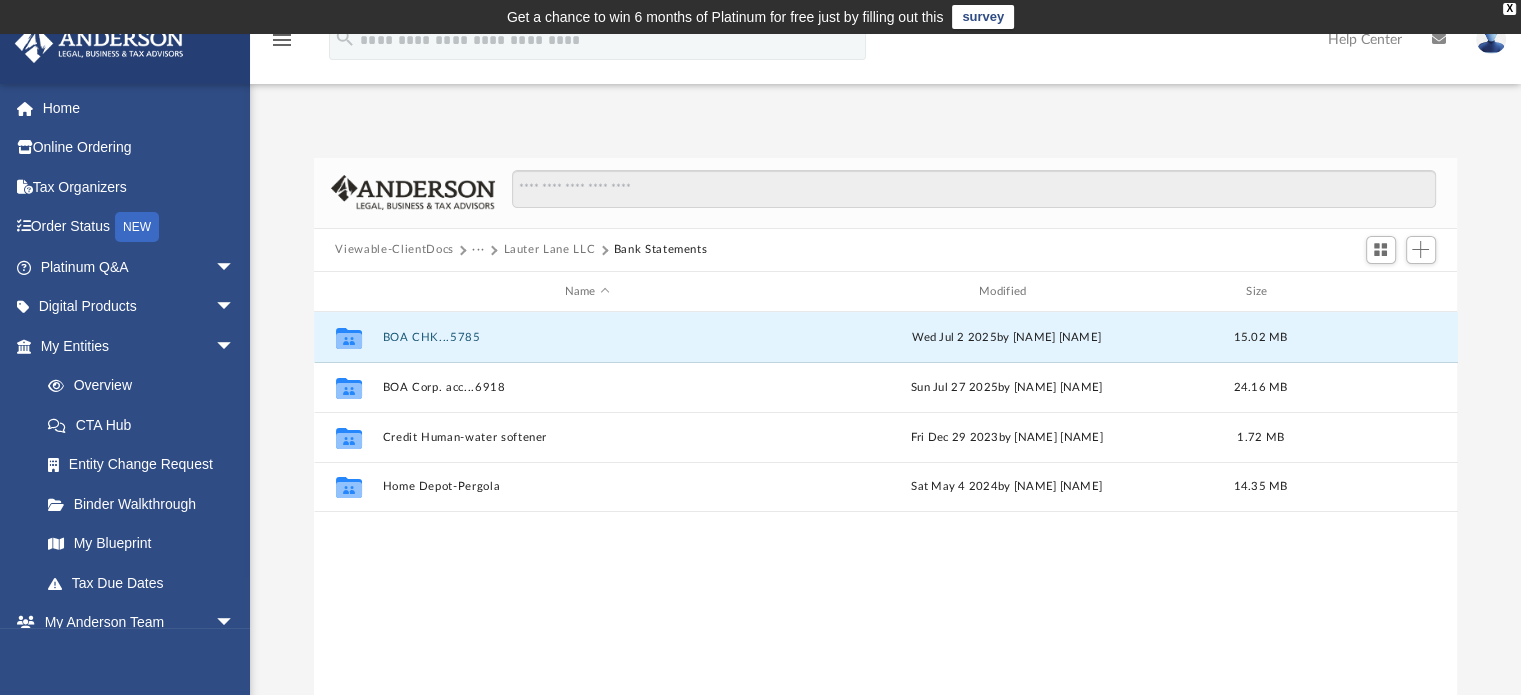 click on "Collaborated Folder BOA CHK...5785 Wed Jul 2 2025 by [NAME] [NAME] 15.02 MB Collaborated Folder BOA Corp. acc...6918 Sun Jul 27 2025 by [NAME] [NAME] 24.16 MB Collaborated Folder Credit Human-water softener Fri Dec 29 2023 by [NAME] [NAME] 1.72 MB Collaborated Folder Home Depot-Pergola Sat May 4 2024 by [NAME] [NAME] 14.35 MB" at bounding box center [886, 519] 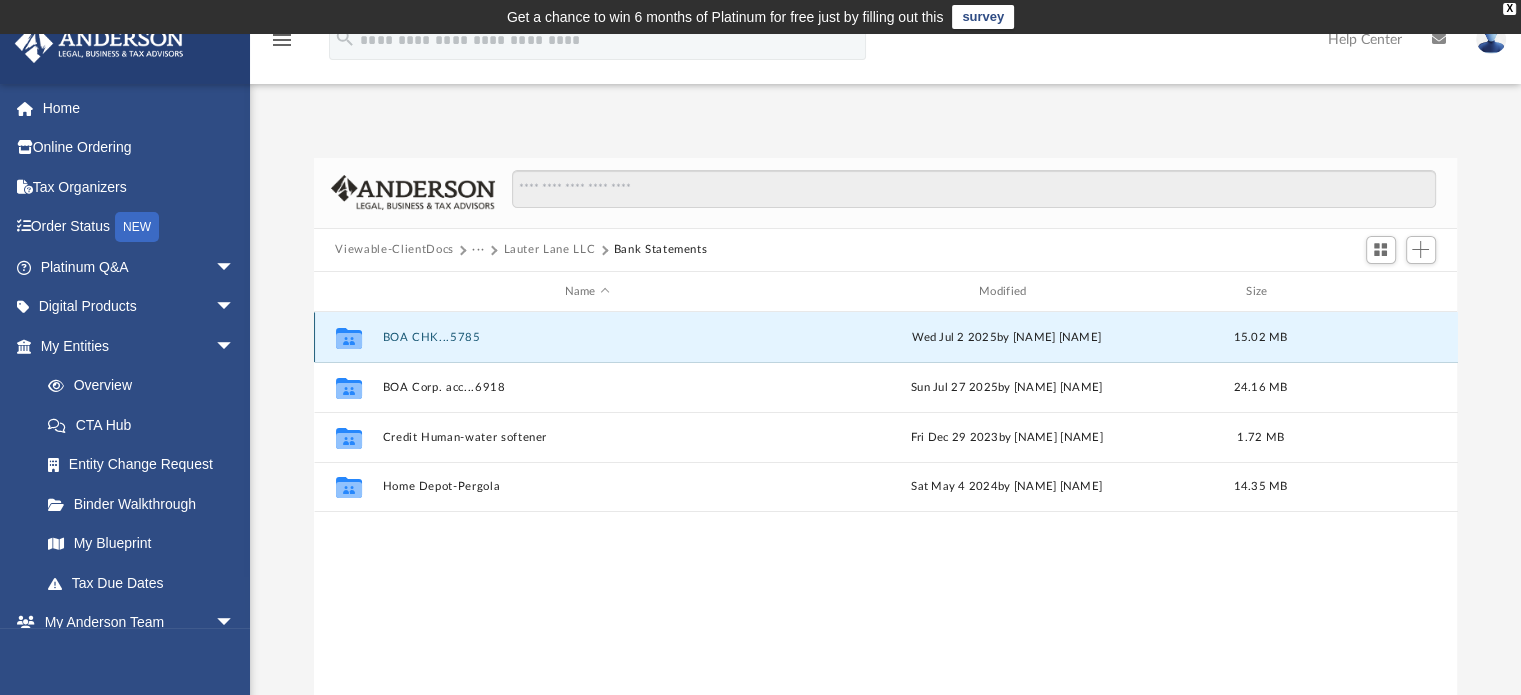 click on "BOA CHK...5785" at bounding box center [587, 337] 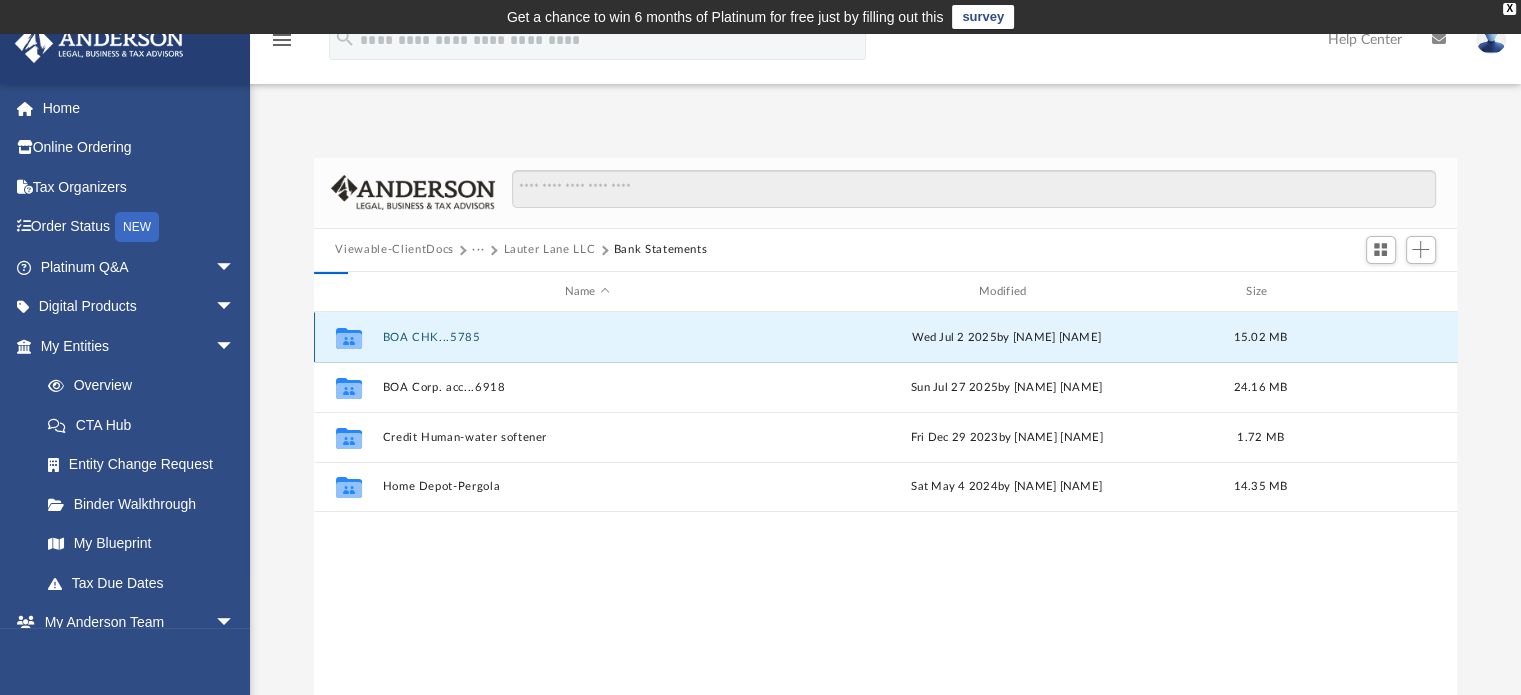 click on "BOA CHK...5785" at bounding box center [587, 337] 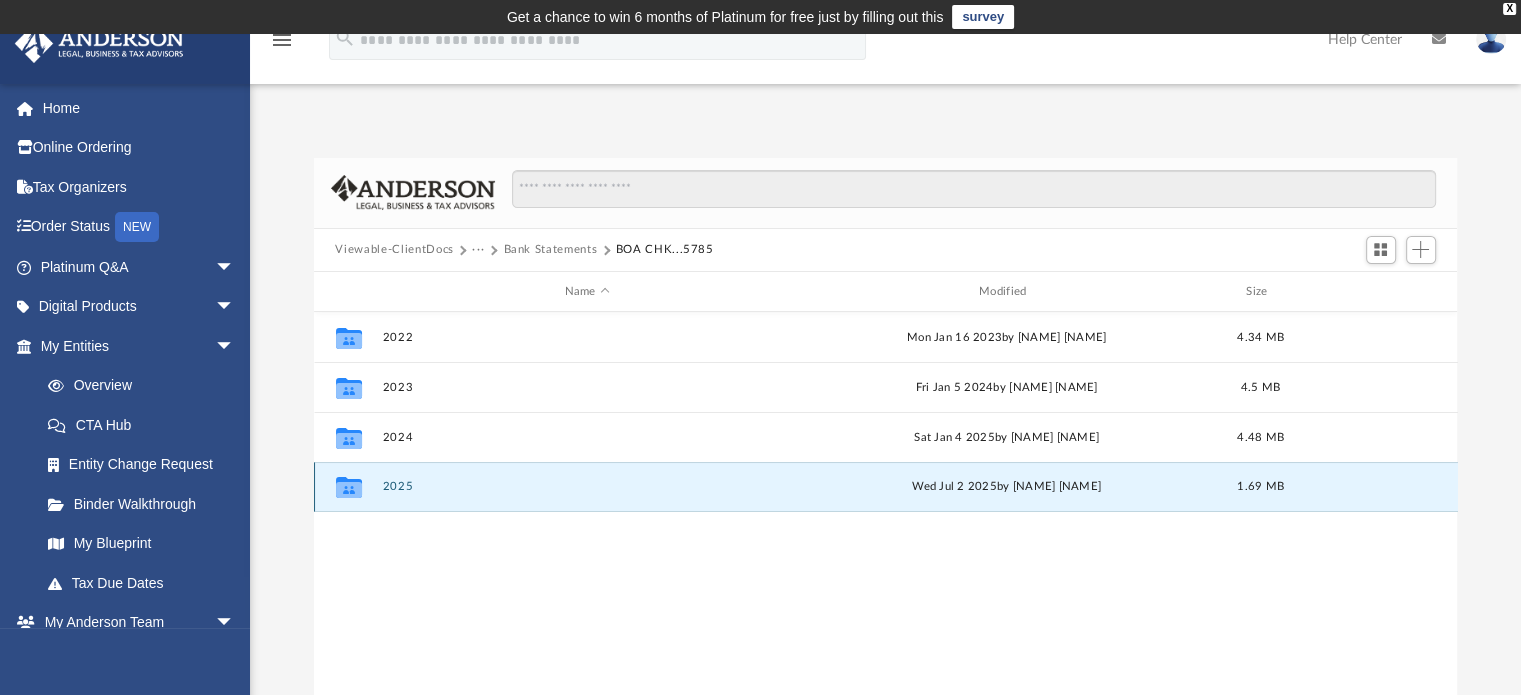 click on "2025" at bounding box center [587, 487] 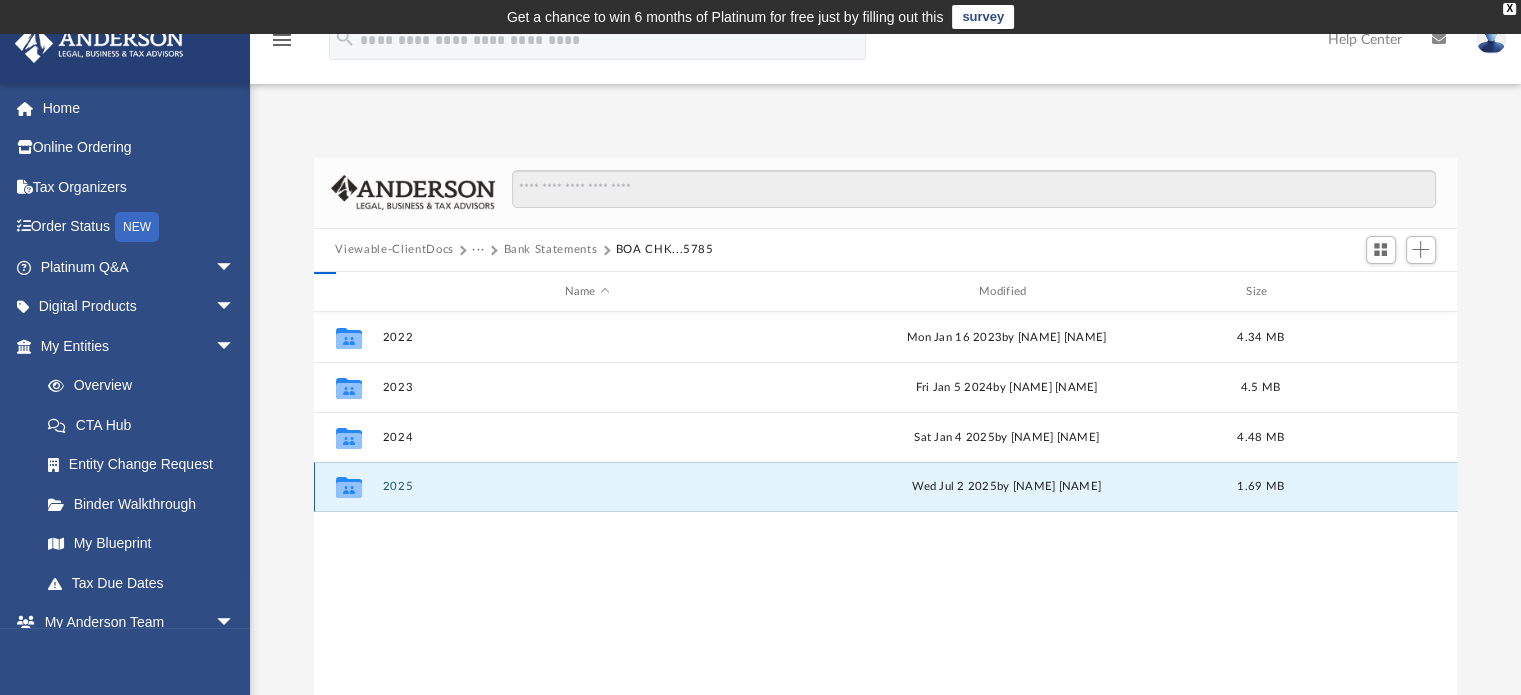 click on "2025" at bounding box center [587, 487] 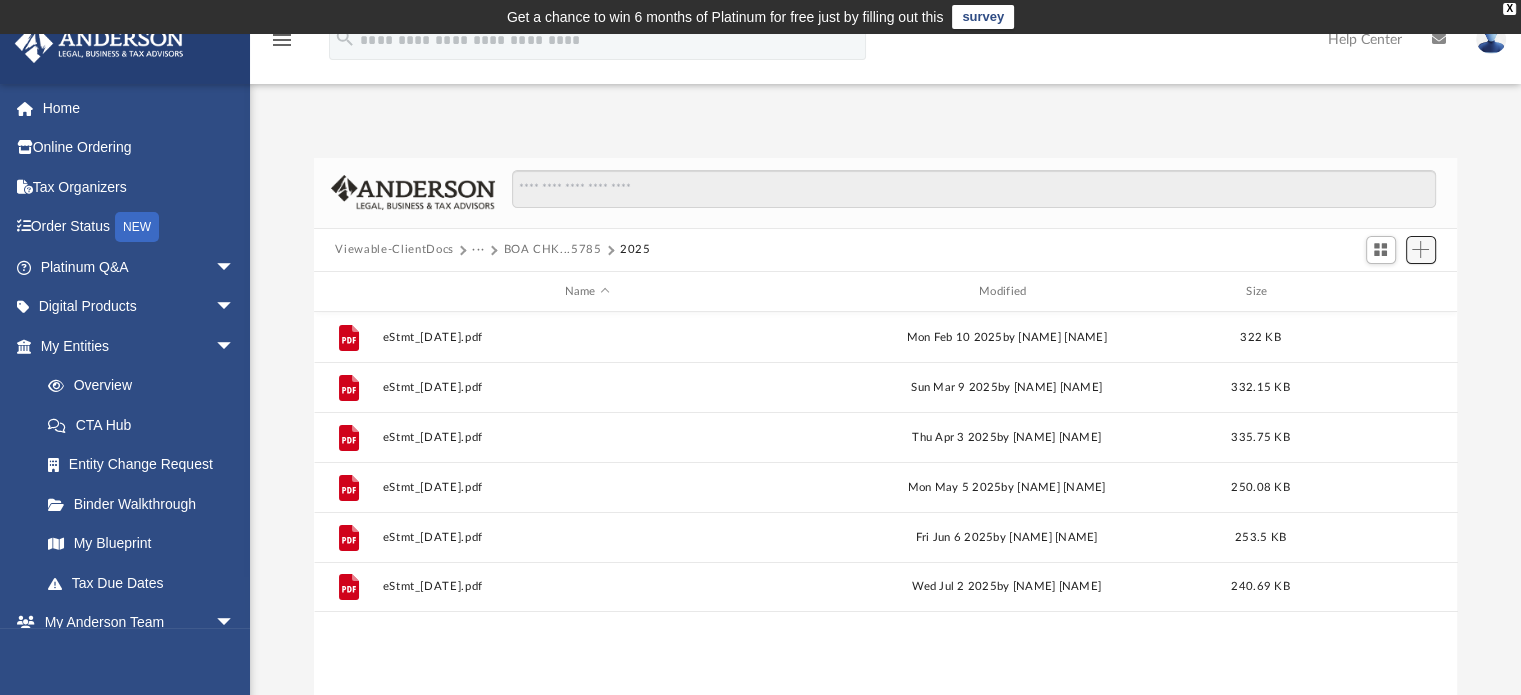 click at bounding box center (1420, 249) 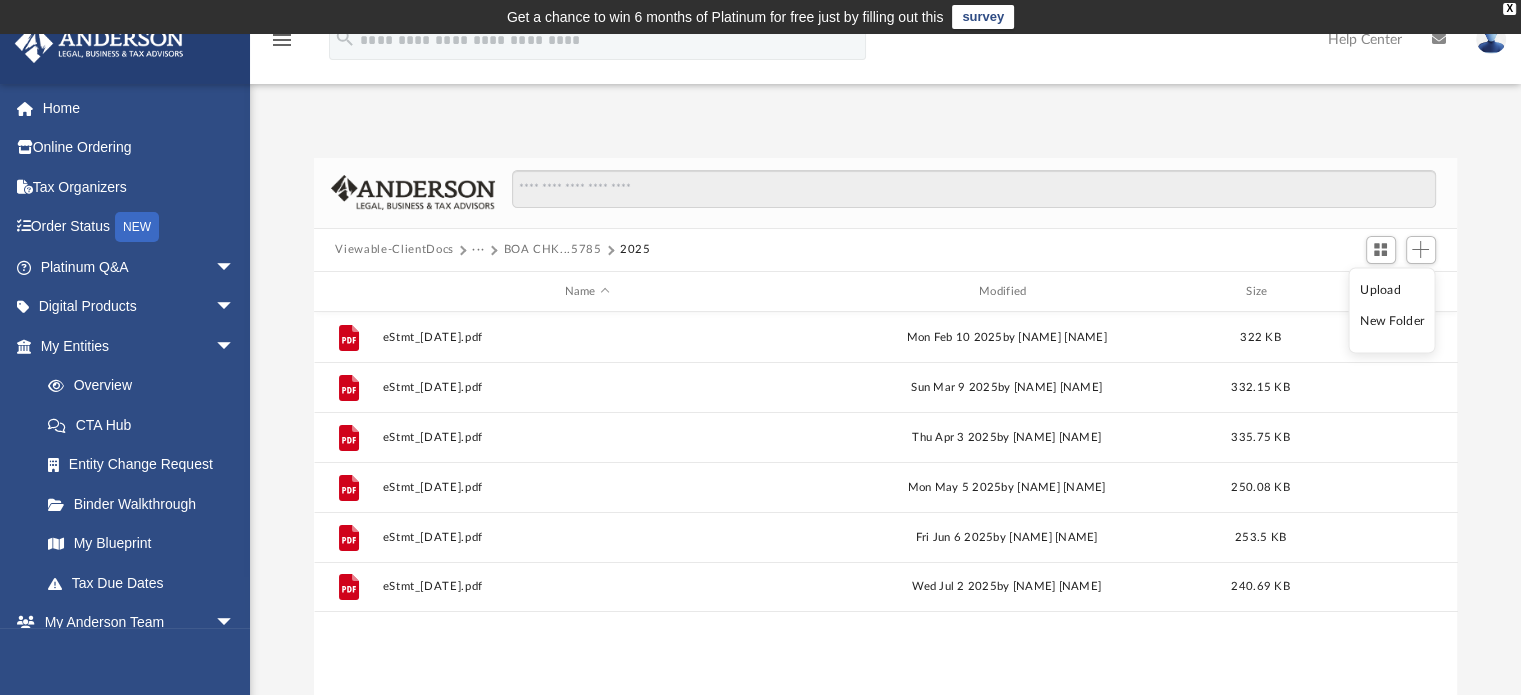 click on "Upload" at bounding box center [1392, 289] 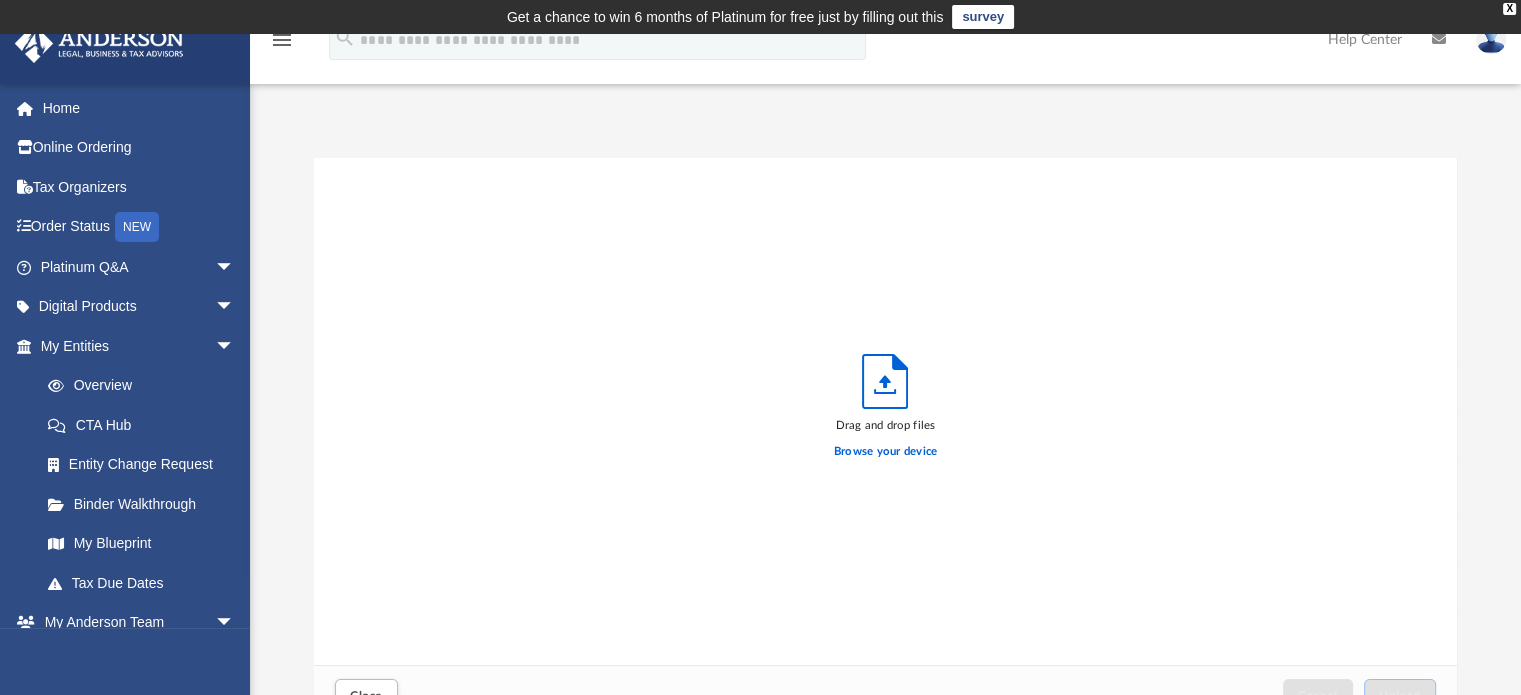 scroll, scrollTop: 16, scrollLeft: 16, axis: both 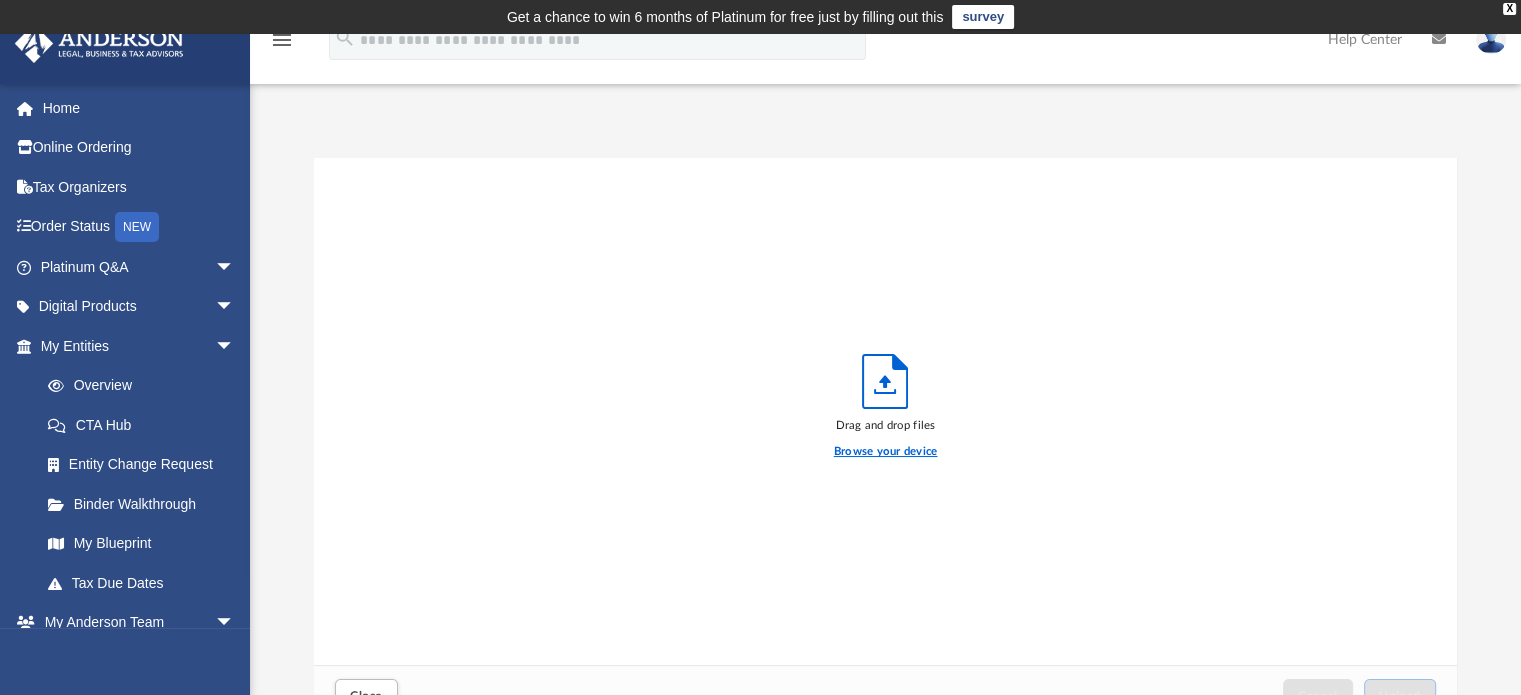 click on "Browse your device" at bounding box center [886, 452] 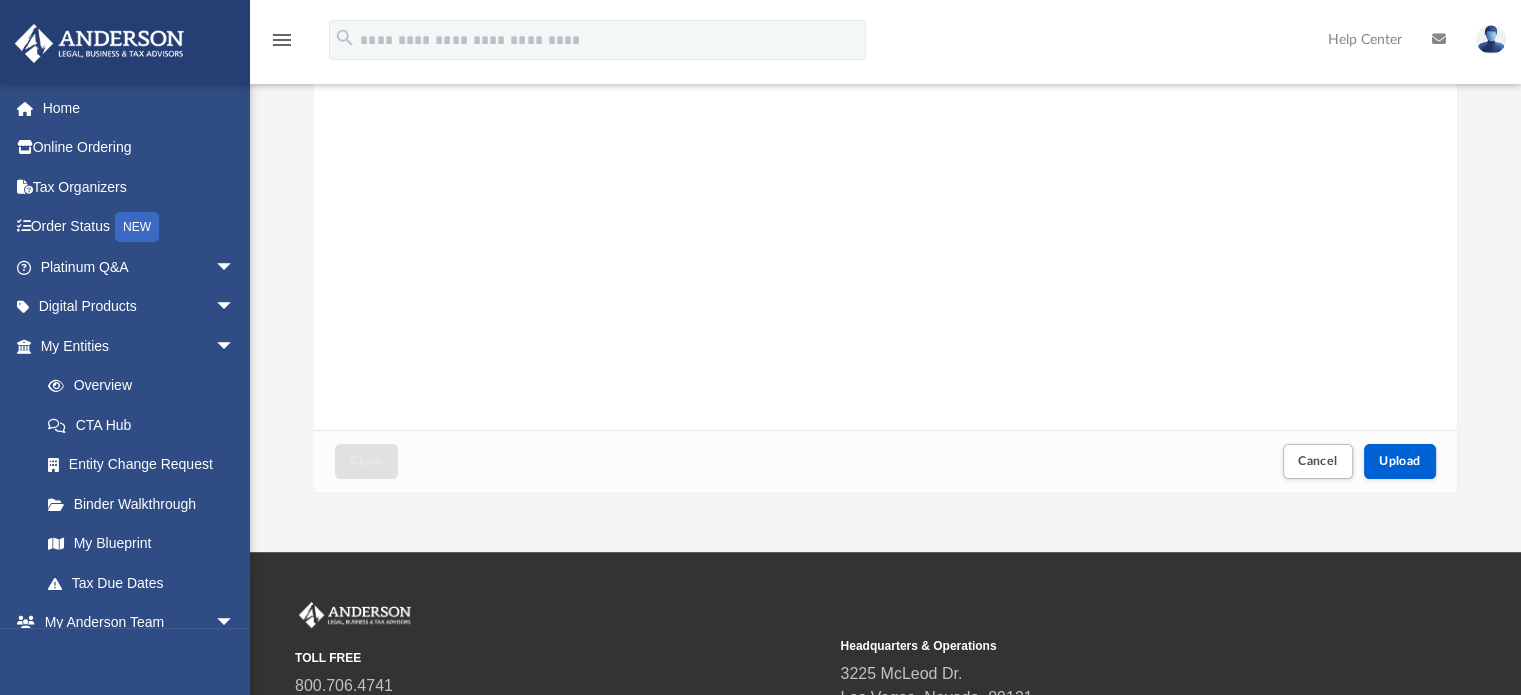 scroll, scrollTop: 300, scrollLeft: 0, axis: vertical 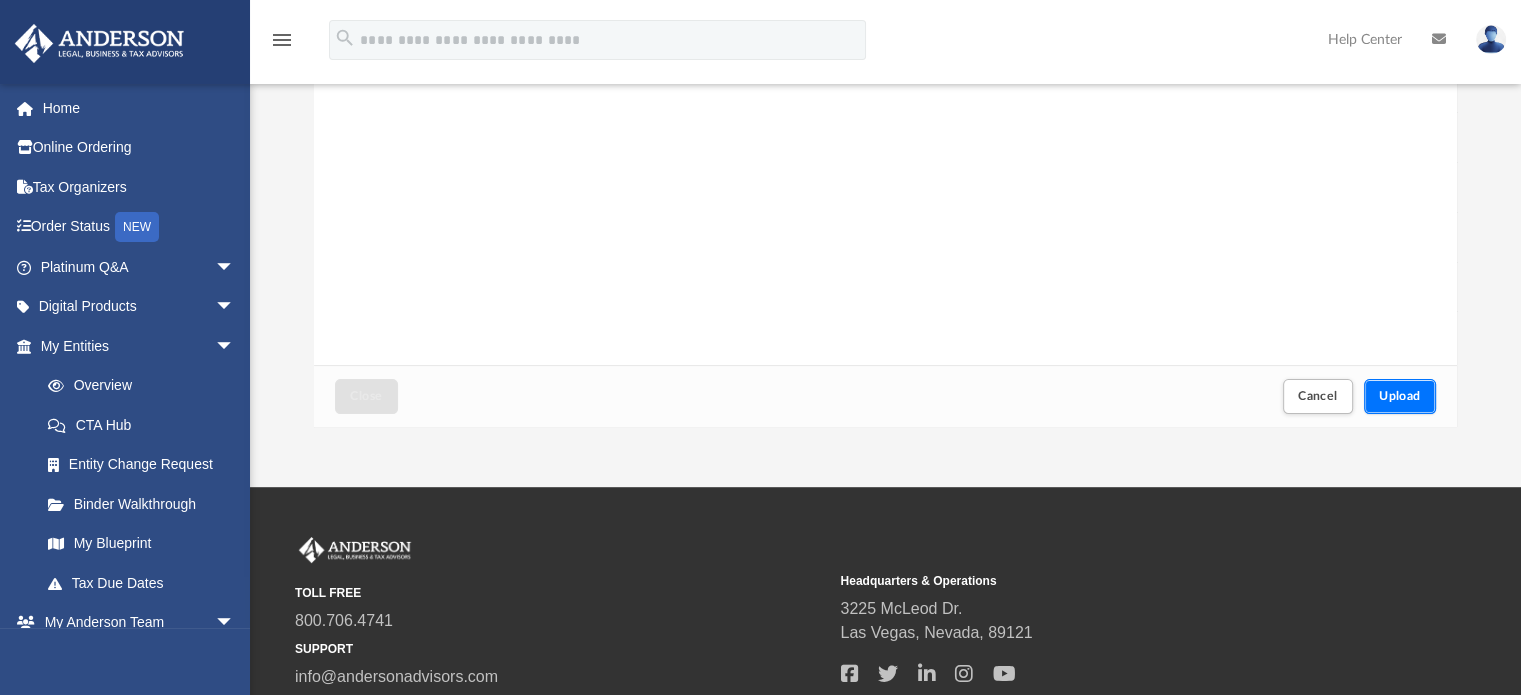 click on "Upload" at bounding box center [1400, 396] 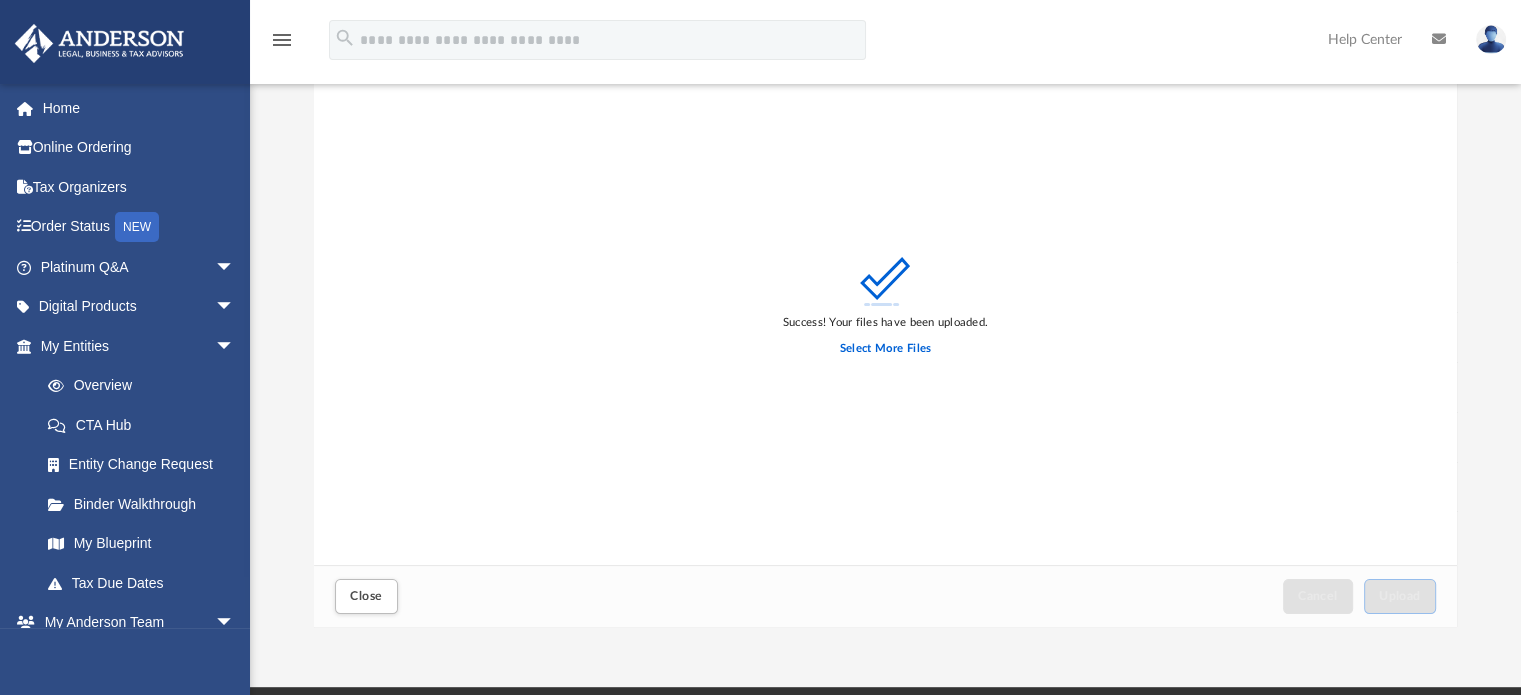 scroll, scrollTop: 100, scrollLeft: 0, axis: vertical 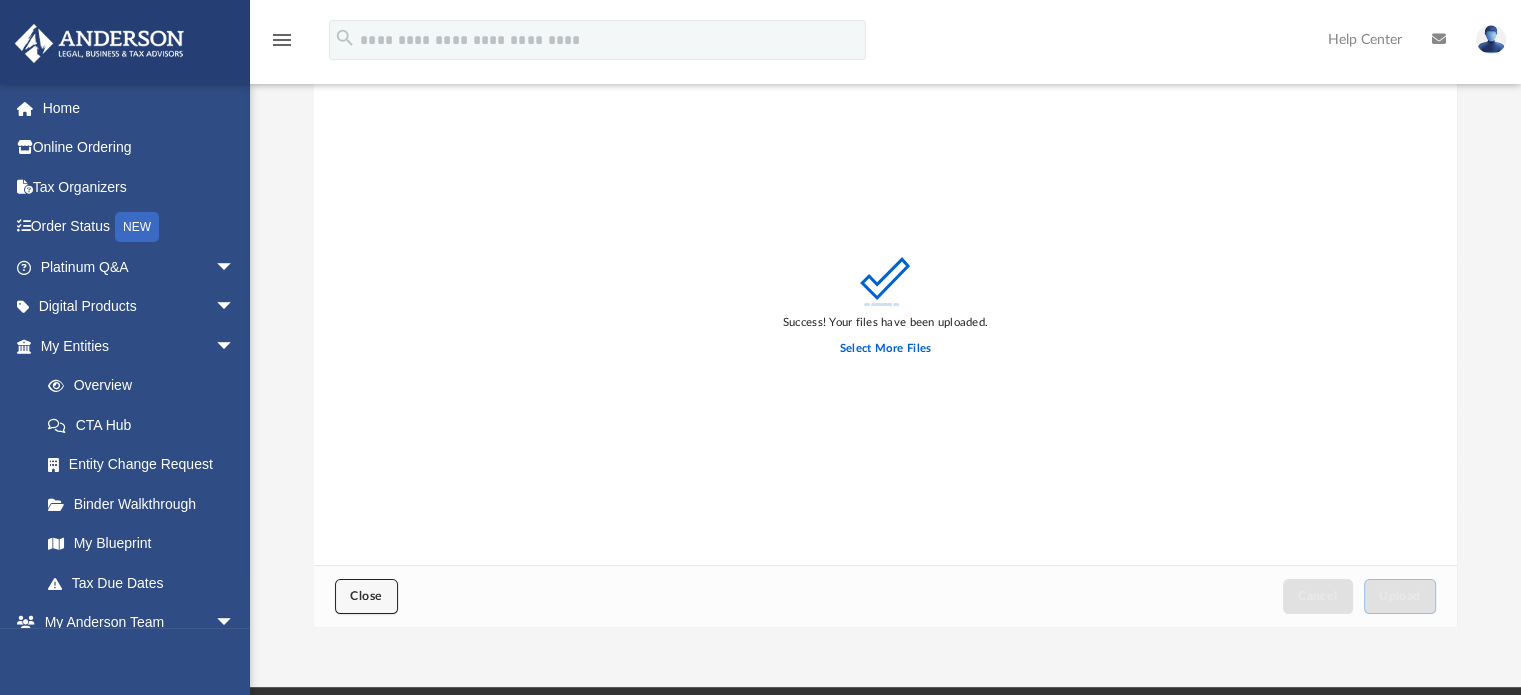 click on "Close" at bounding box center (366, 596) 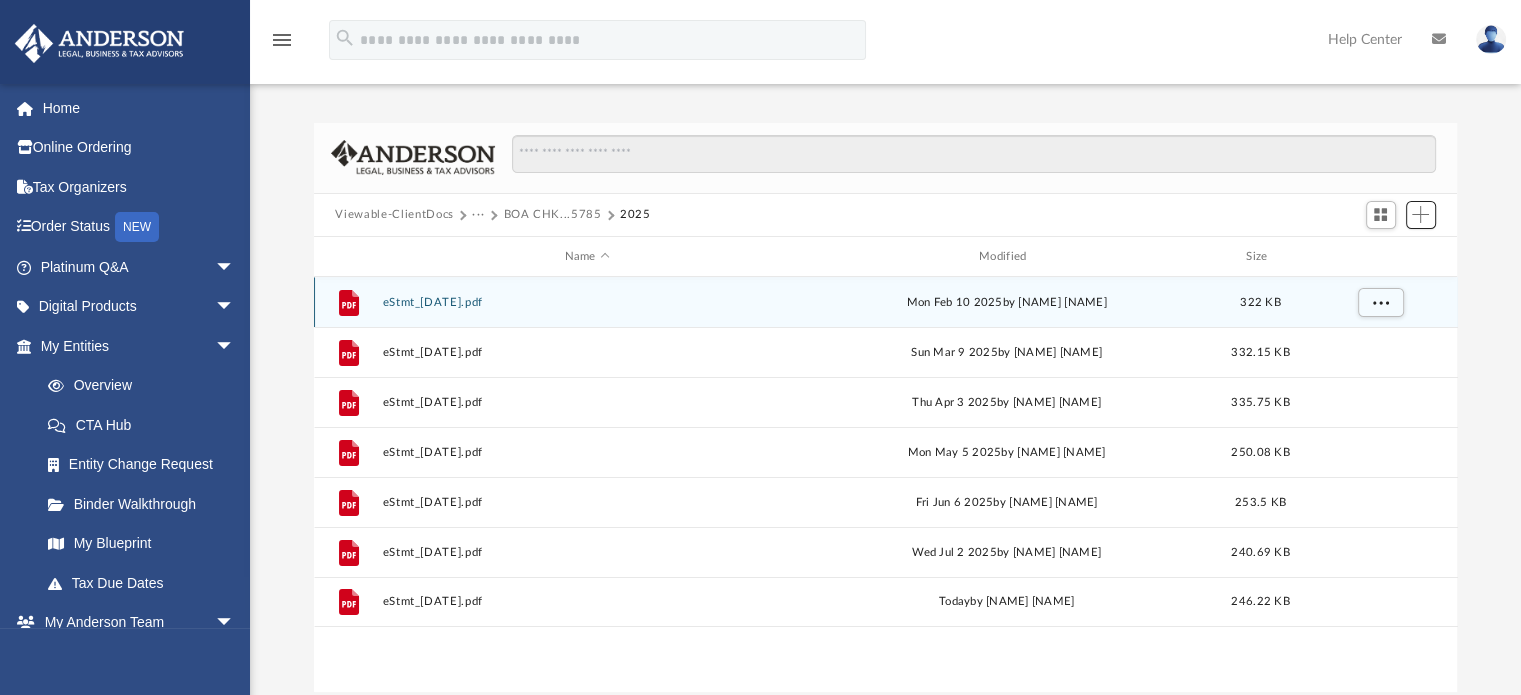 scroll, scrollTop: 0, scrollLeft: 0, axis: both 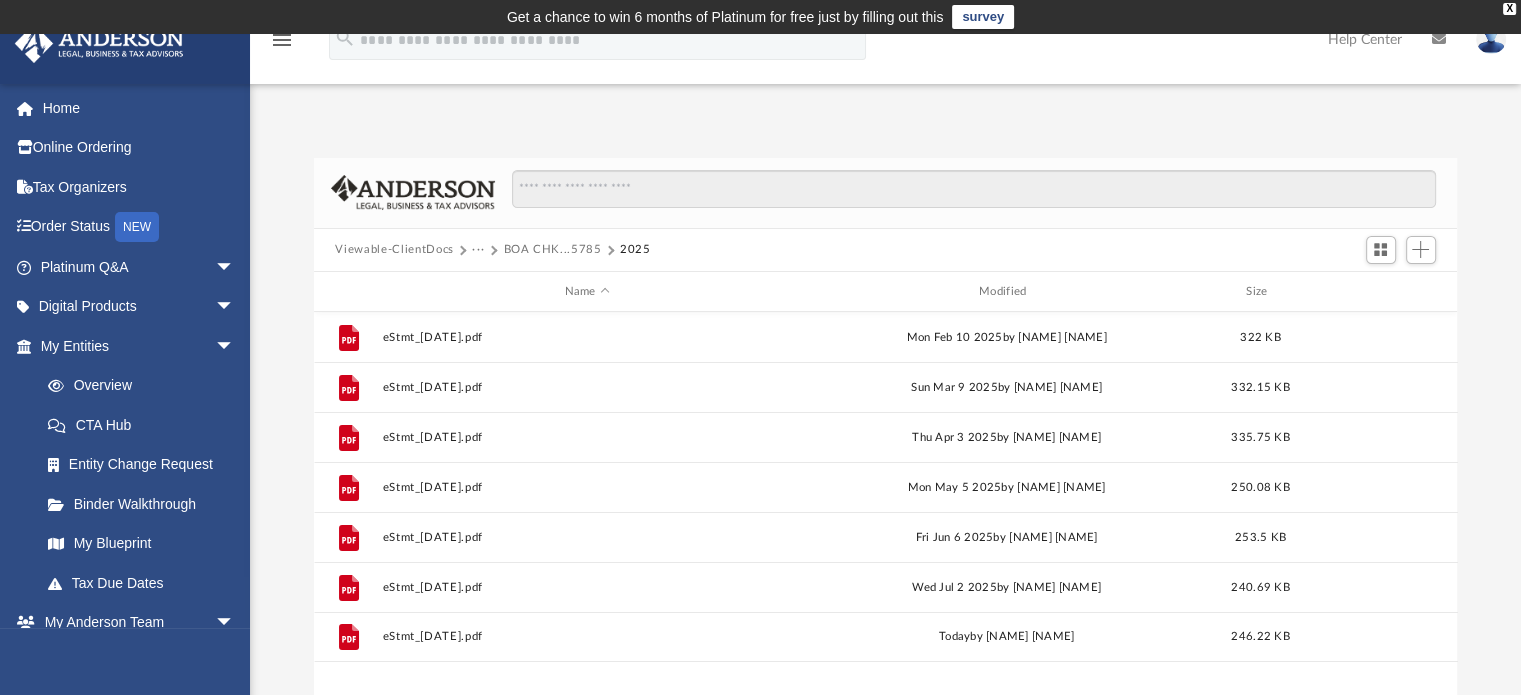 click on "···" at bounding box center (478, 250) 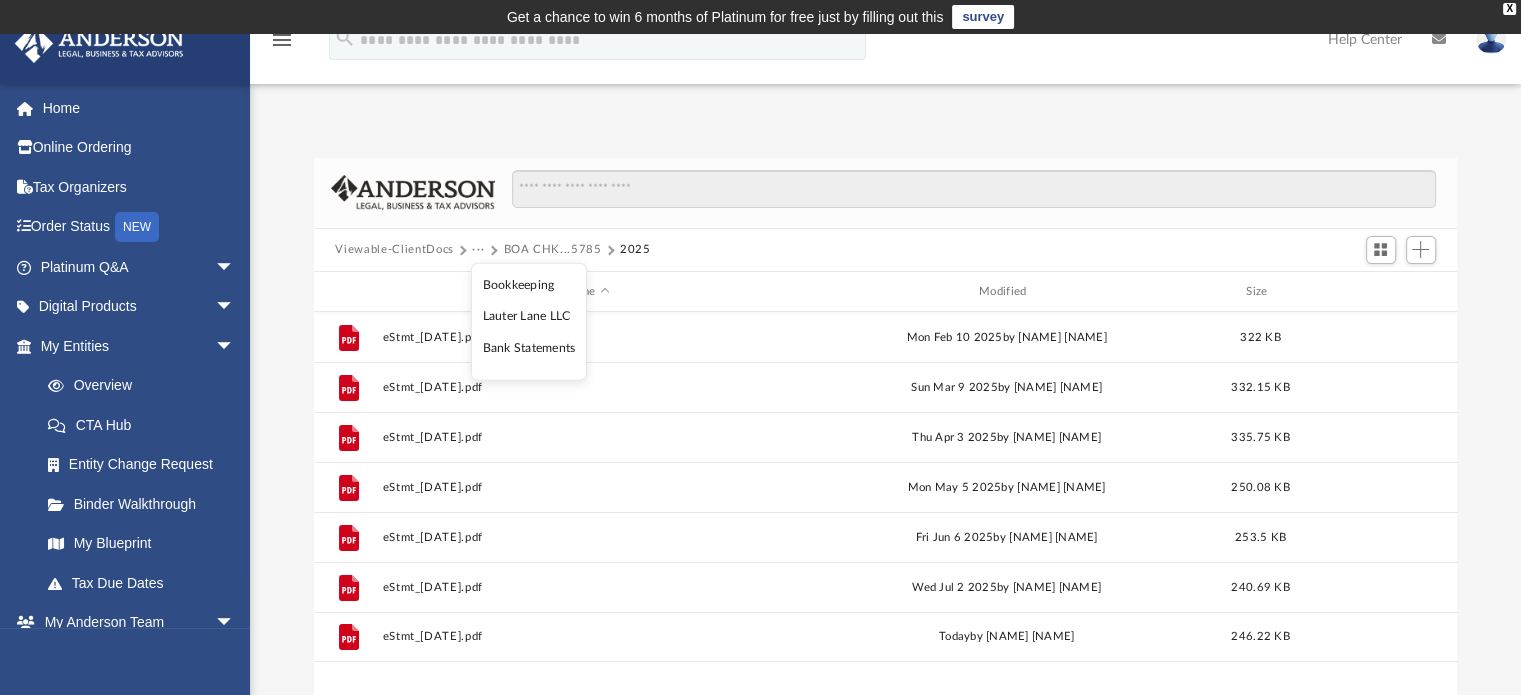 click on "Lauter Lane LLC" at bounding box center (528, 316) 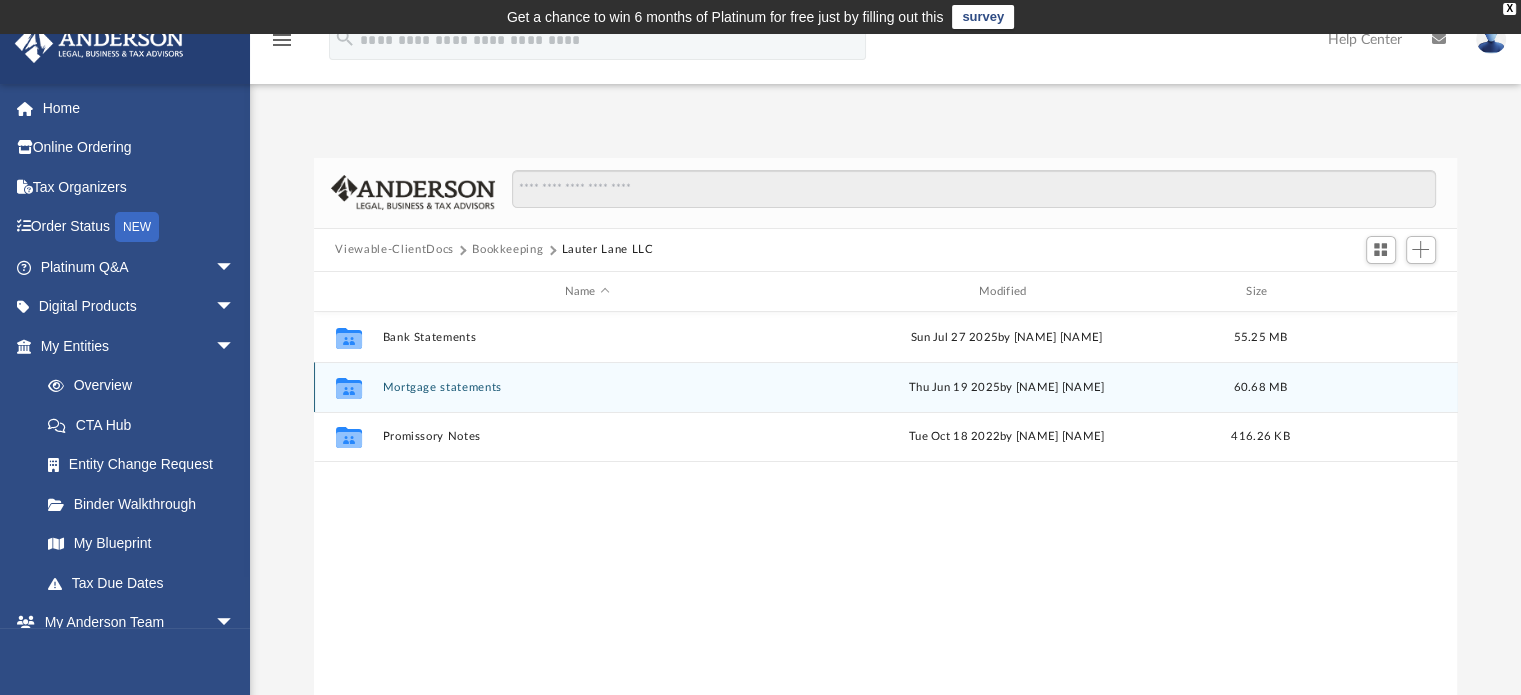click on "Mortgage statements" at bounding box center [587, 387] 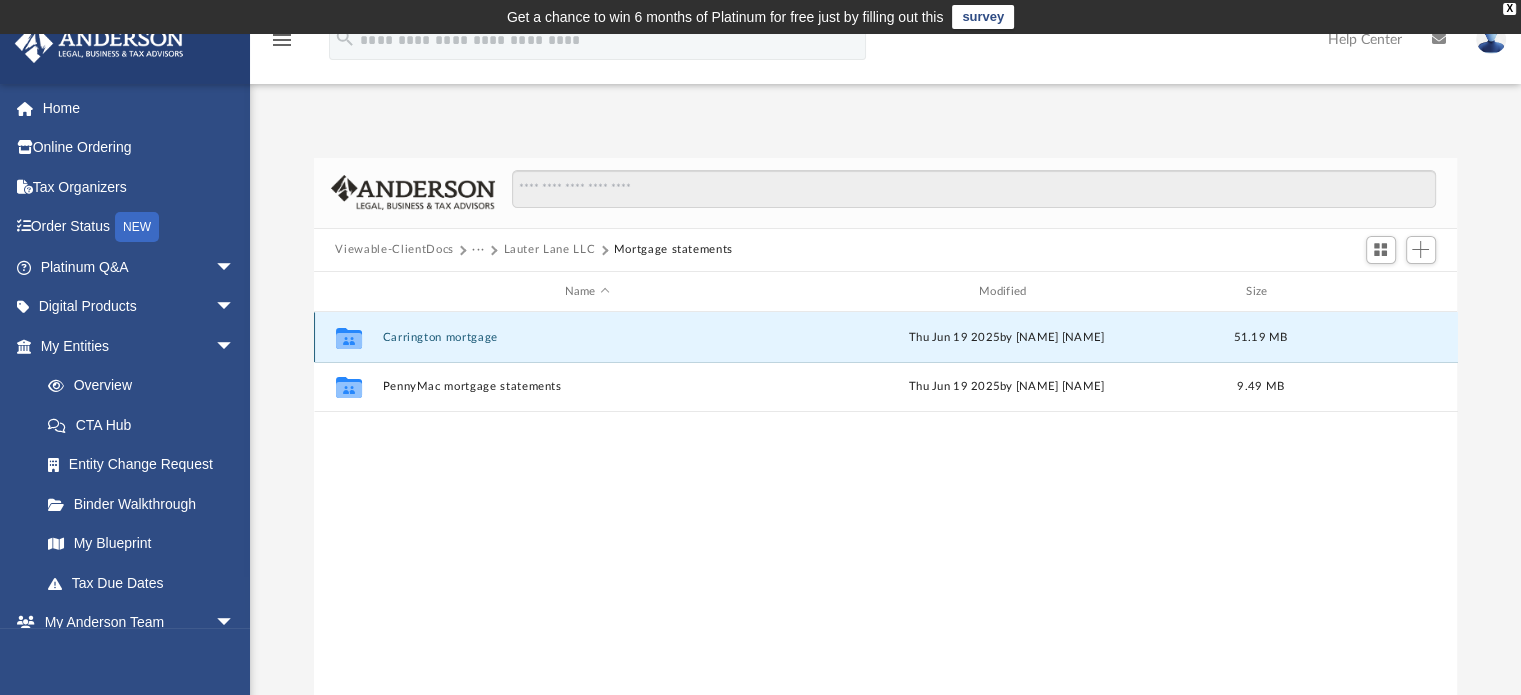 click on "Carrington mortgage" at bounding box center (587, 337) 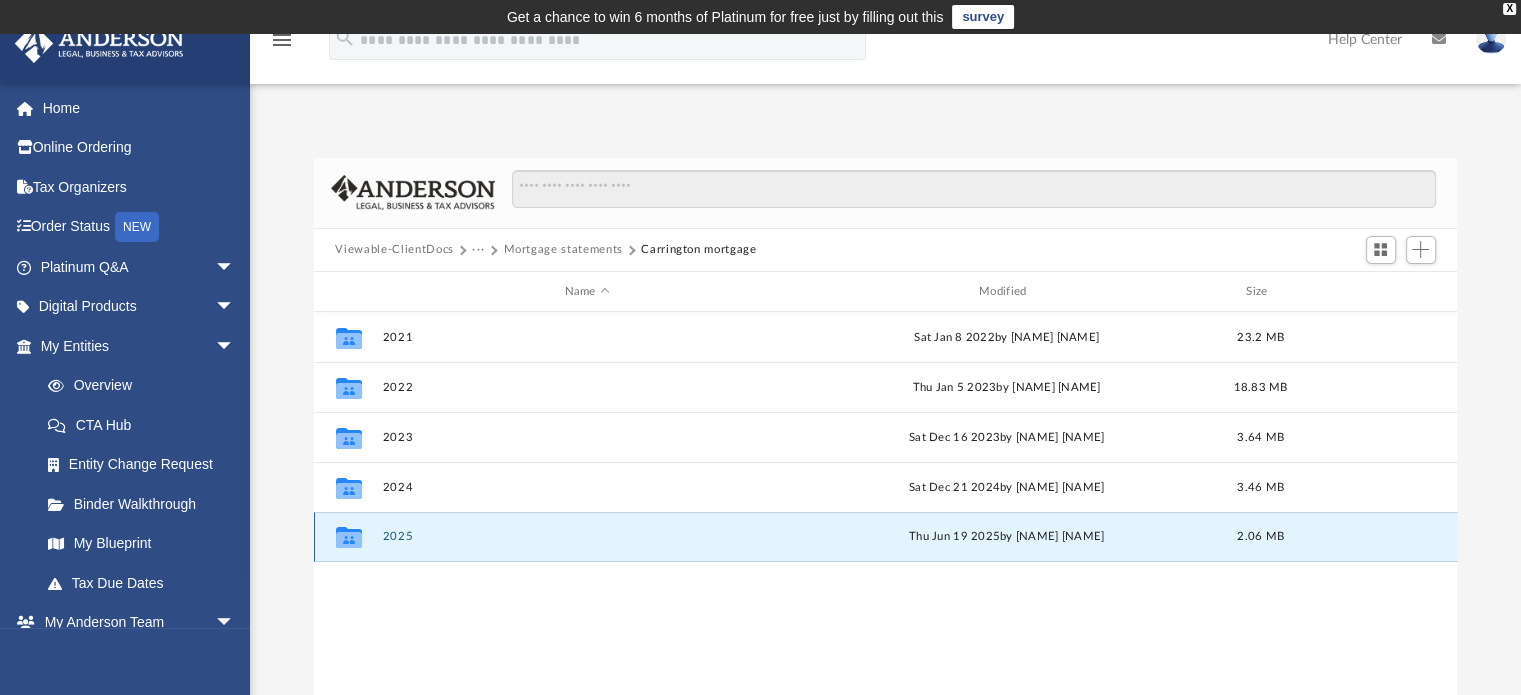 click on "2025" at bounding box center [587, 537] 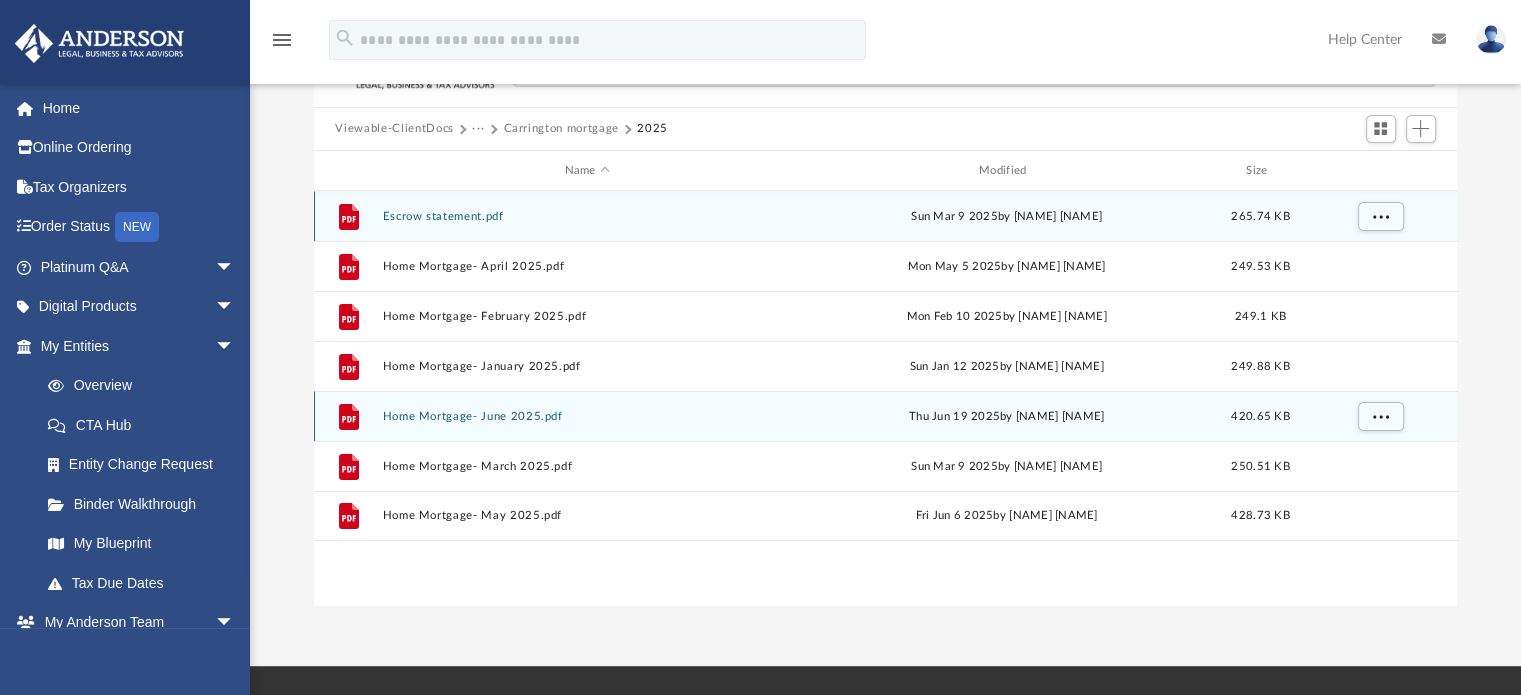 scroll, scrollTop: 0, scrollLeft: 0, axis: both 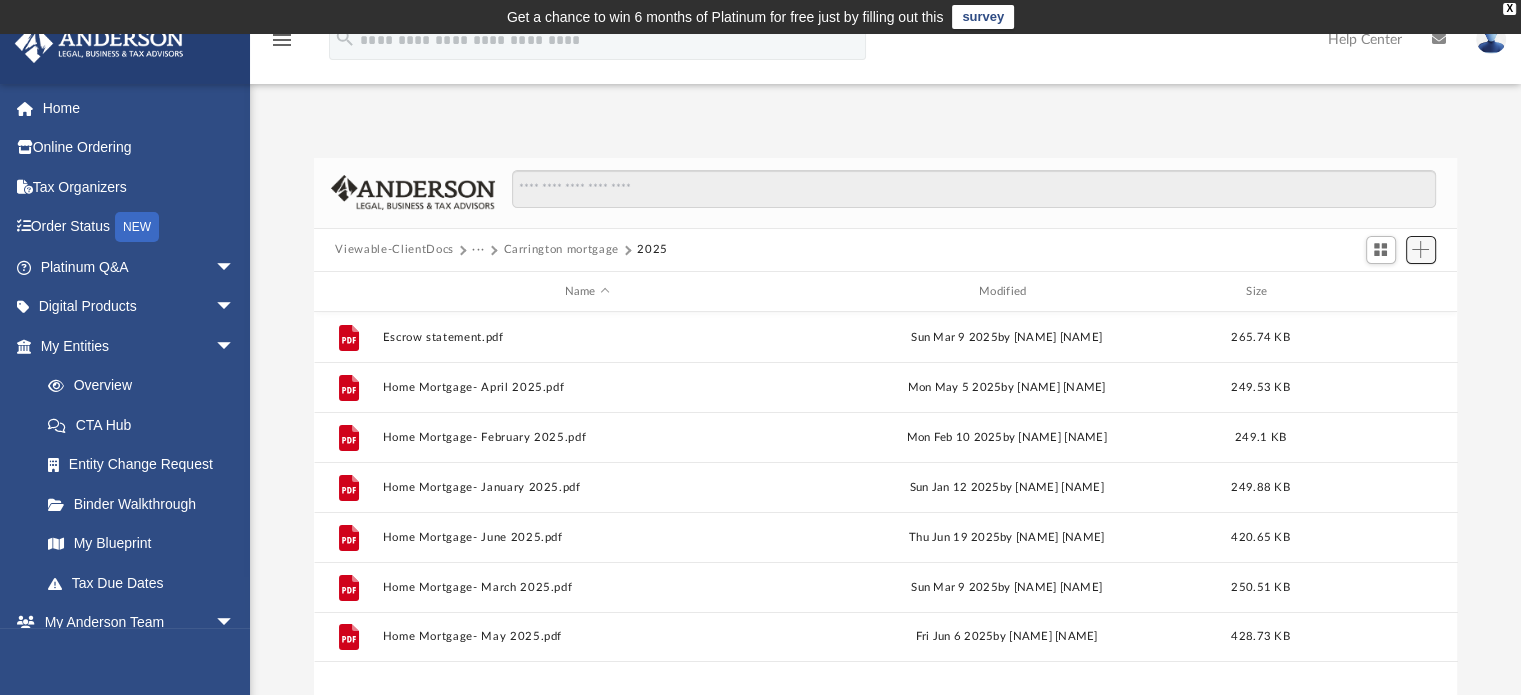 click at bounding box center (1420, 249) 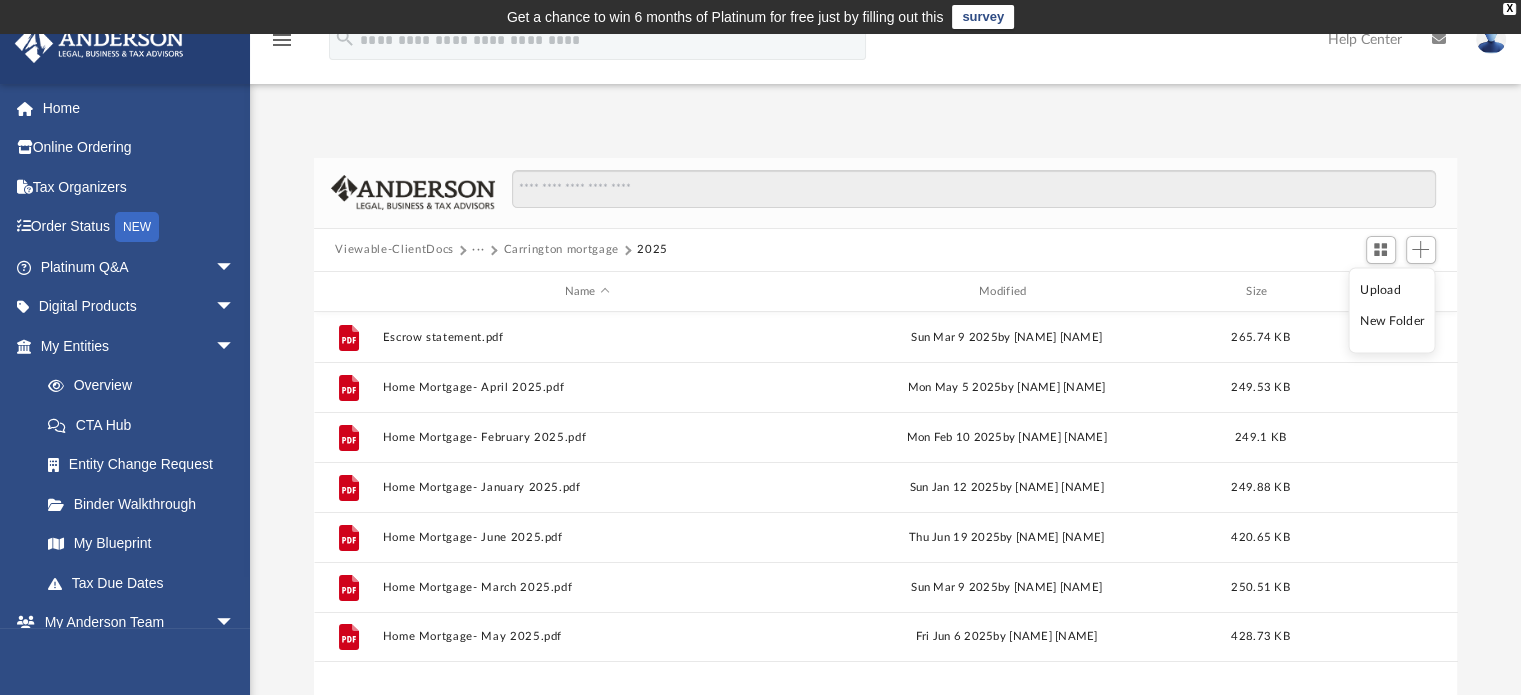 click on "Upload" at bounding box center (1392, 289) 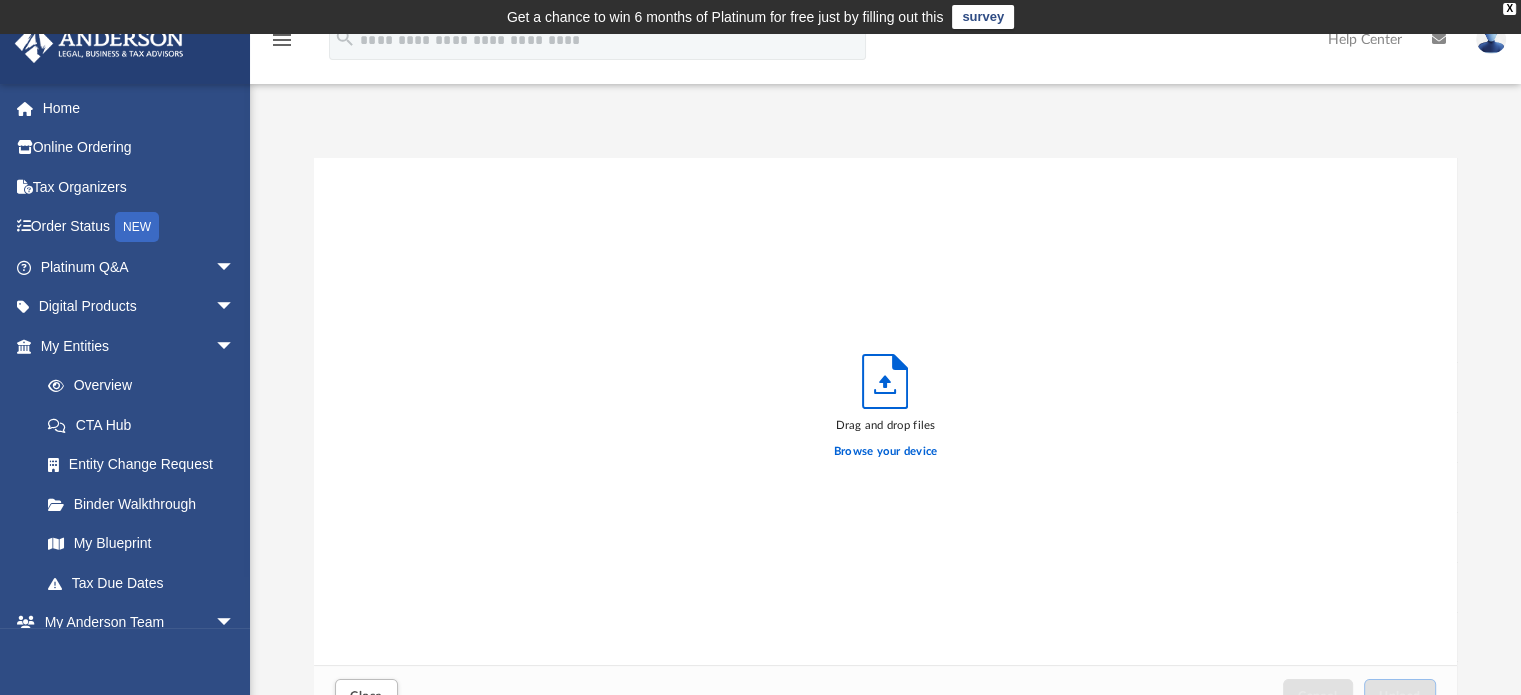 scroll, scrollTop: 16, scrollLeft: 16, axis: both 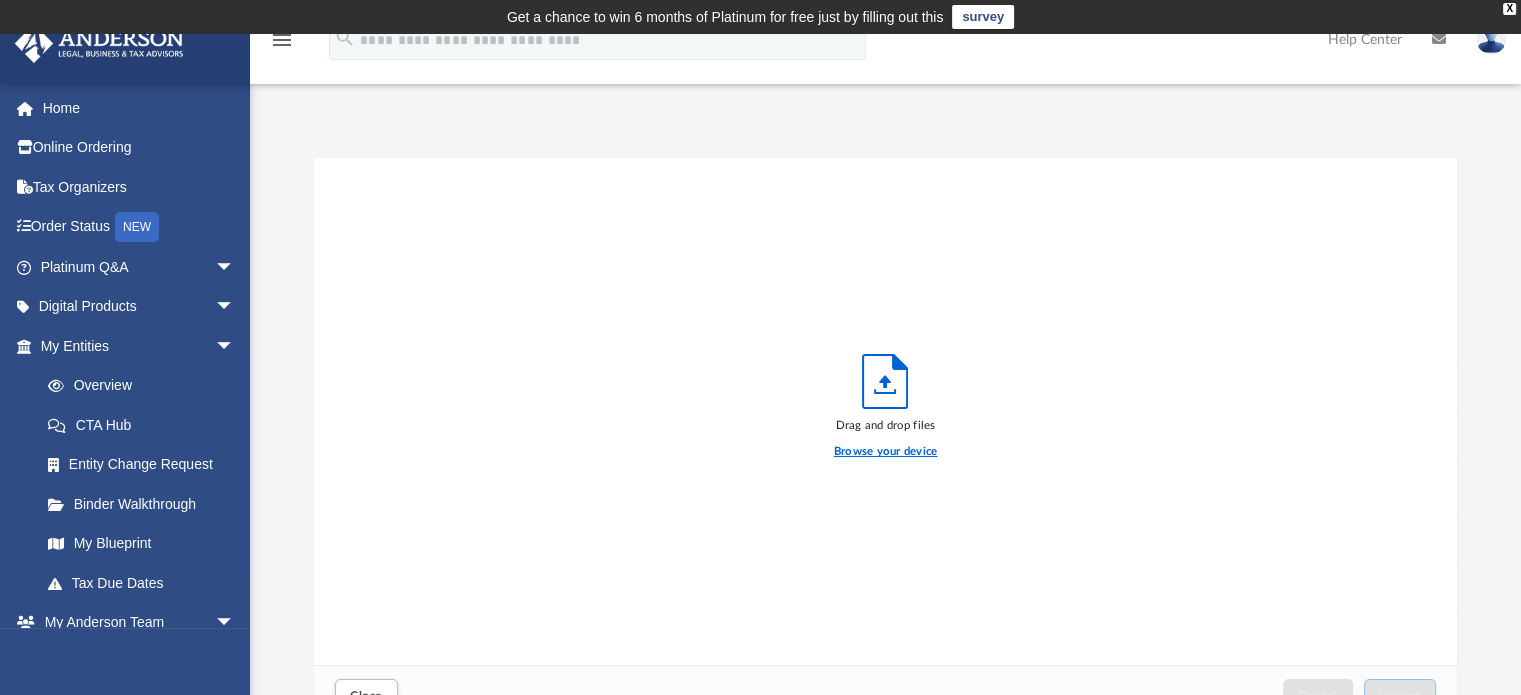 click on "Browse your device" at bounding box center [886, 452] 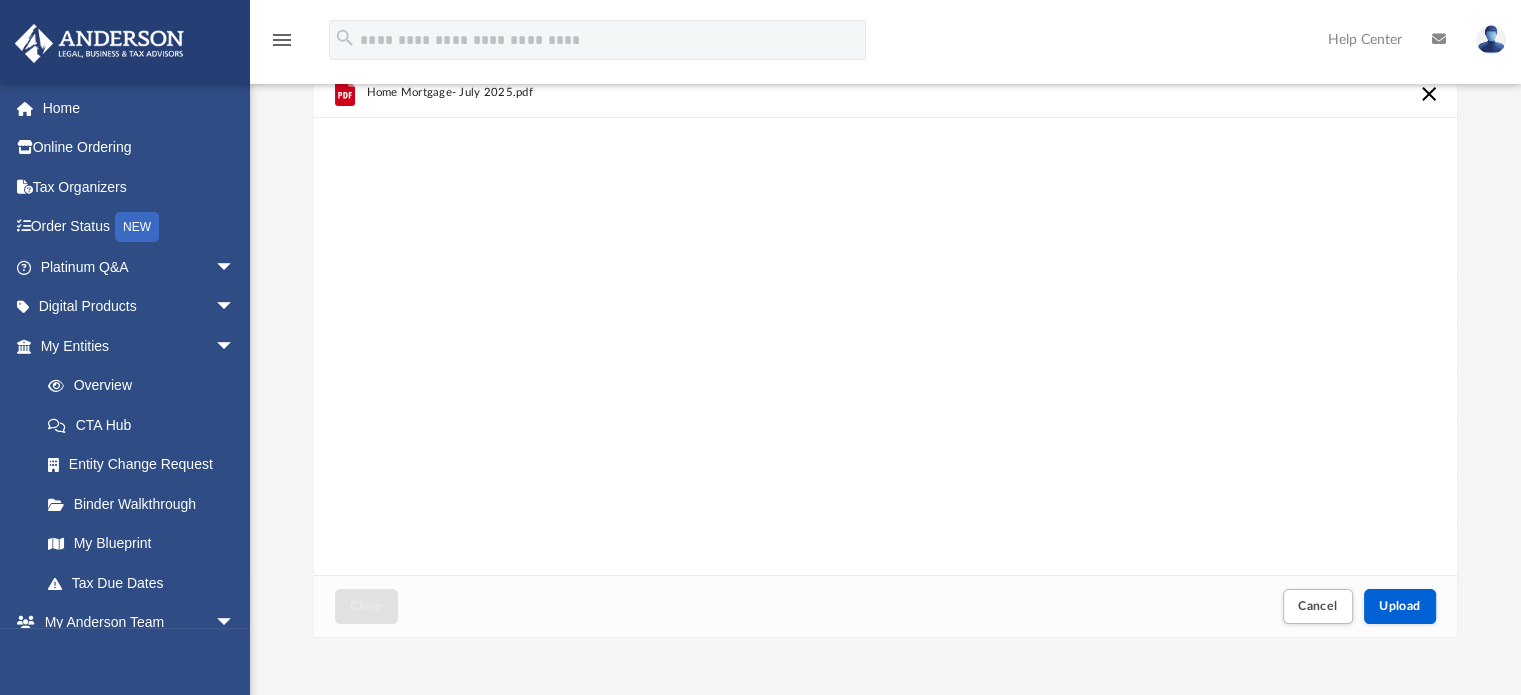 scroll, scrollTop: 300, scrollLeft: 0, axis: vertical 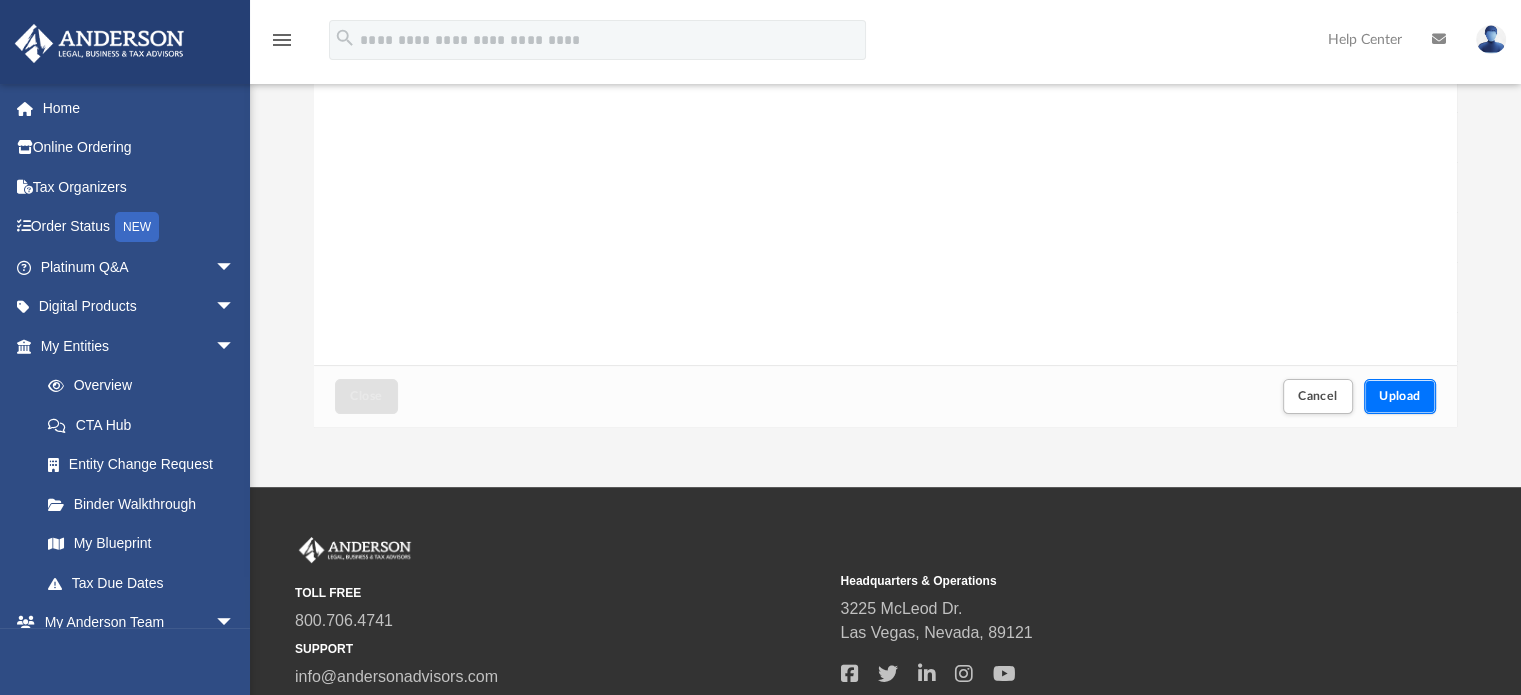 click on "Upload" at bounding box center [1400, 396] 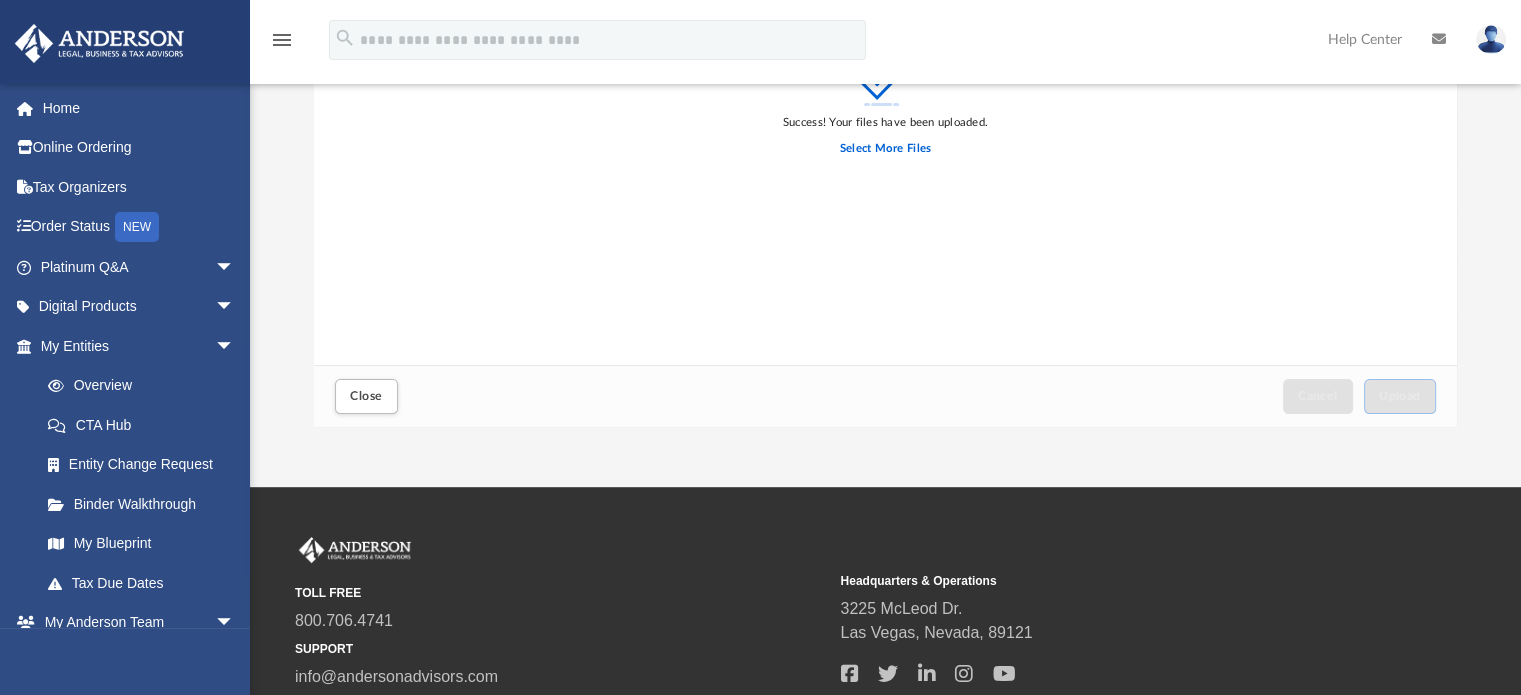 scroll, scrollTop: 100, scrollLeft: 0, axis: vertical 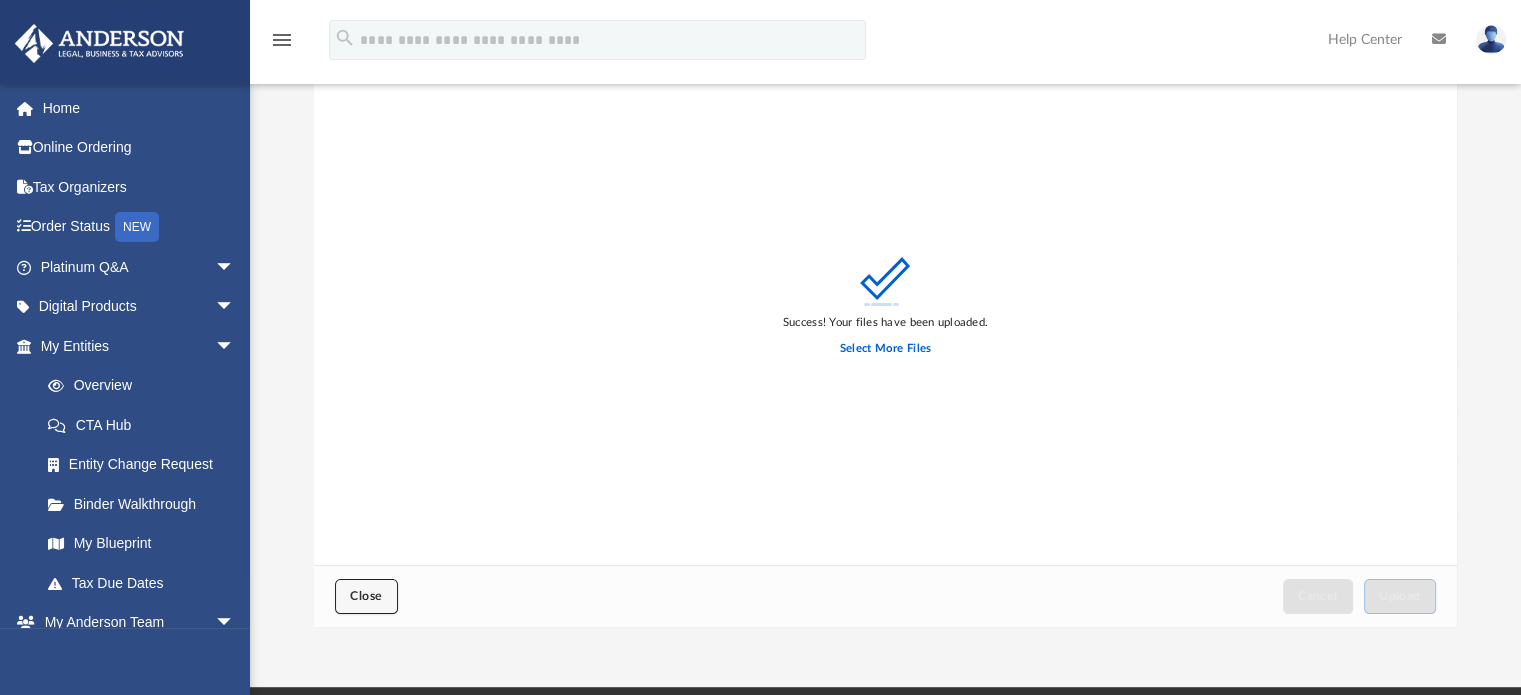 drag, startPoint x: 372, startPoint y: 589, endPoint x: 424, endPoint y: 581, distance: 52.611786 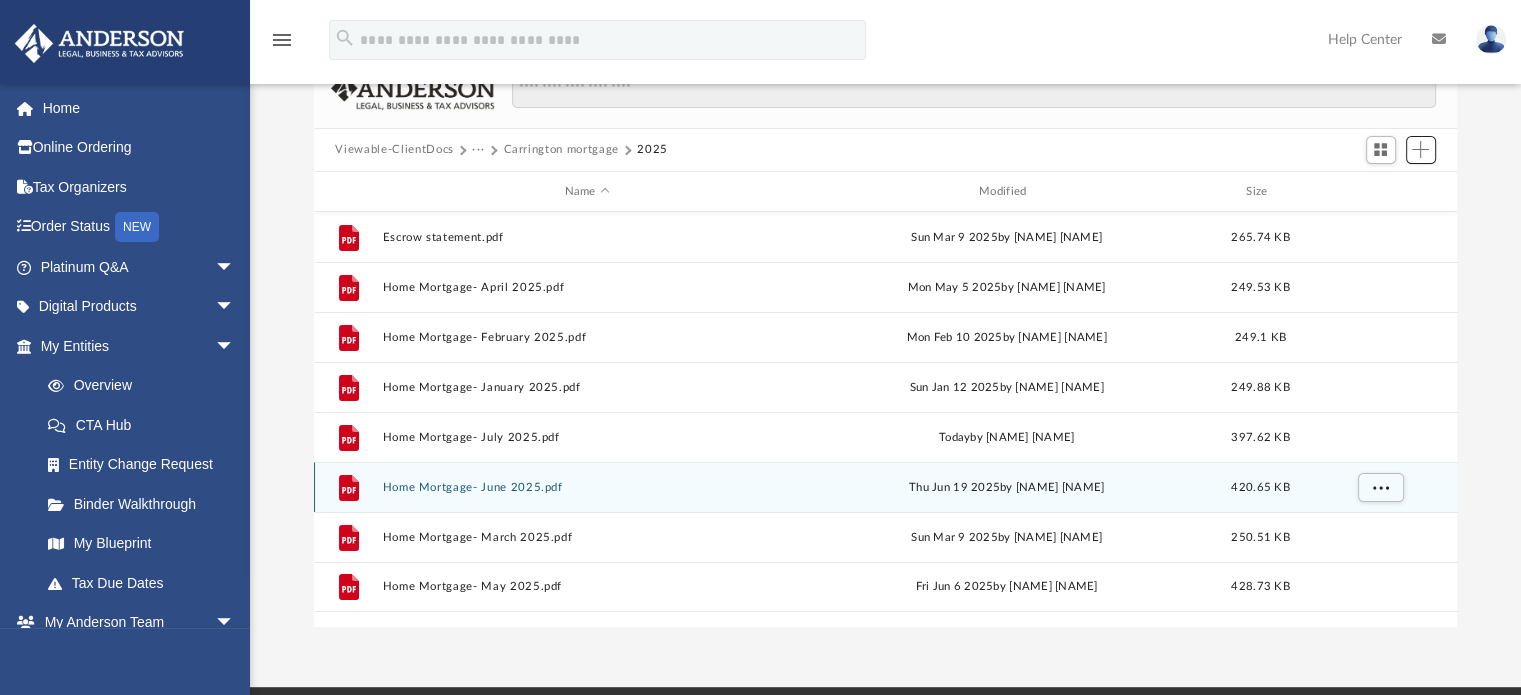 scroll, scrollTop: 0, scrollLeft: 0, axis: both 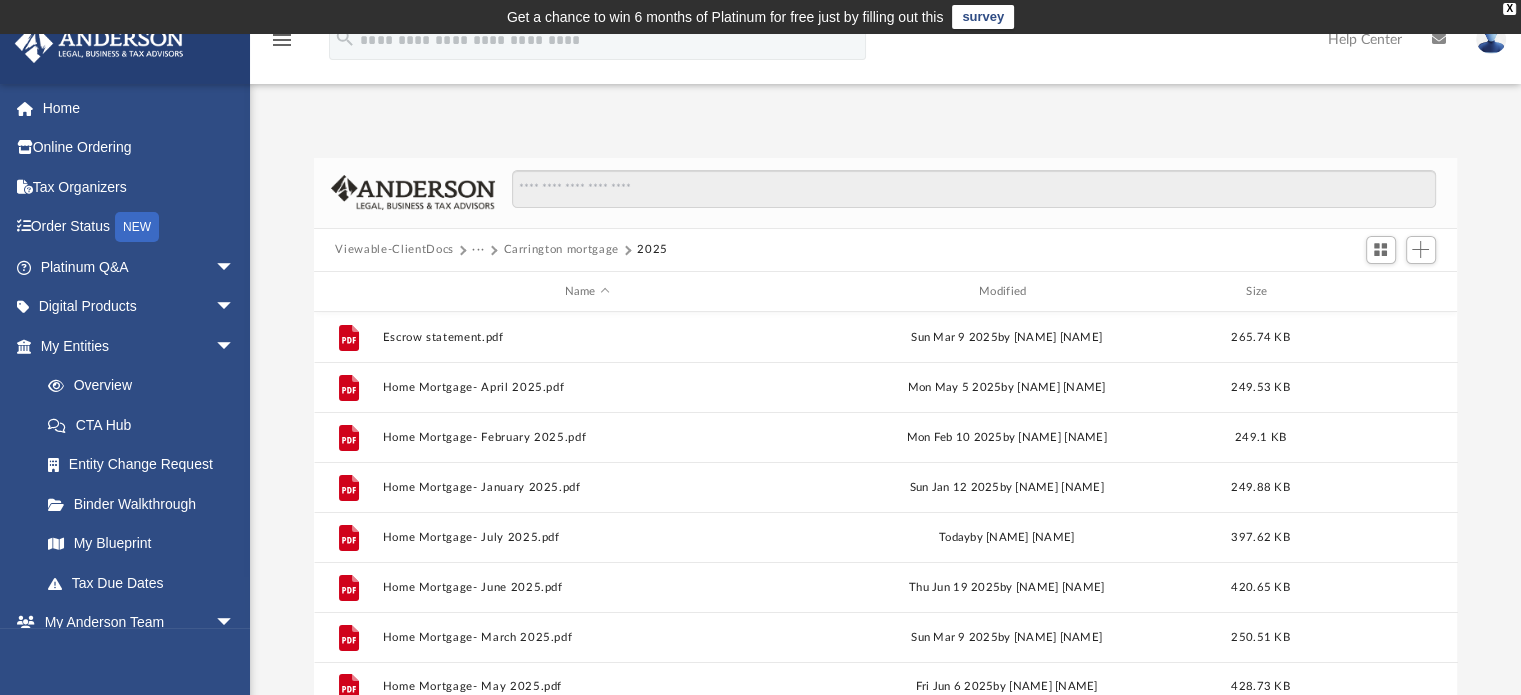 click on "···" at bounding box center [478, 250] 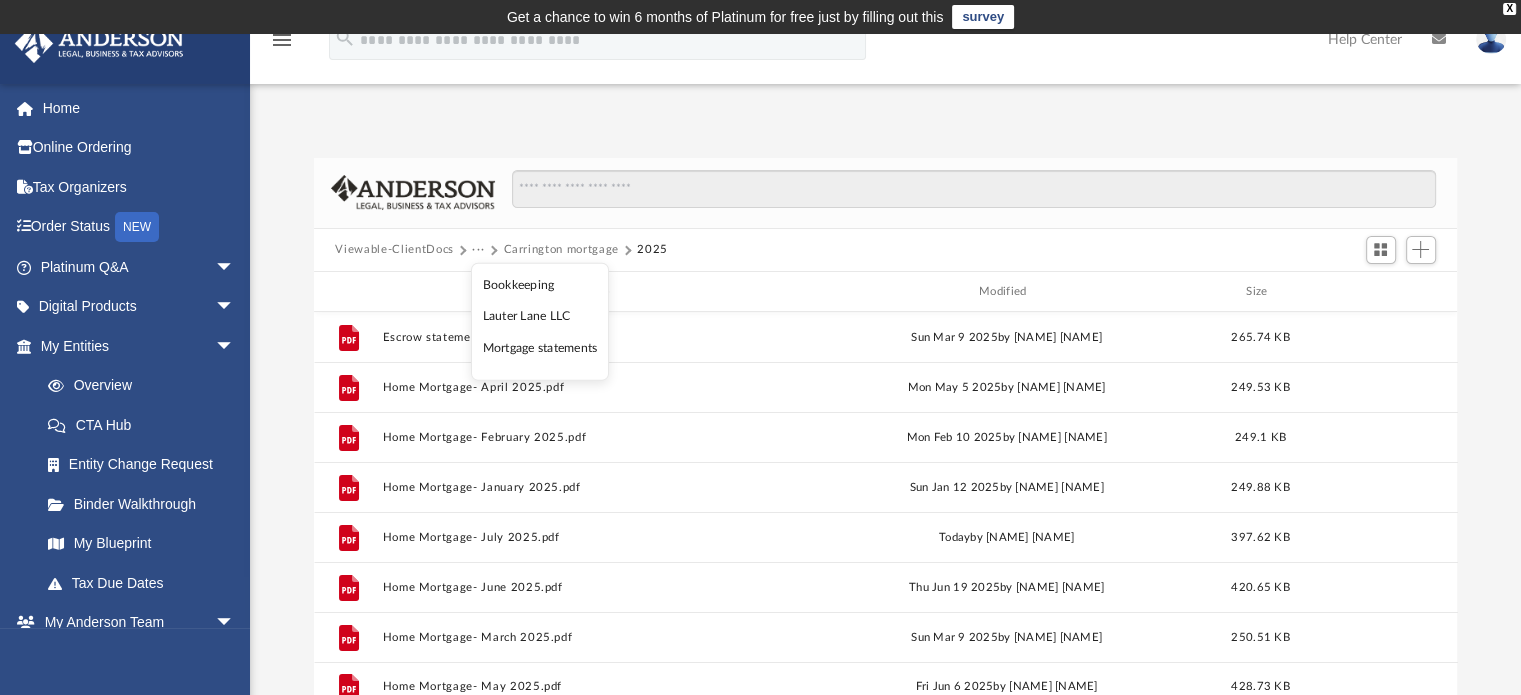 click on "Lauter Lane LLC" at bounding box center (539, 316) 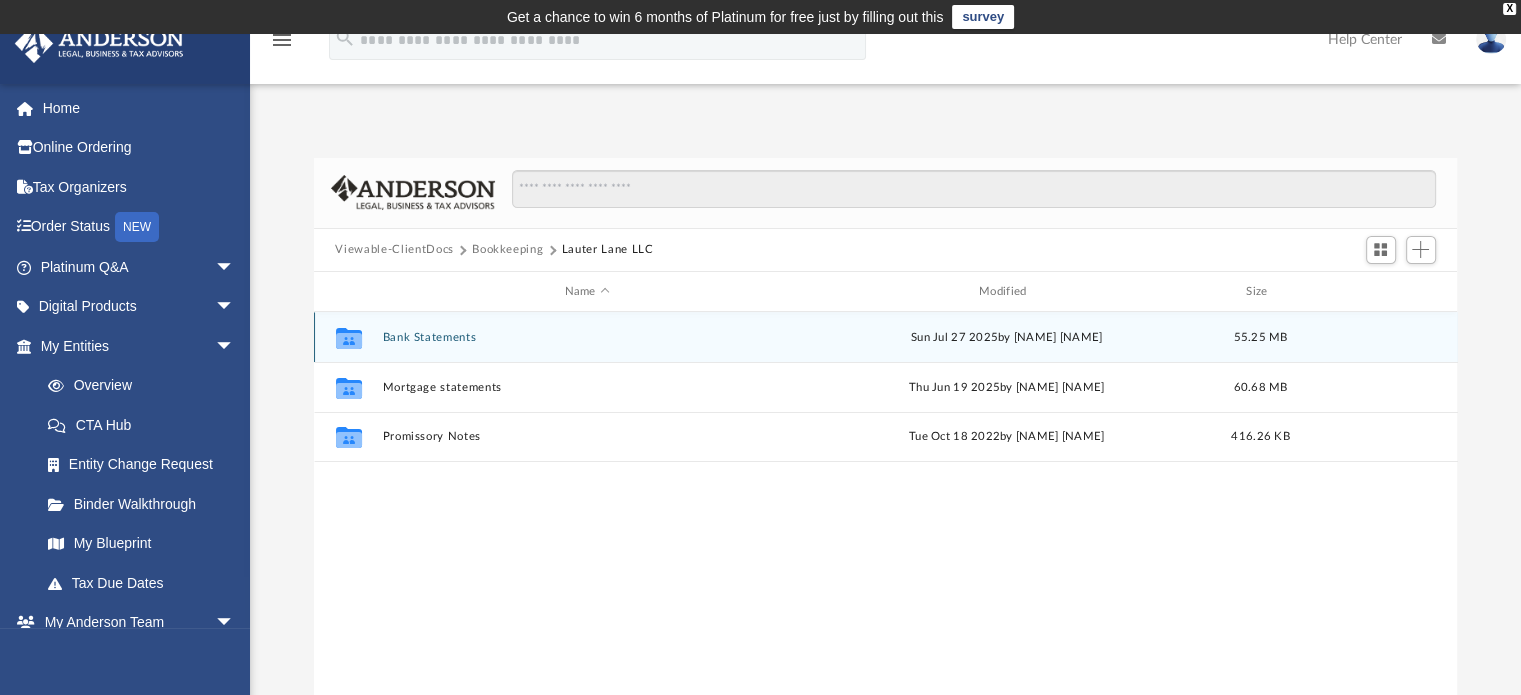 click on "Bank Statements" at bounding box center (587, 337) 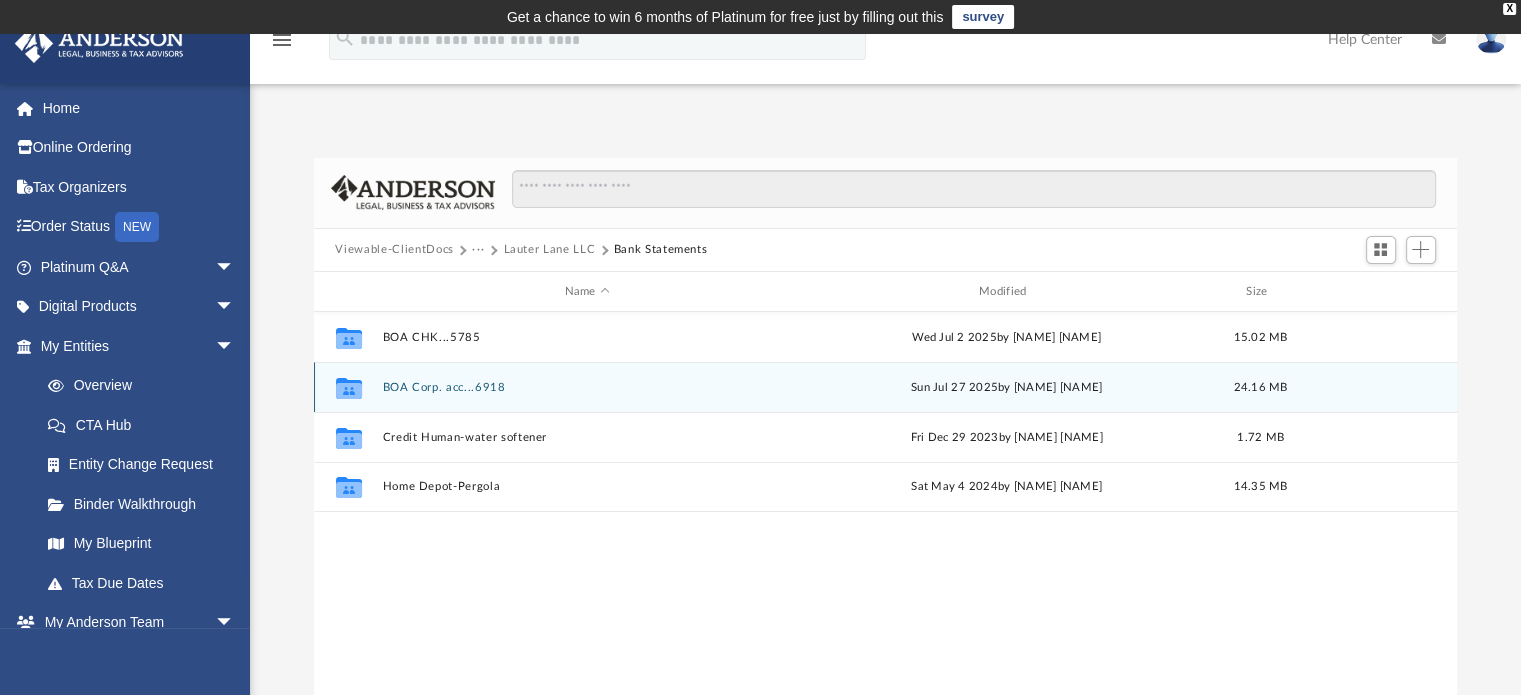 click on "BOA Corp. acc...6918" at bounding box center [587, 387] 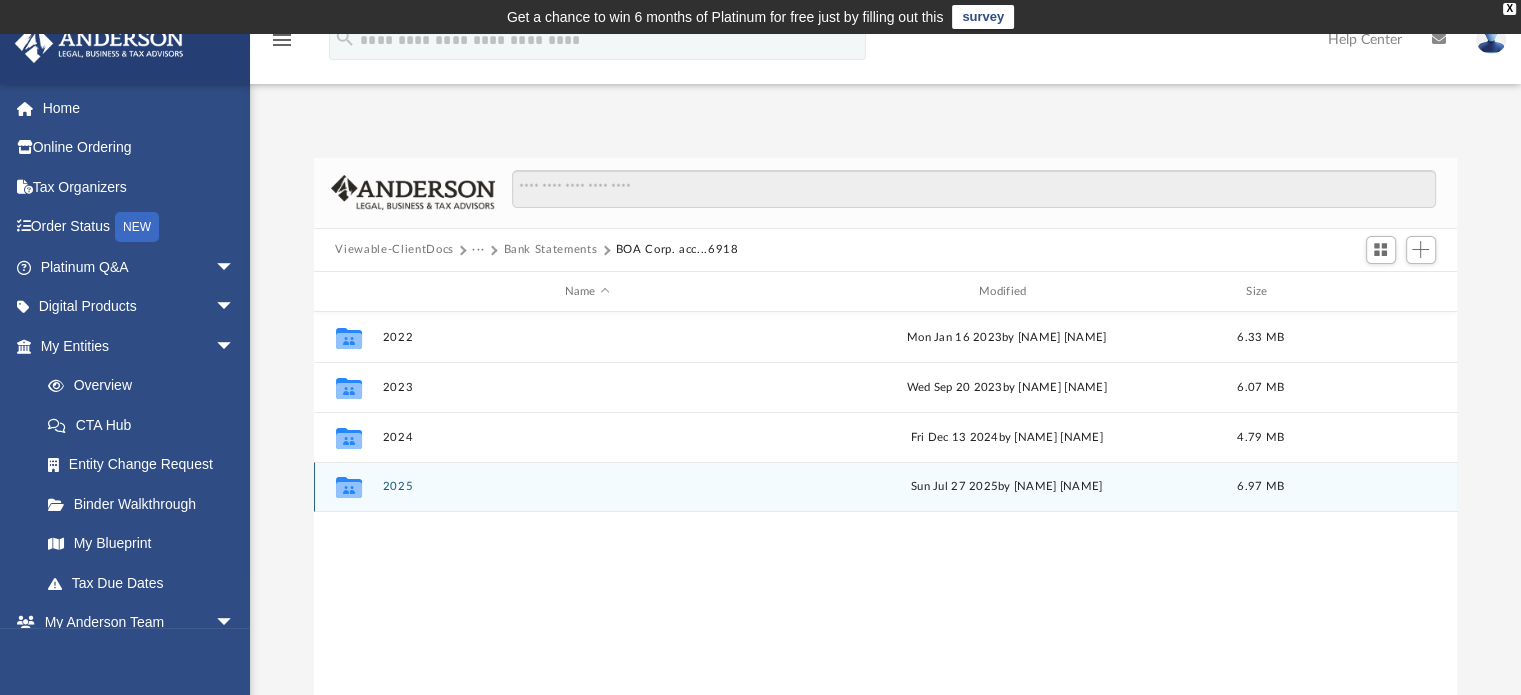 click on "2025" at bounding box center (587, 487) 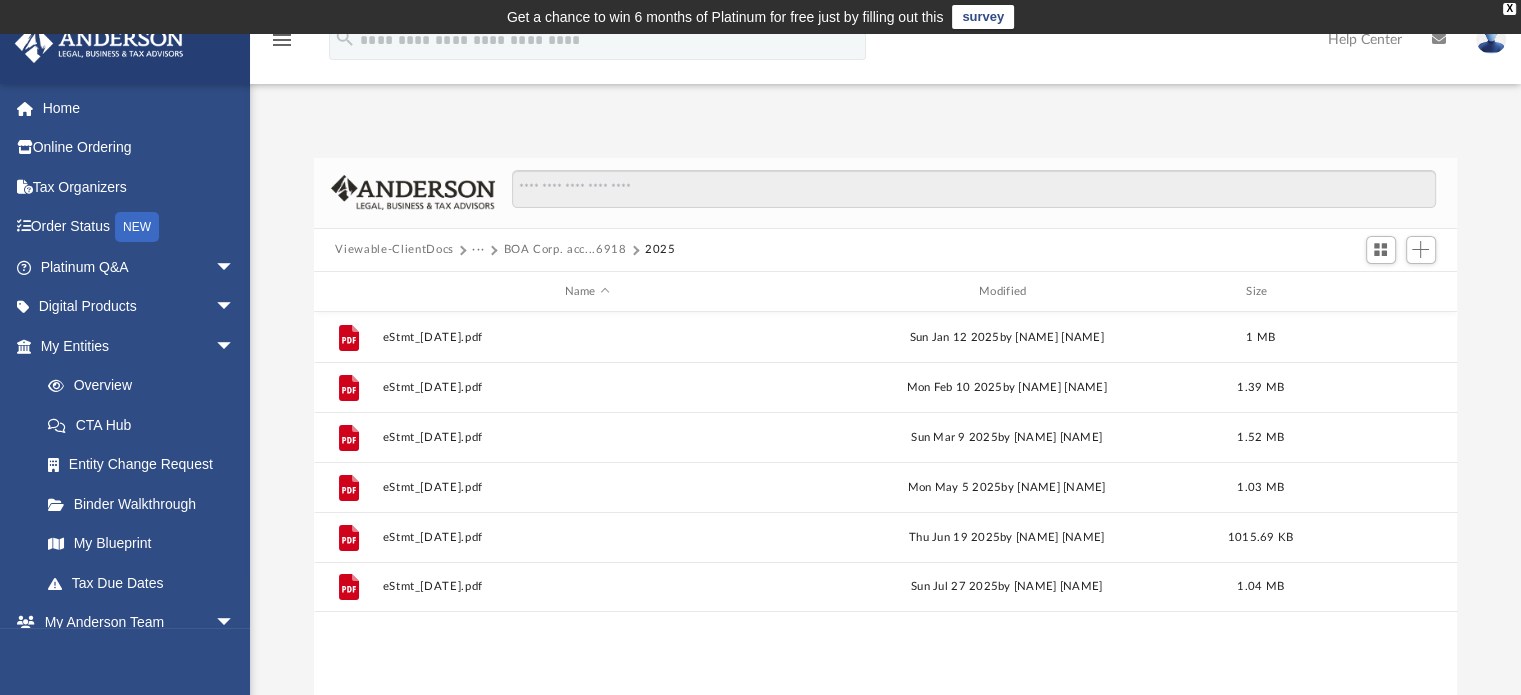 click on "···" at bounding box center [478, 250] 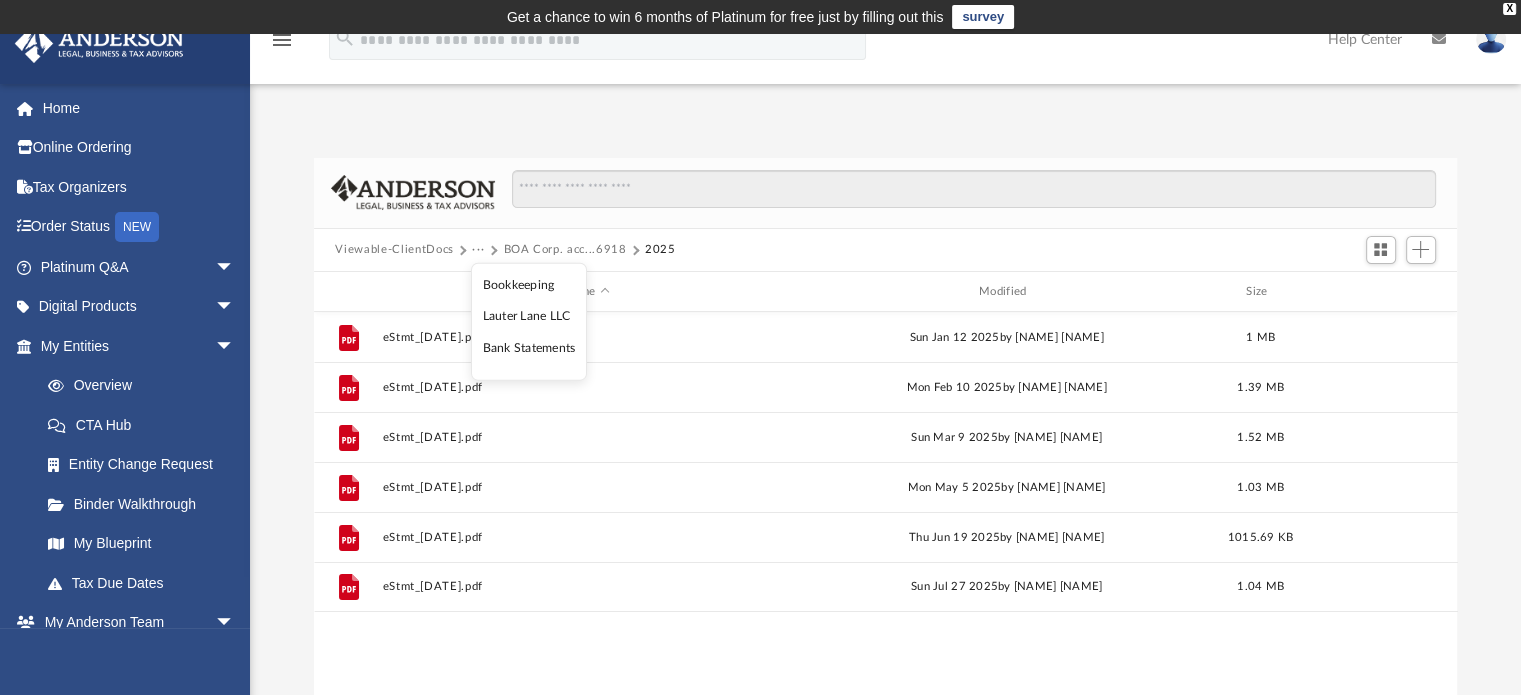 click on "Lauter Lane LLC" at bounding box center [528, 316] 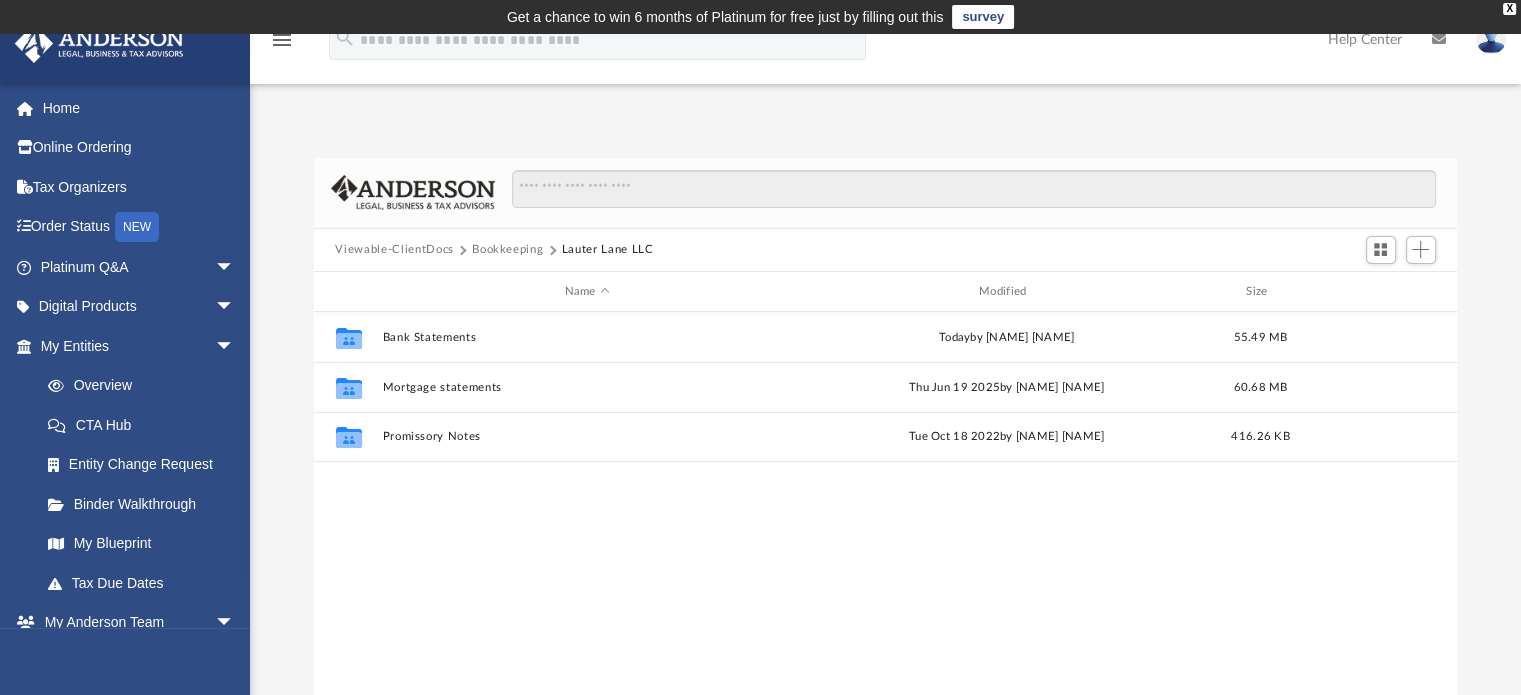 click on "Bookkeeping" at bounding box center [507, 250] 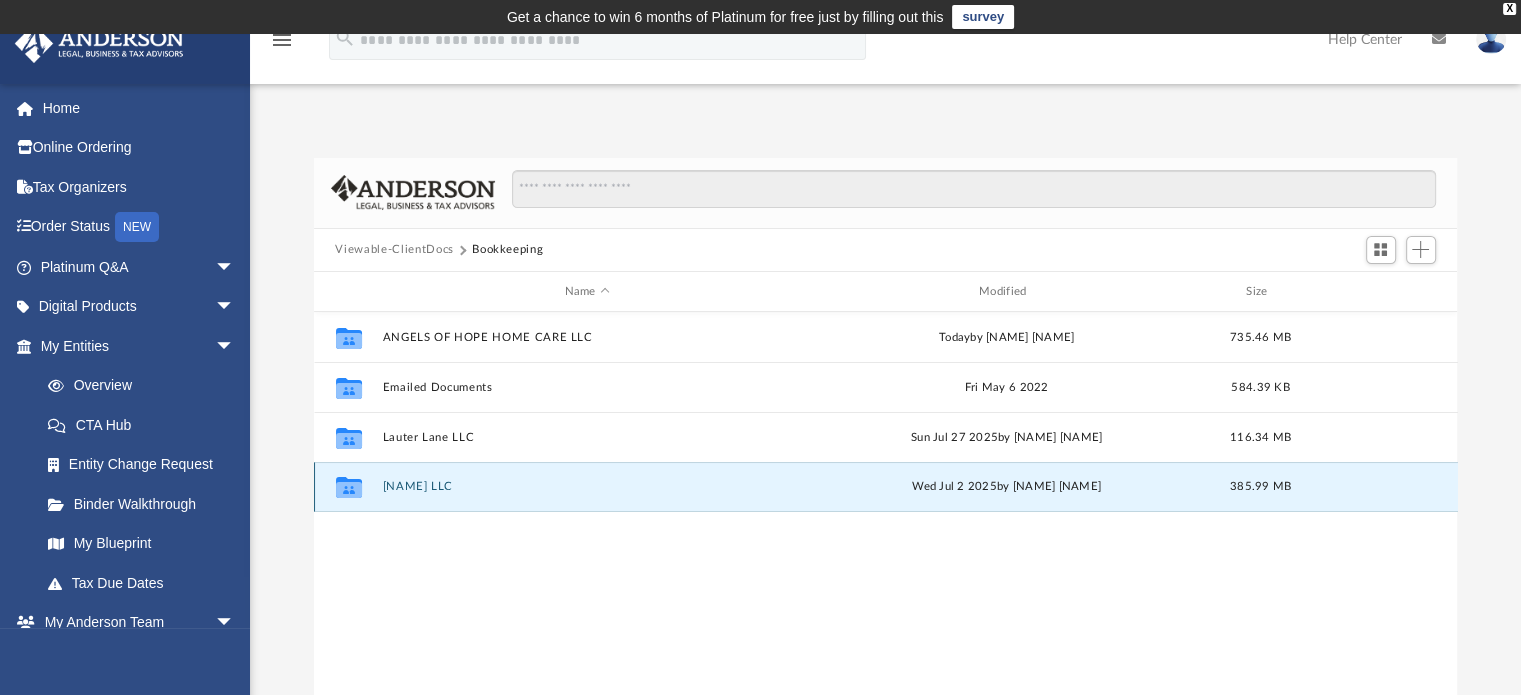 click on "[NAME] LLC" at bounding box center (587, 487) 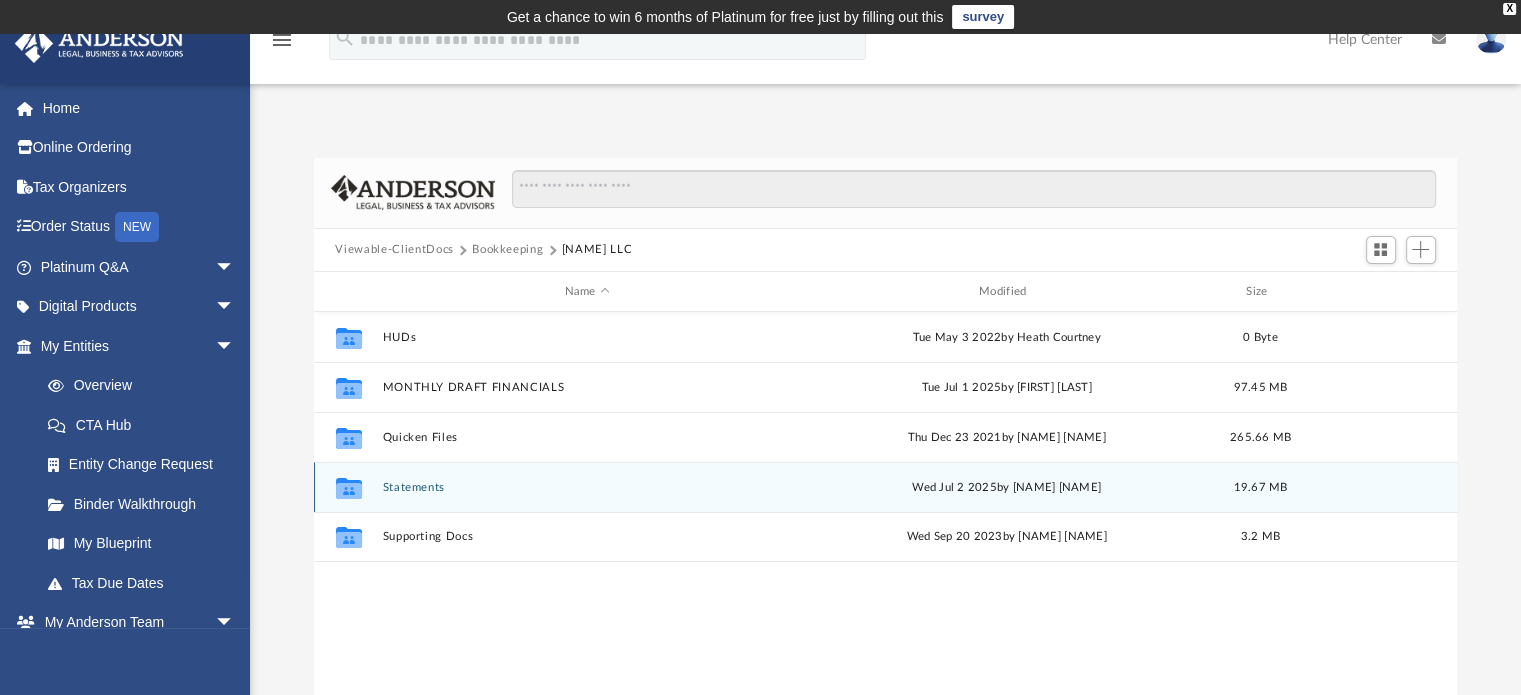 click on "Statements" at bounding box center (587, 487) 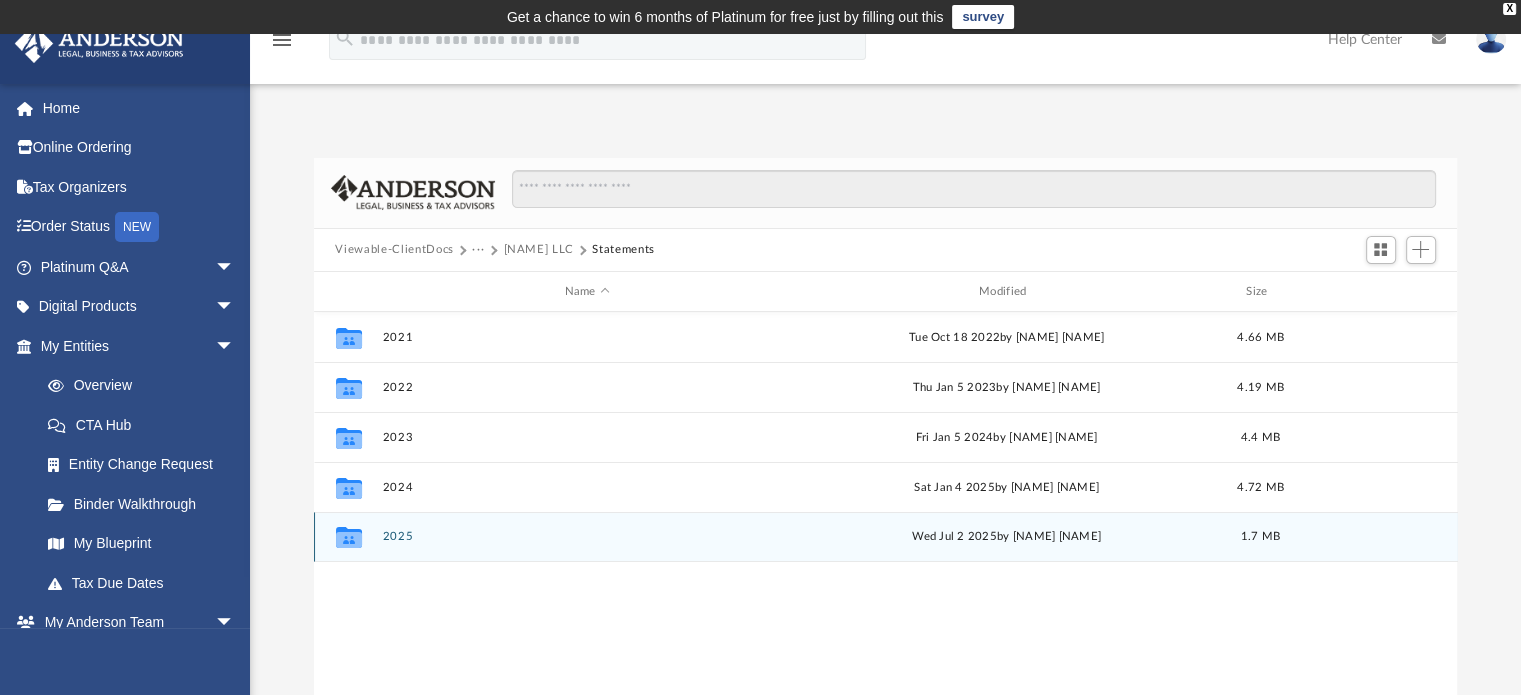 click on "2025" at bounding box center (587, 537) 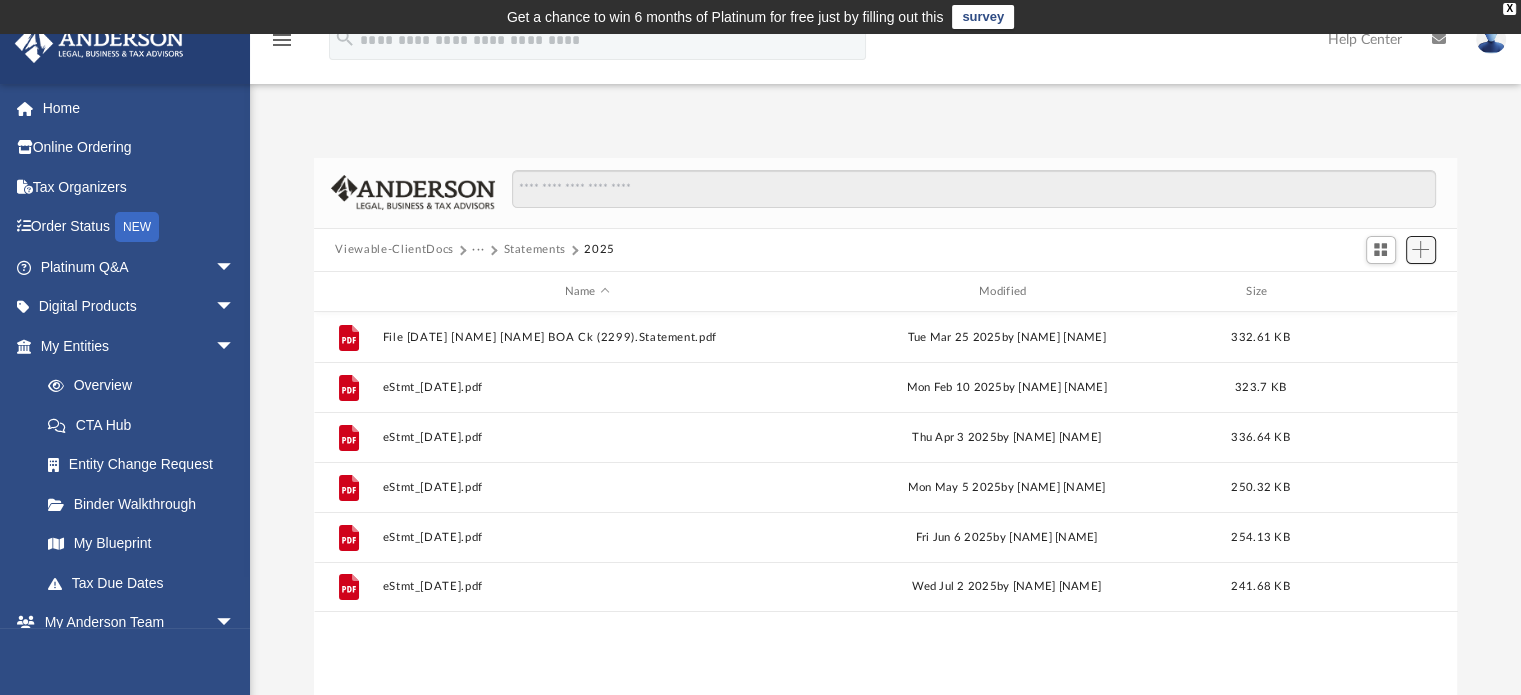 click at bounding box center [1420, 249] 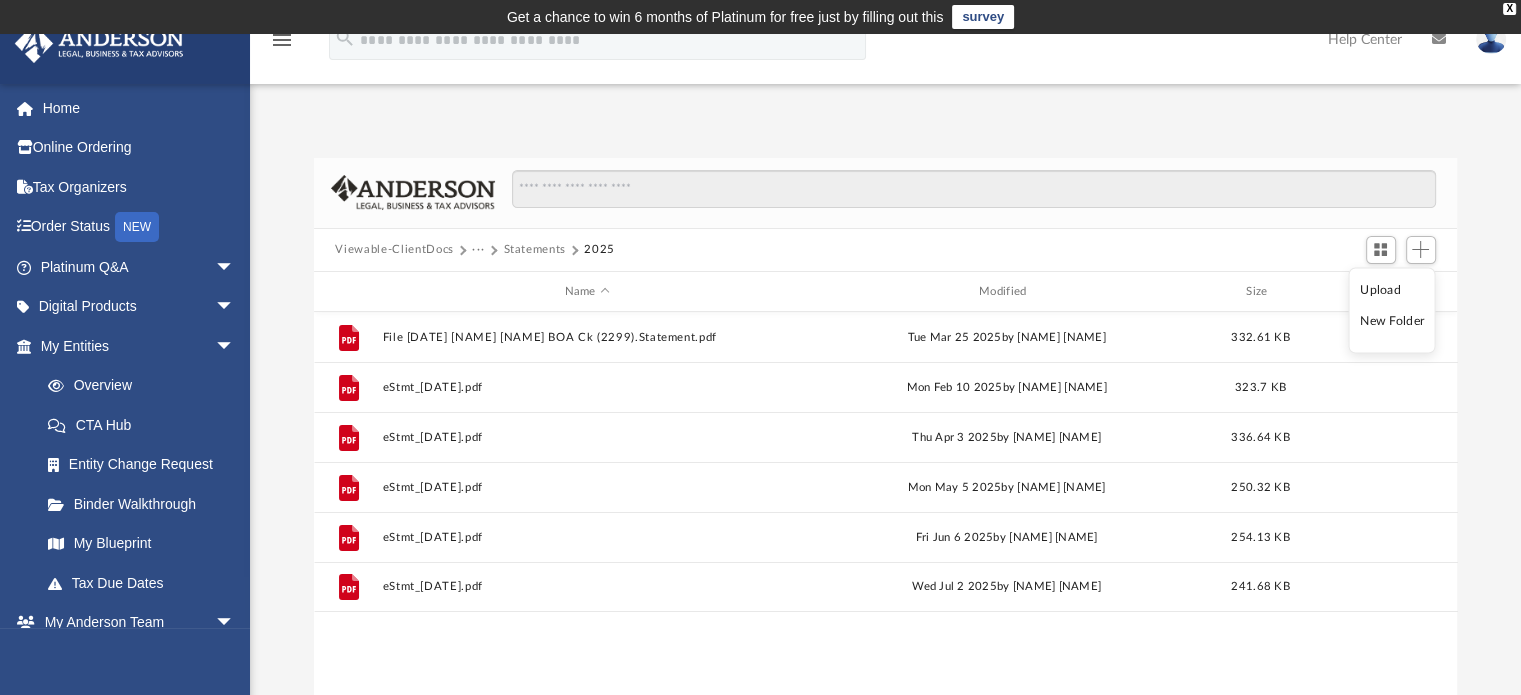 click on "Upload" at bounding box center (1392, 289) 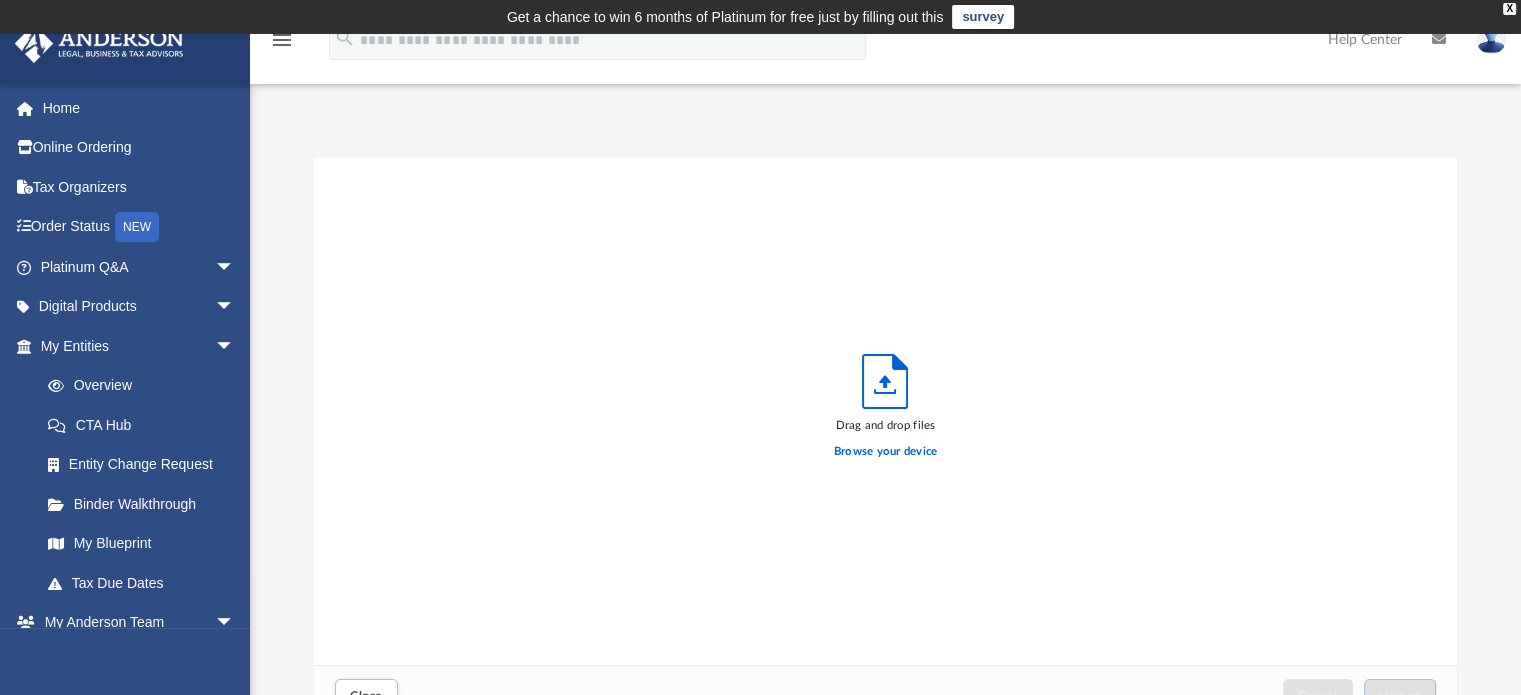 scroll, scrollTop: 16, scrollLeft: 16, axis: both 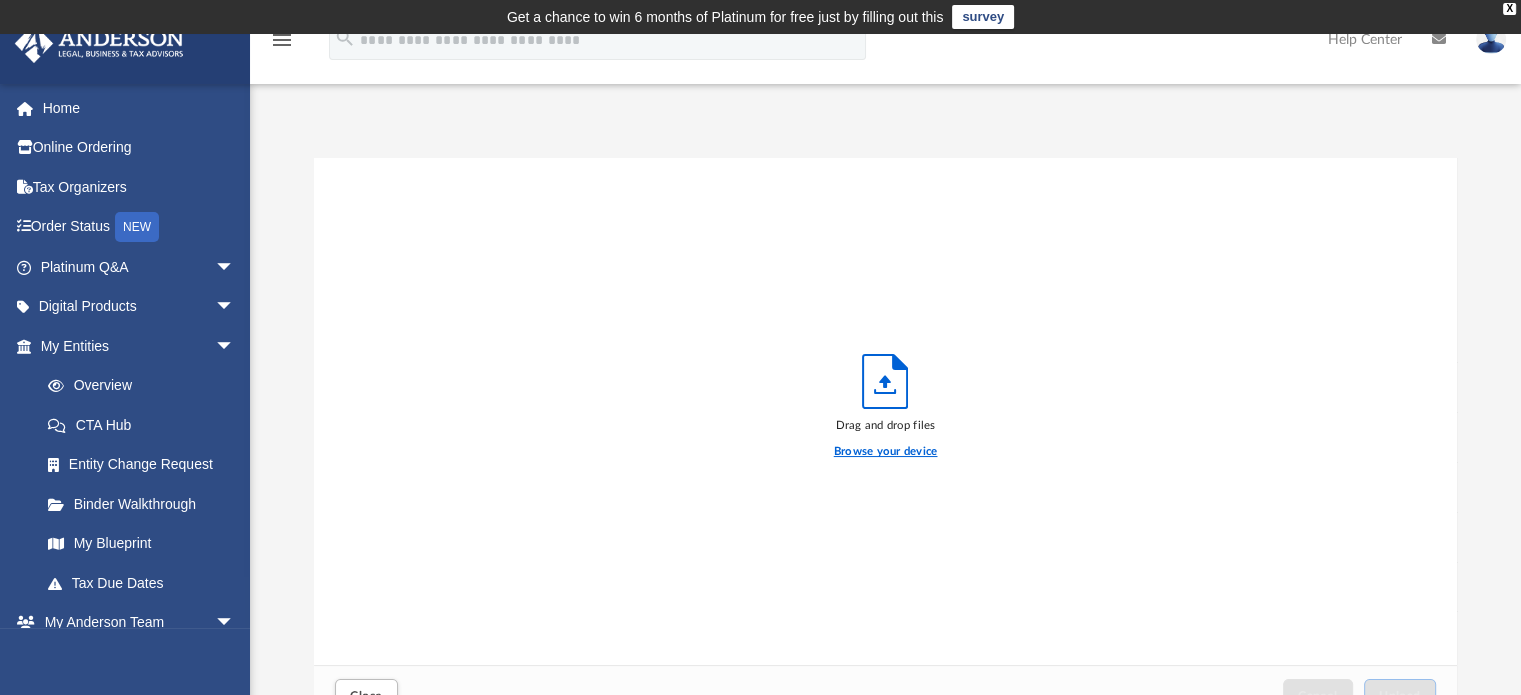 click on "Browse your device" at bounding box center [886, 452] 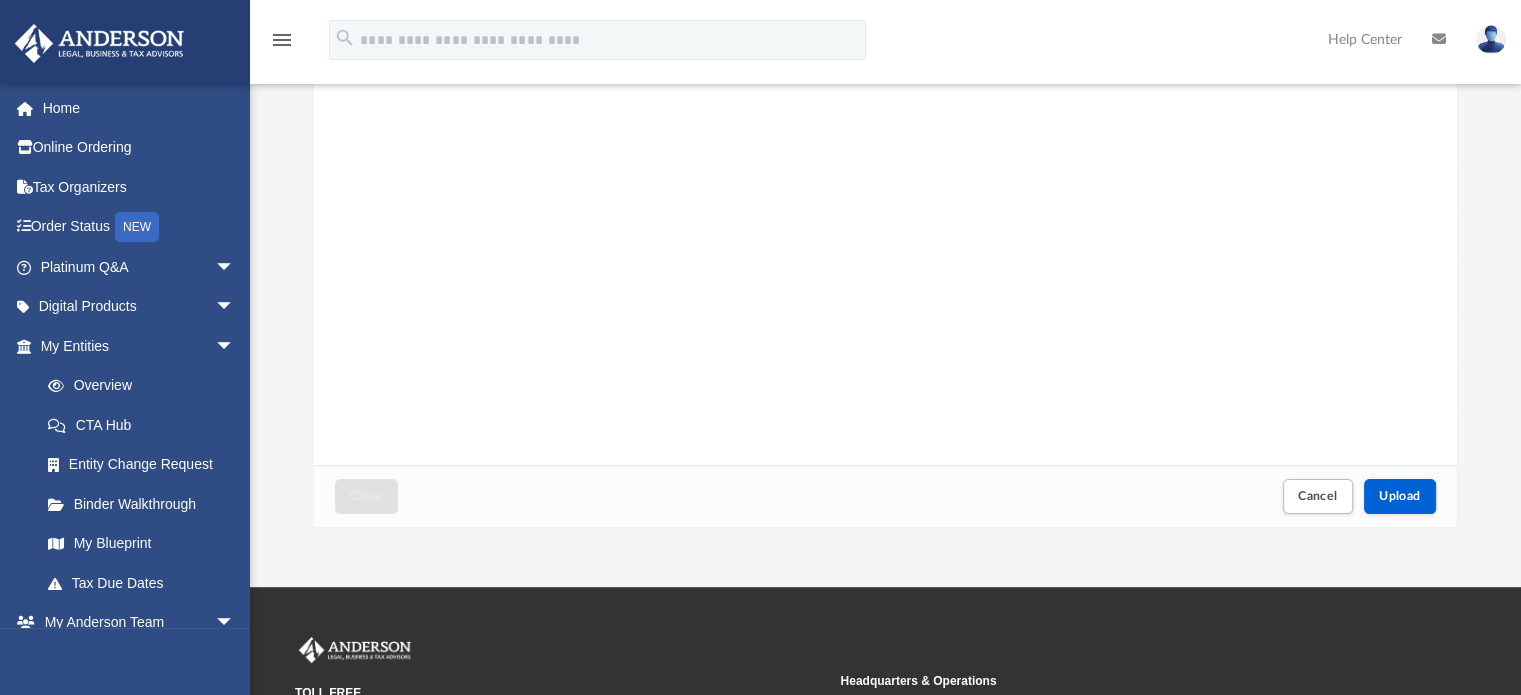 scroll, scrollTop: 300, scrollLeft: 0, axis: vertical 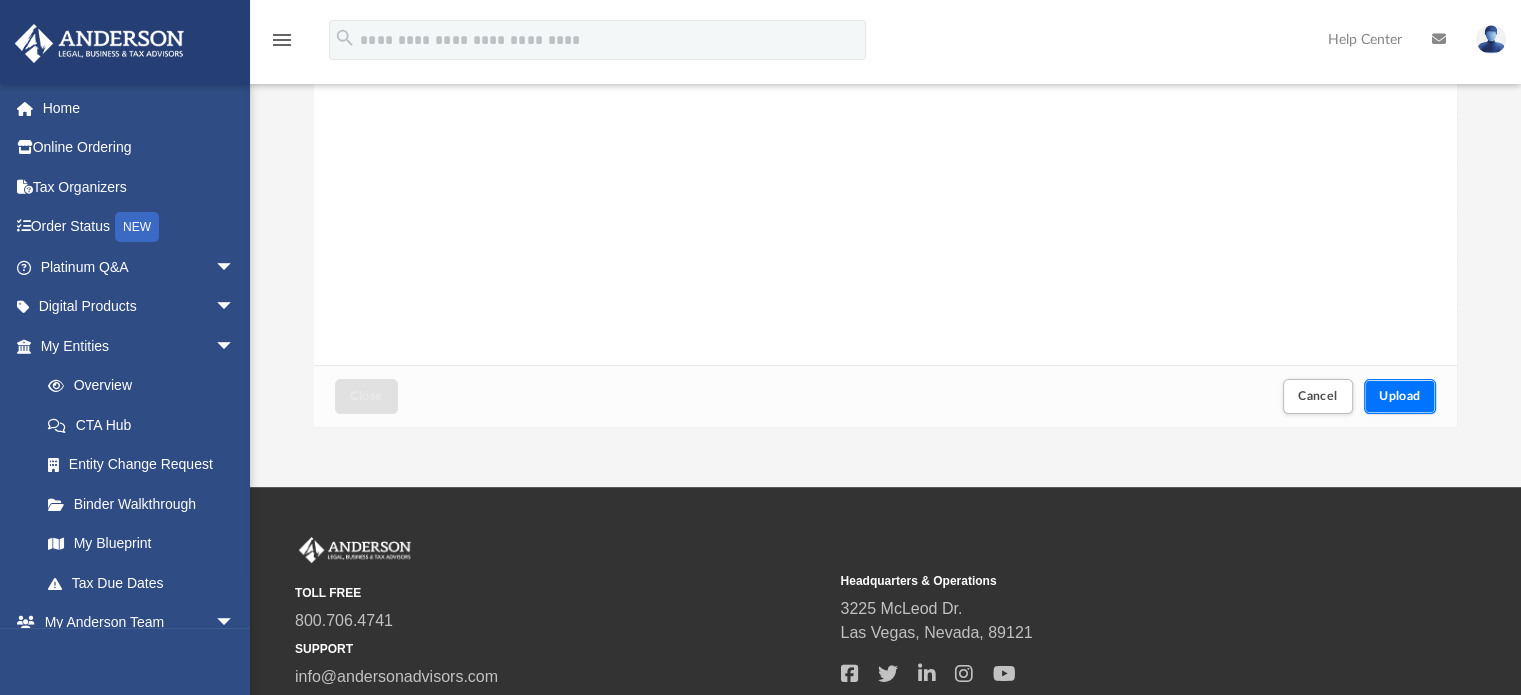 click on "Upload" at bounding box center (1400, 396) 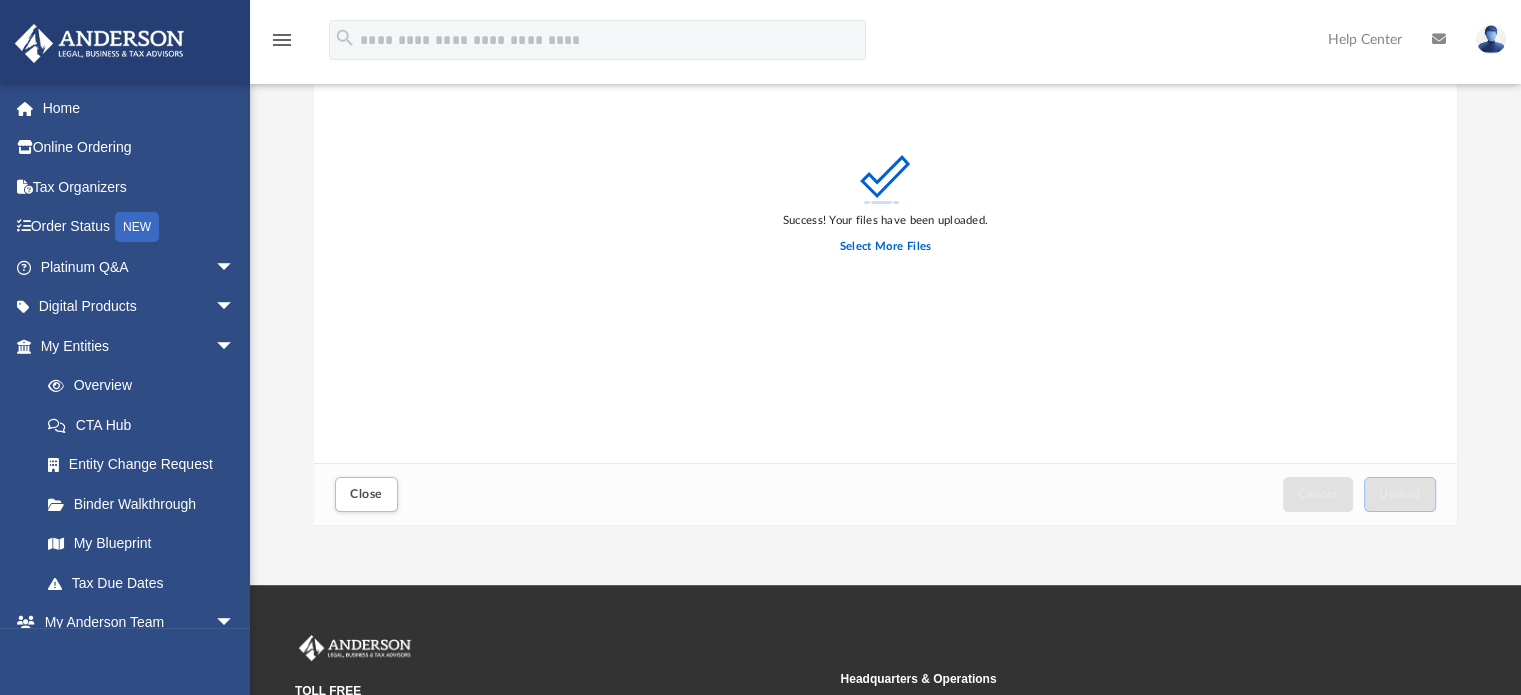 scroll, scrollTop: 300, scrollLeft: 0, axis: vertical 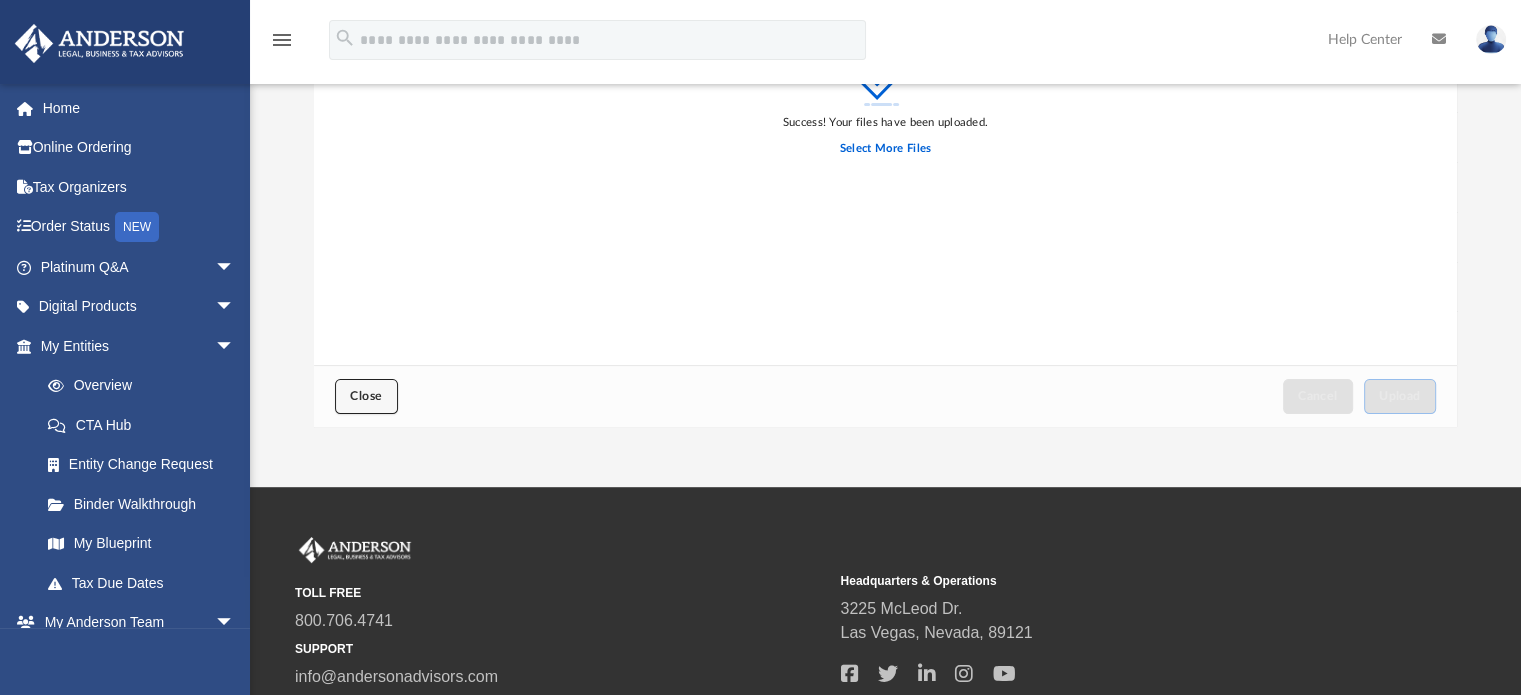 click on "Close" at bounding box center (366, 396) 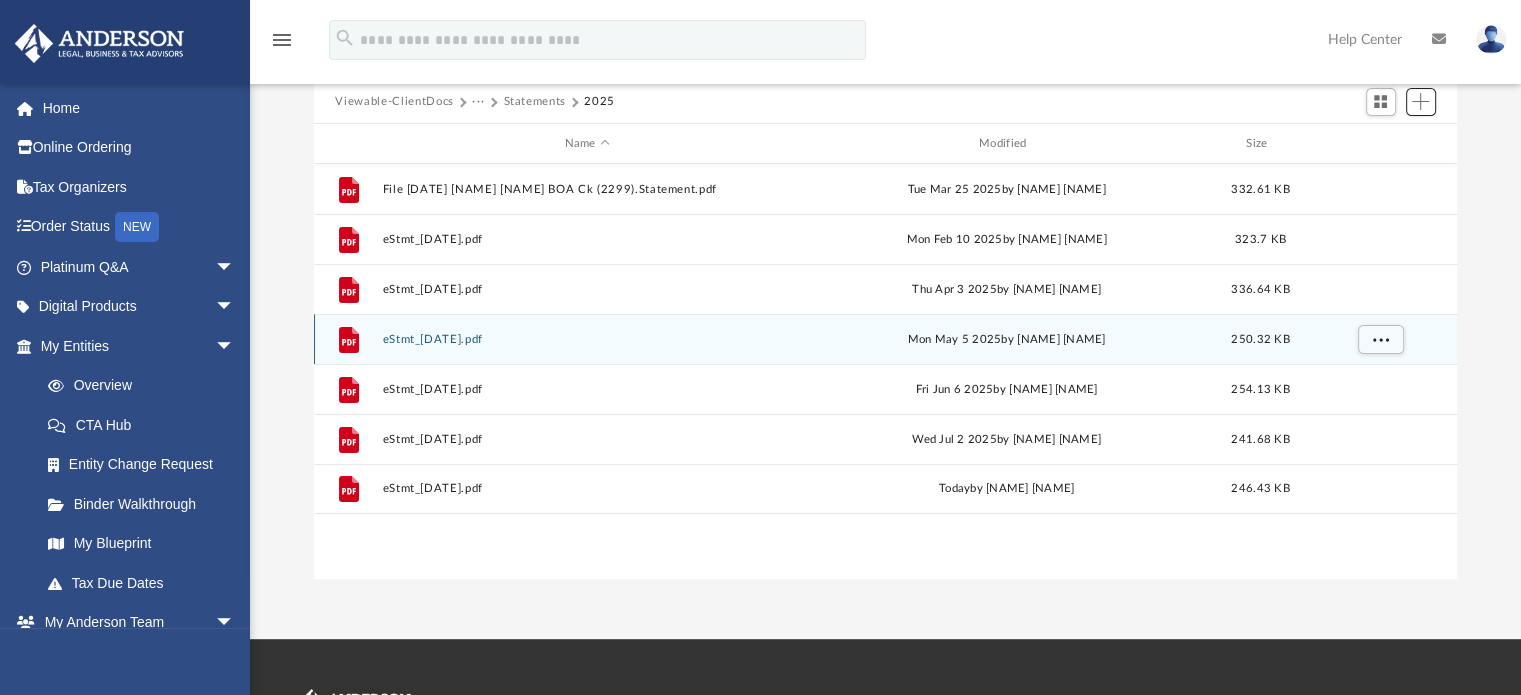 scroll, scrollTop: 0, scrollLeft: 0, axis: both 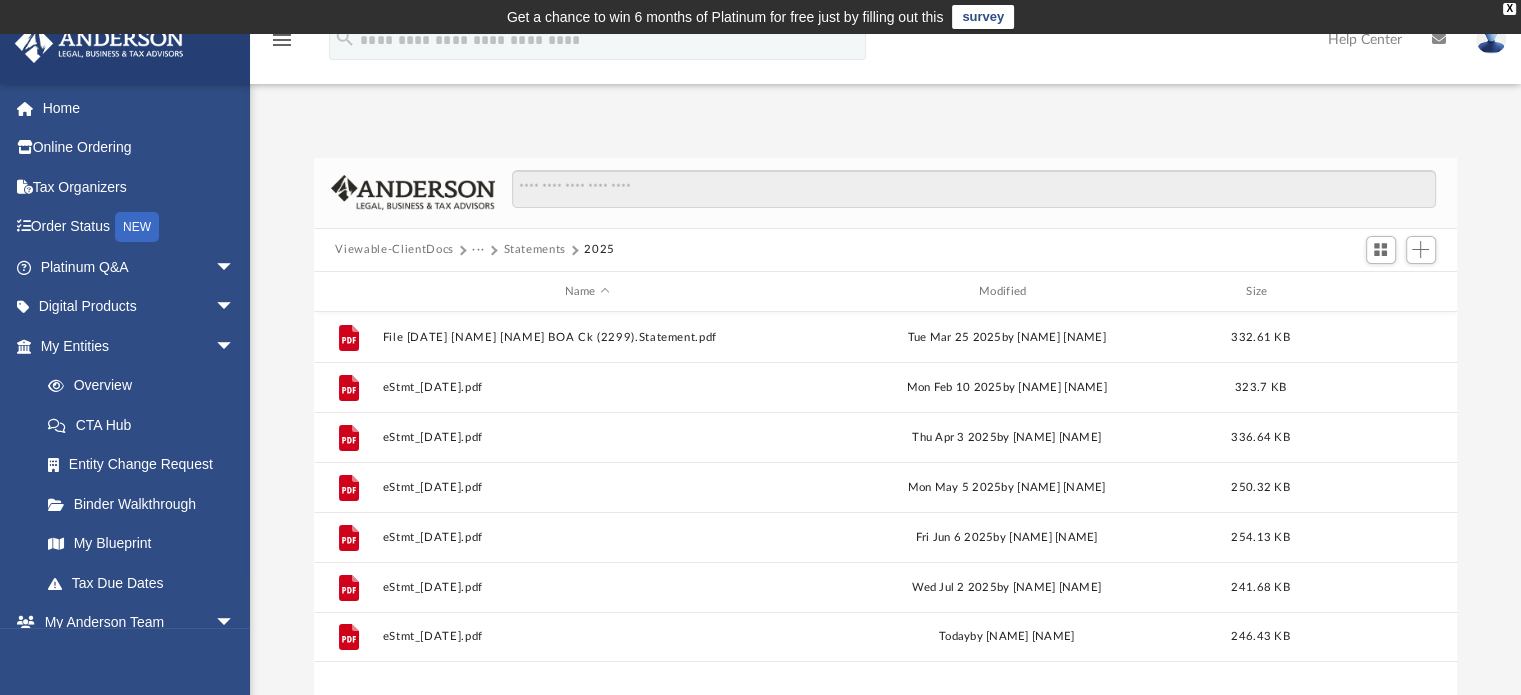 drag, startPoint x: 372, startPoint y: 243, endPoint x: 396, endPoint y: 250, distance: 25 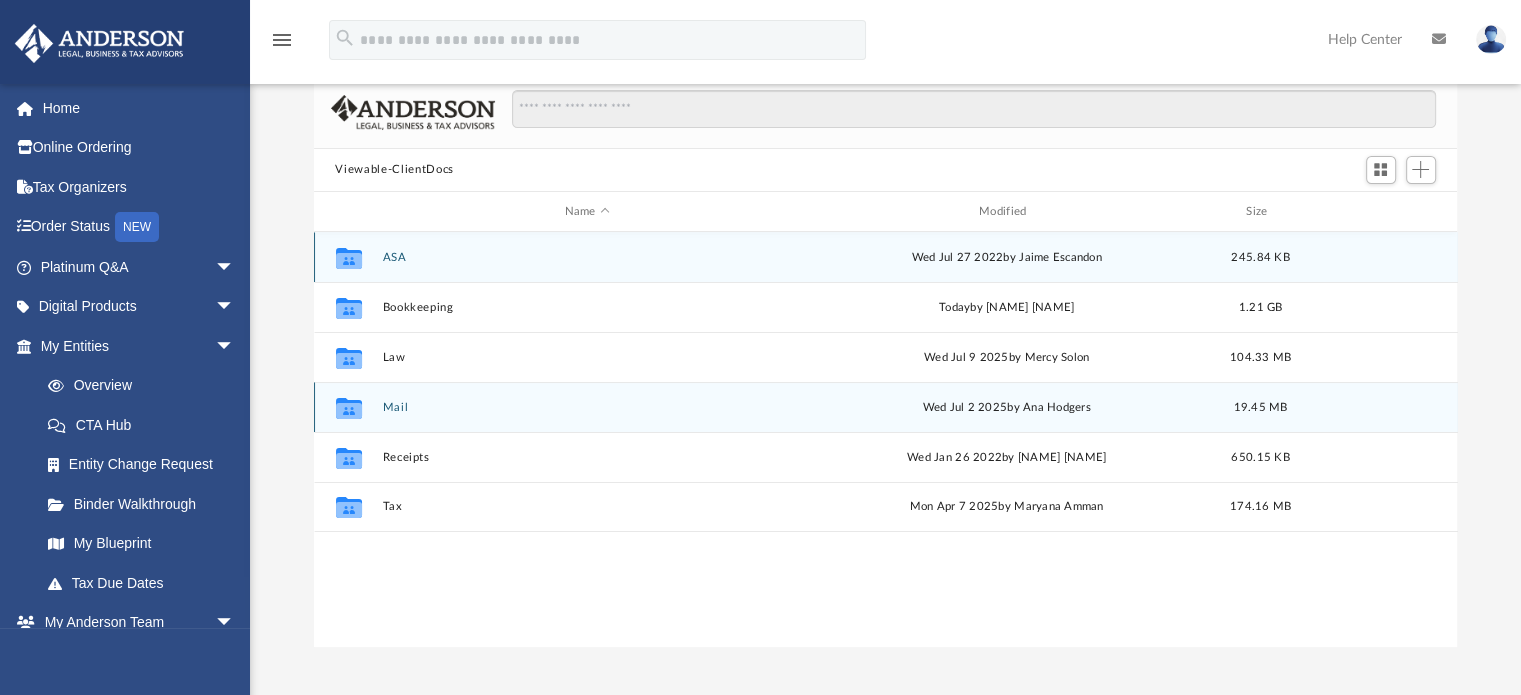 scroll, scrollTop: 0, scrollLeft: 0, axis: both 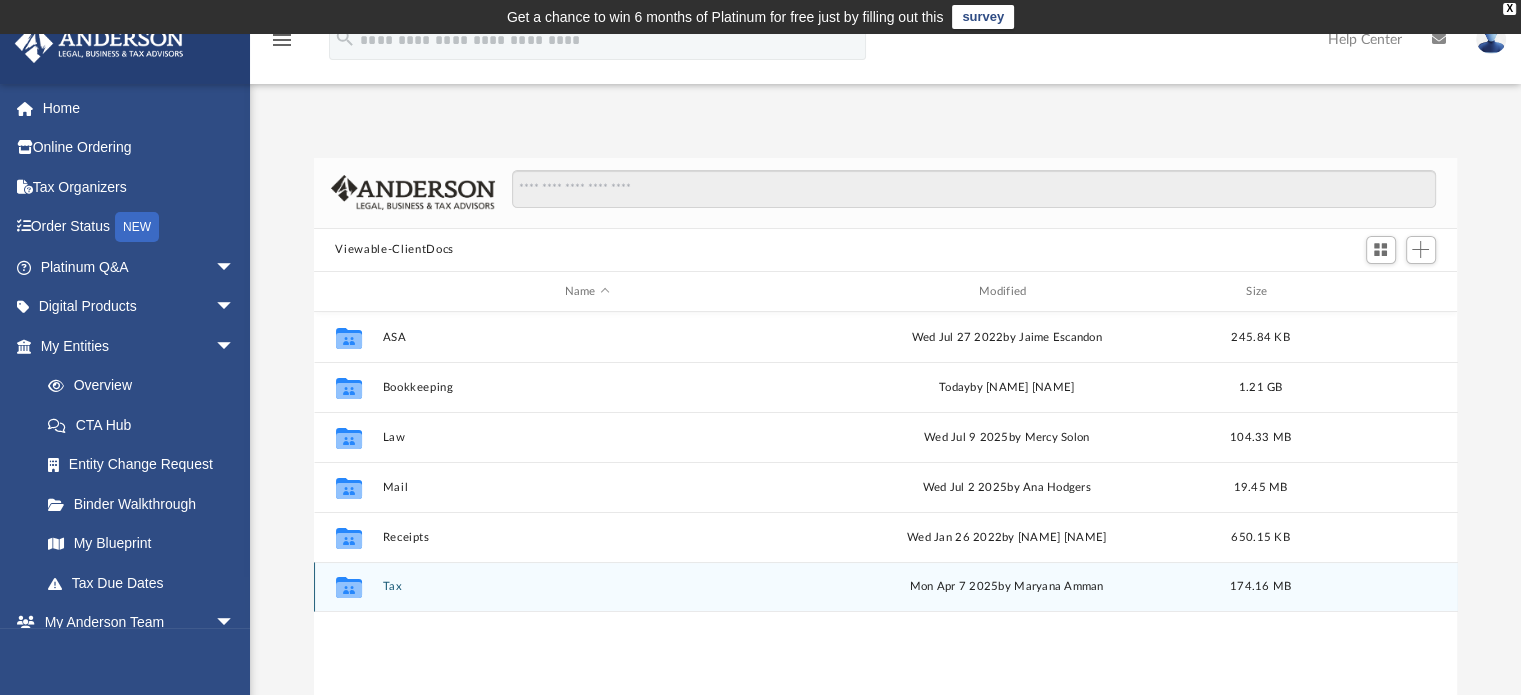 click on "Tax" at bounding box center [587, 587] 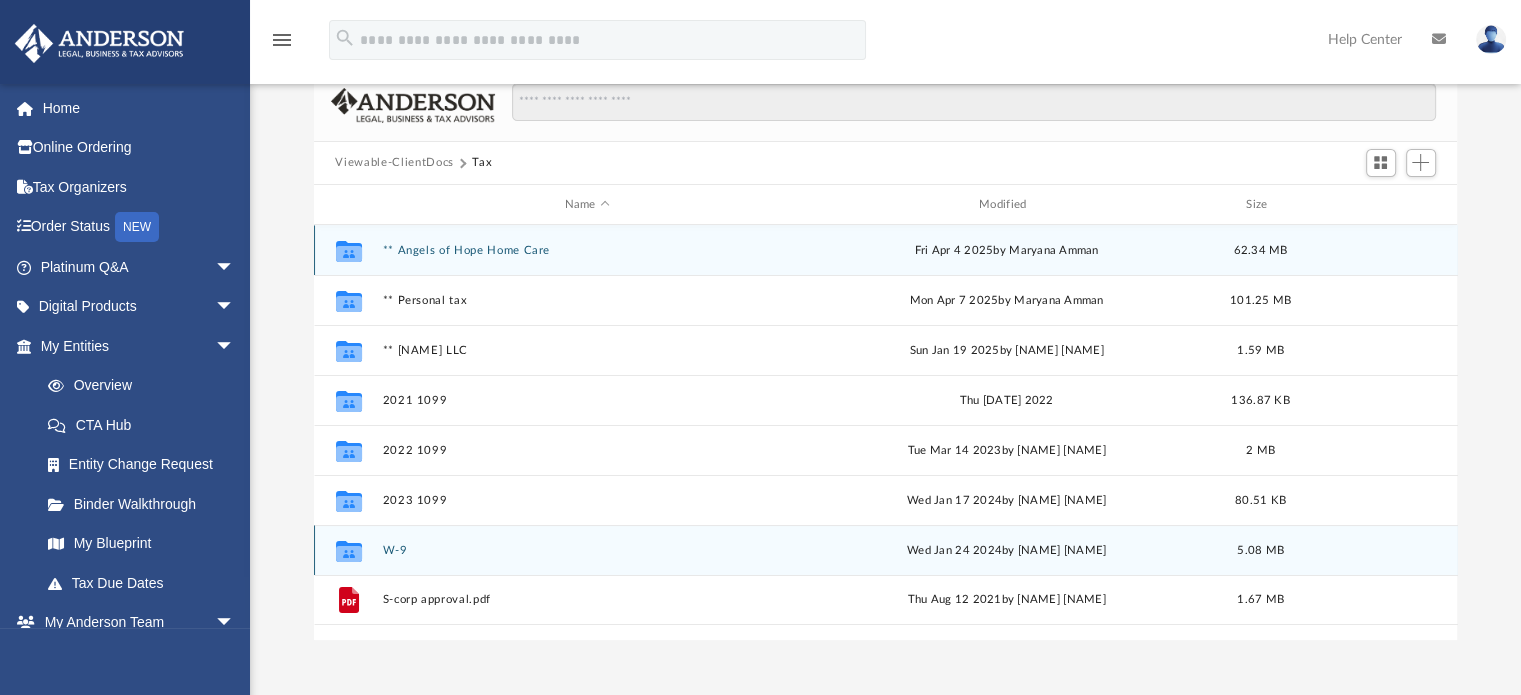 scroll, scrollTop: 200, scrollLeft: 0, axis: vertical 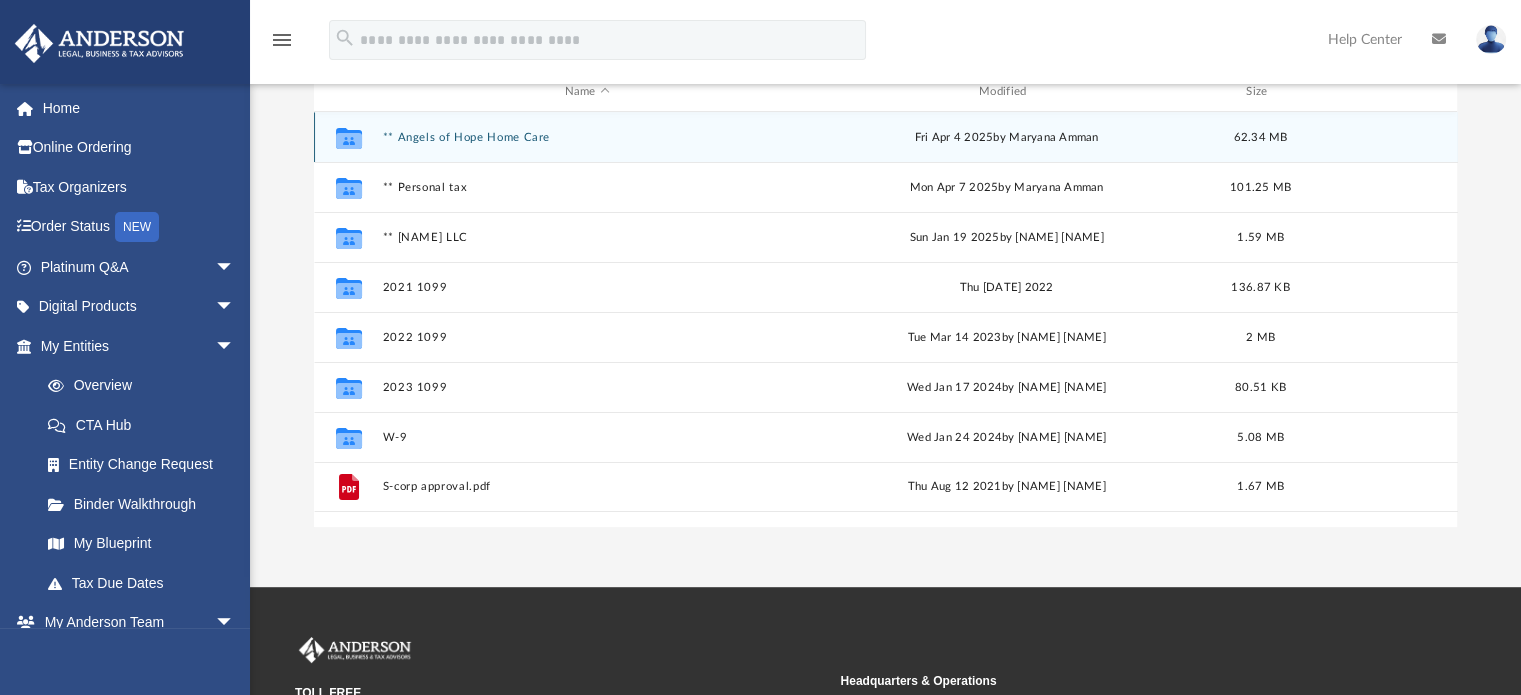 click on "** Angels of Hope Home Care" at bounding box center [587, 137] 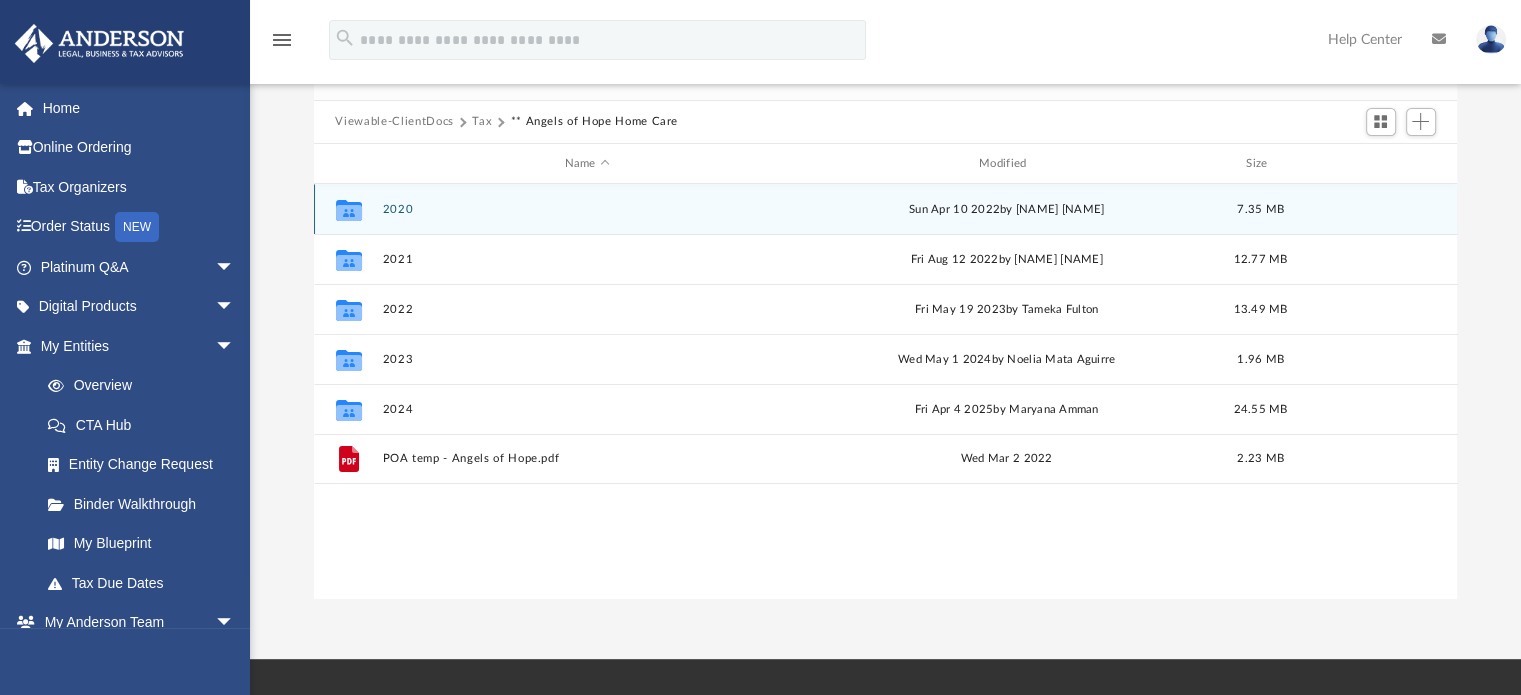scroll, scrollTop: 200, scrollLeft: 0, axis: vertical 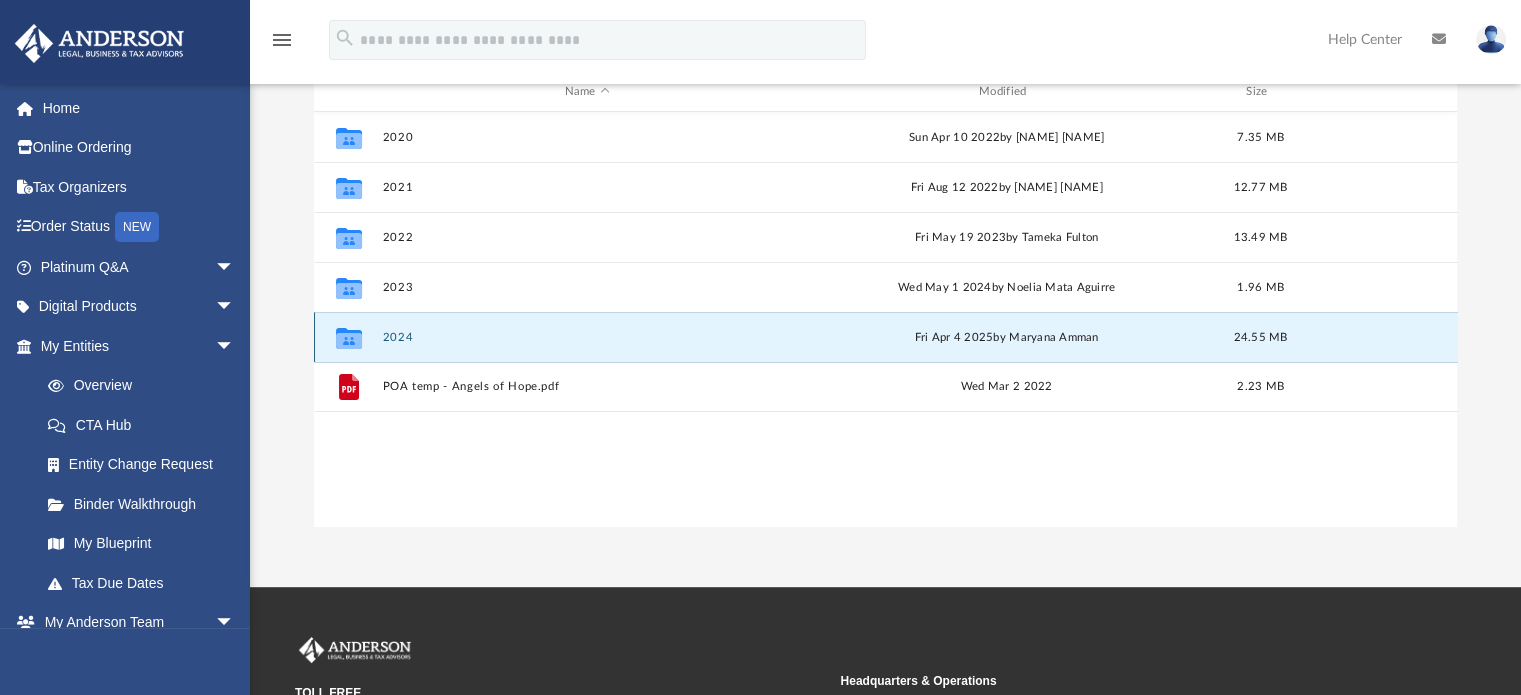 click on "2024" at bounding box center (587, 337) 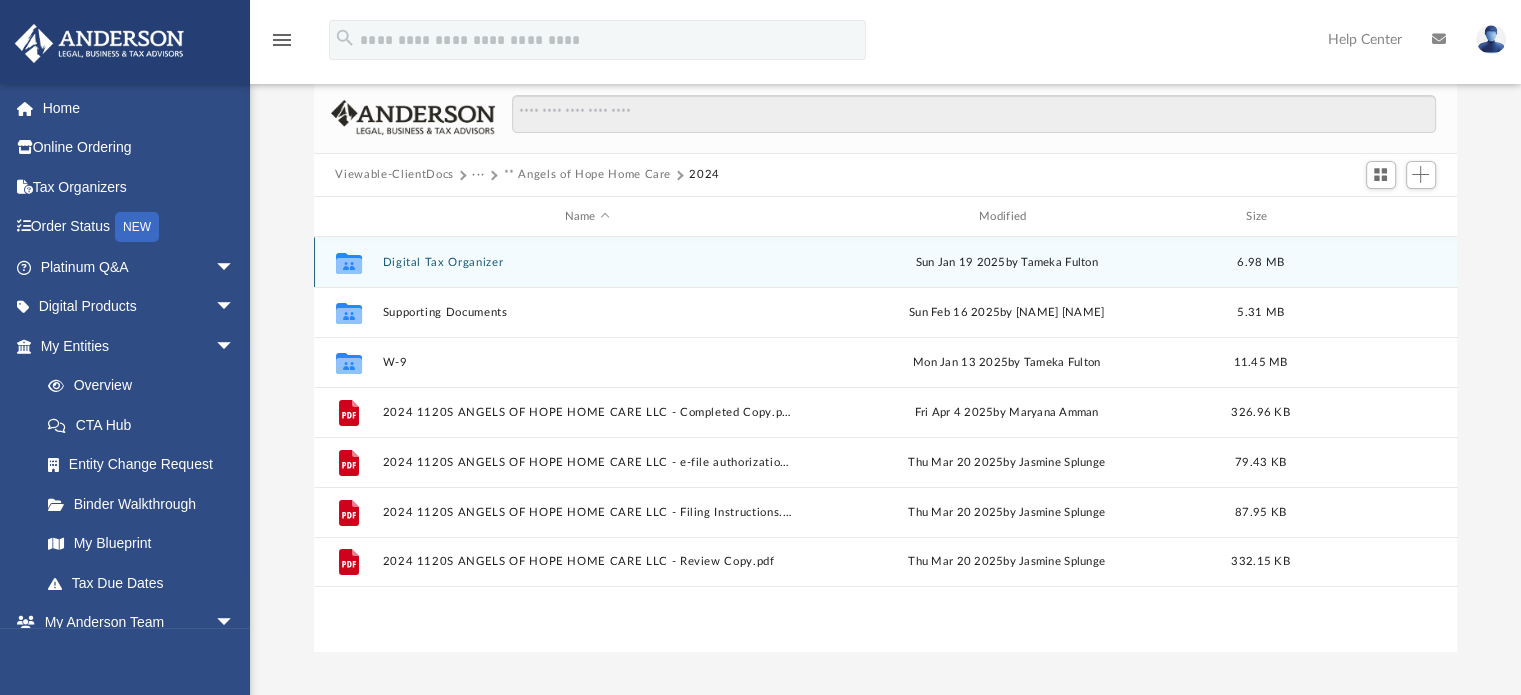 scroll, scrollTop: 0, scrollLeft: 0, axis: both 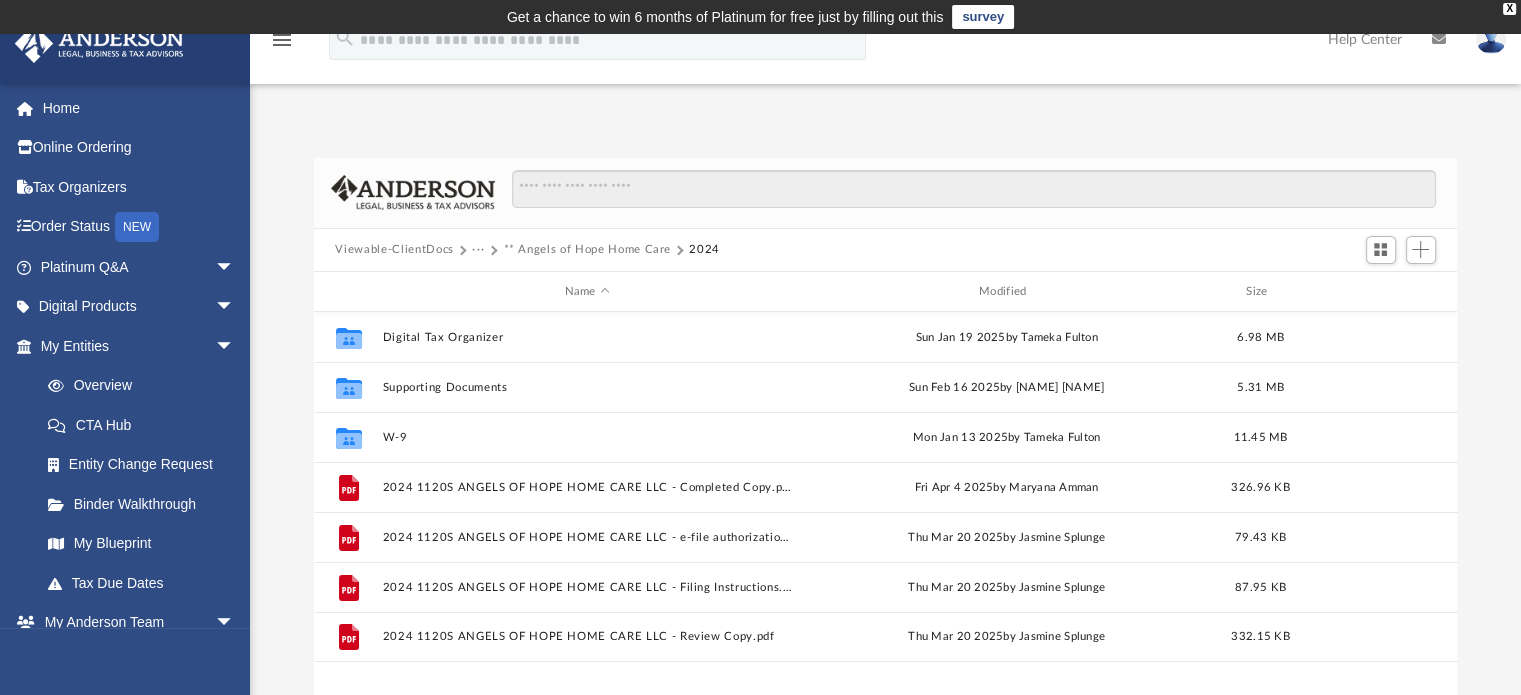 click on "** Angels of Hope Home Care" at bounding box center (587, 250) 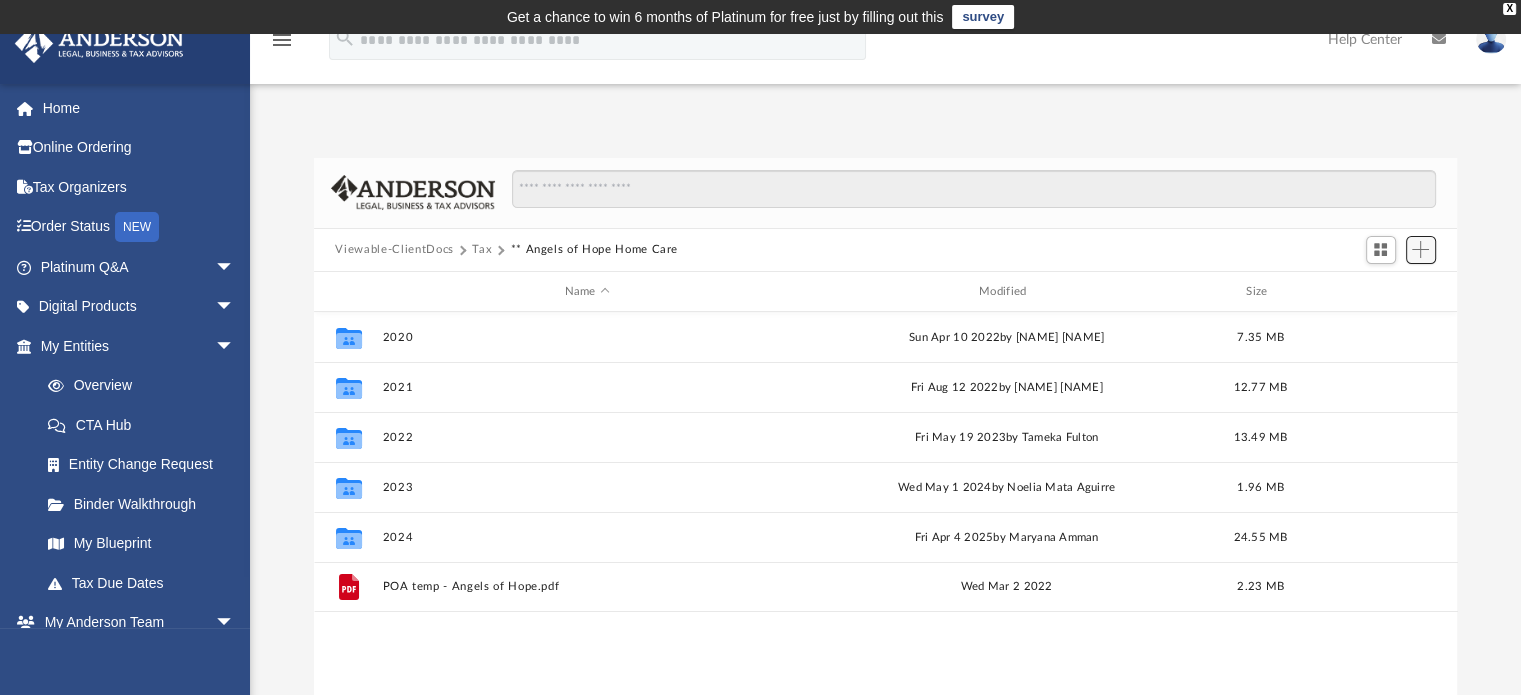 click at bounding box center [1420, 249] 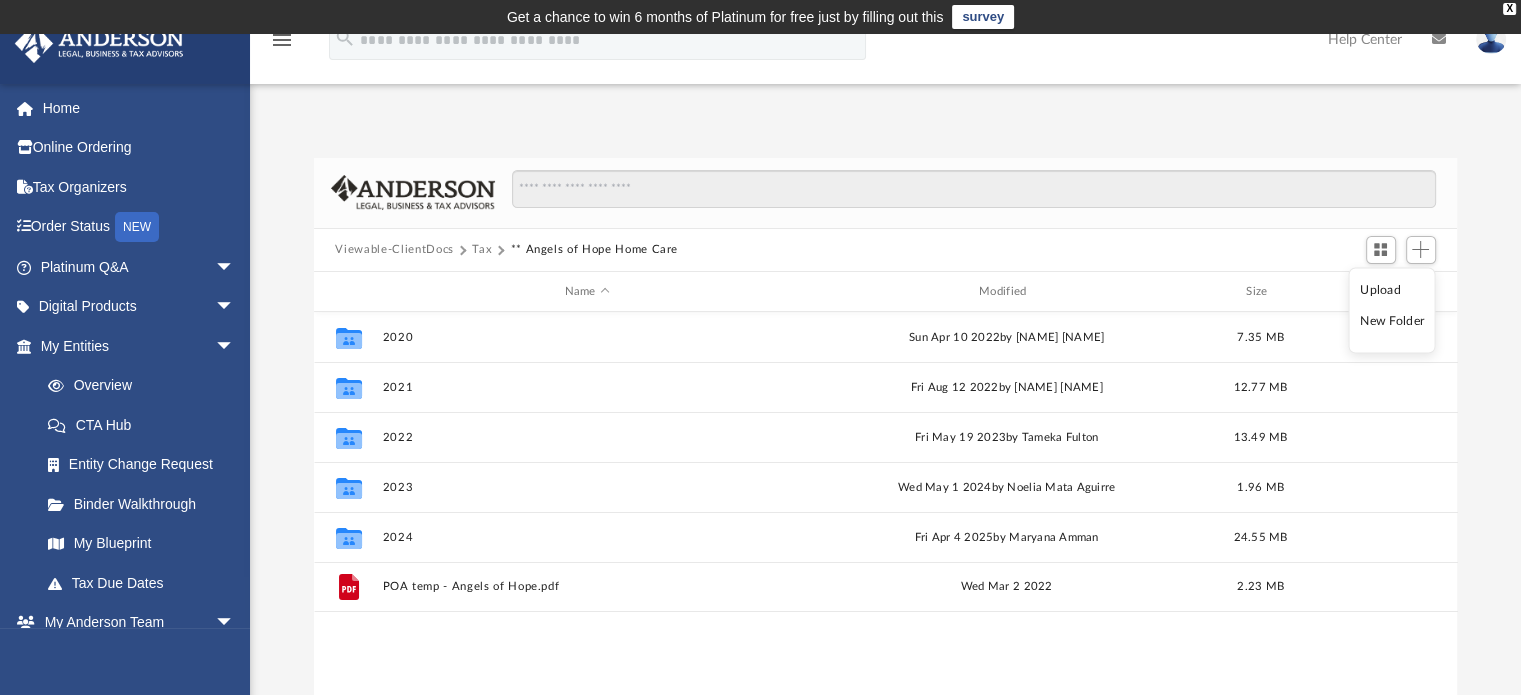 click on "New Folder" at bounding box center (1392, 321) 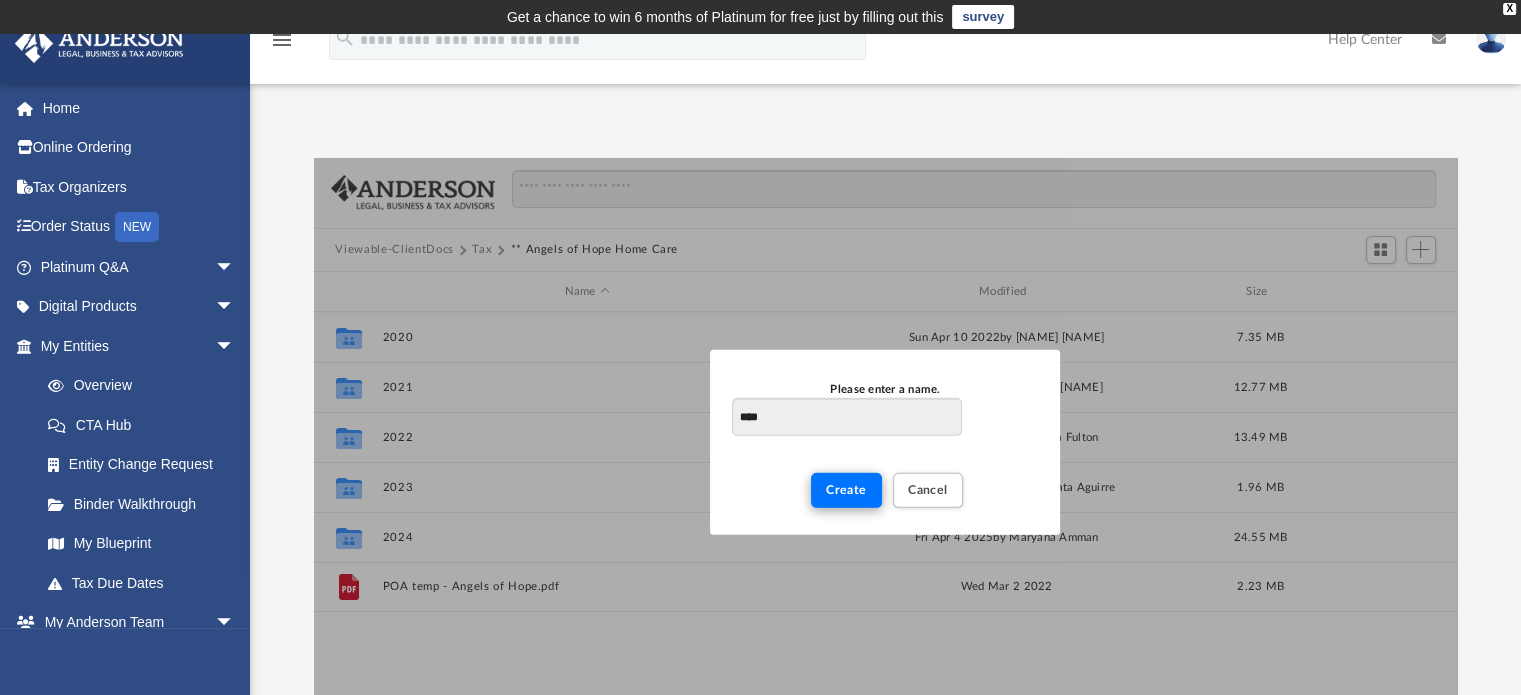 type on "****" 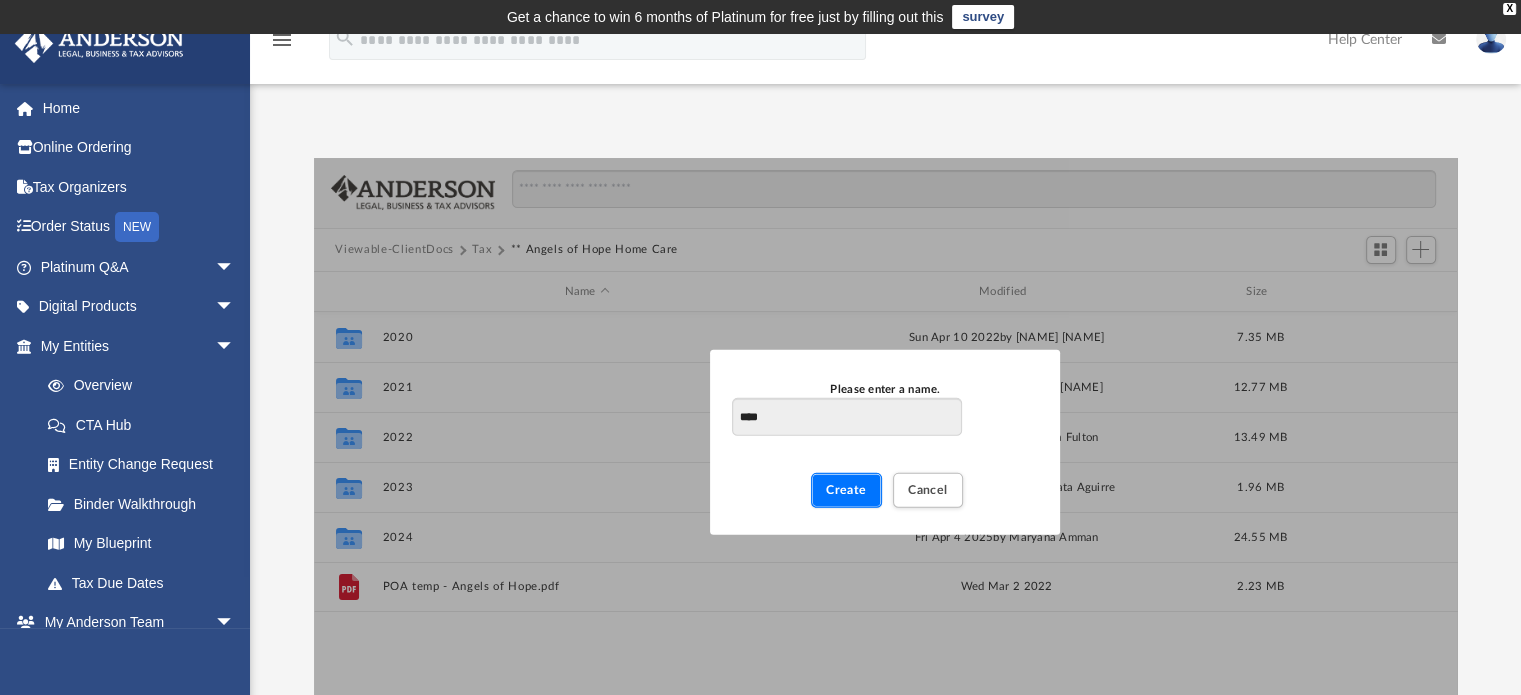 click on "Create" at bounding box center (846, 490) 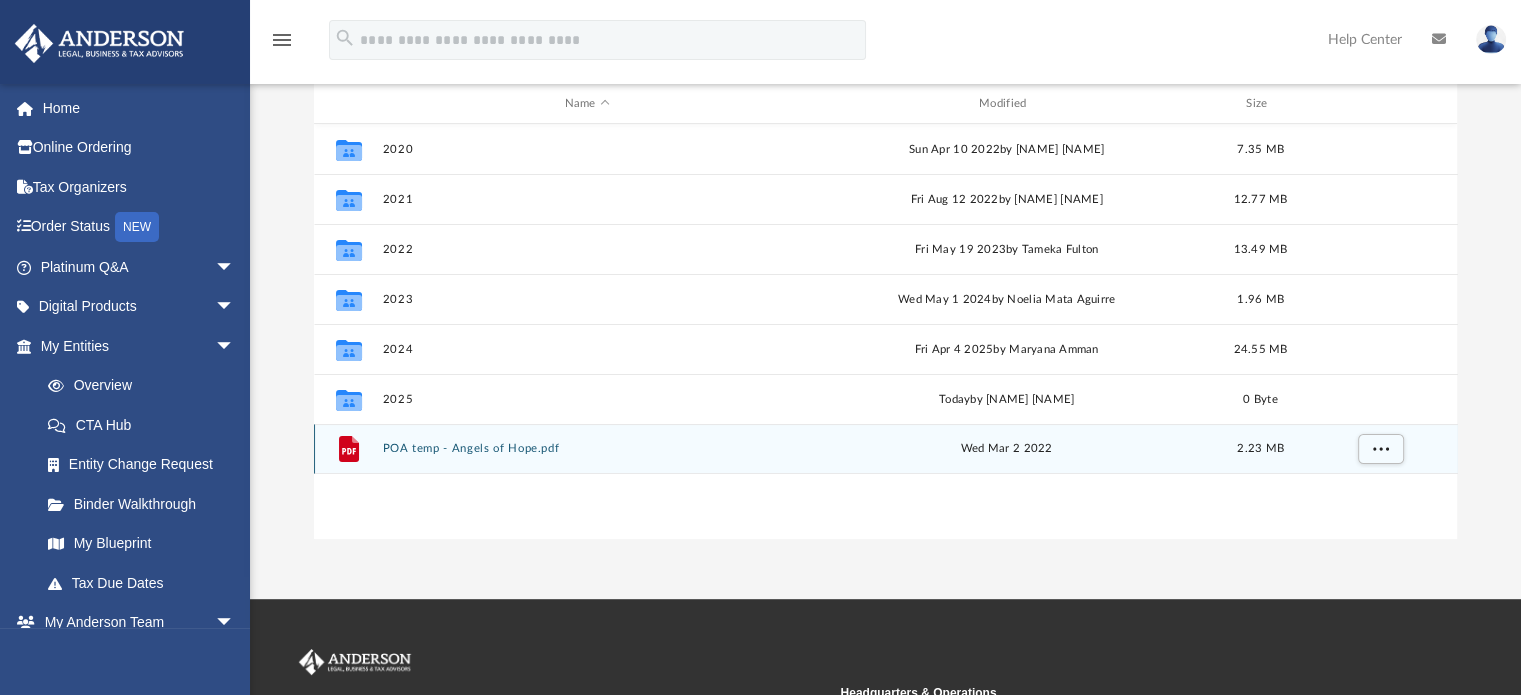 scroll, scrollTop: 200, scrollLeft: 0, axis: vertical 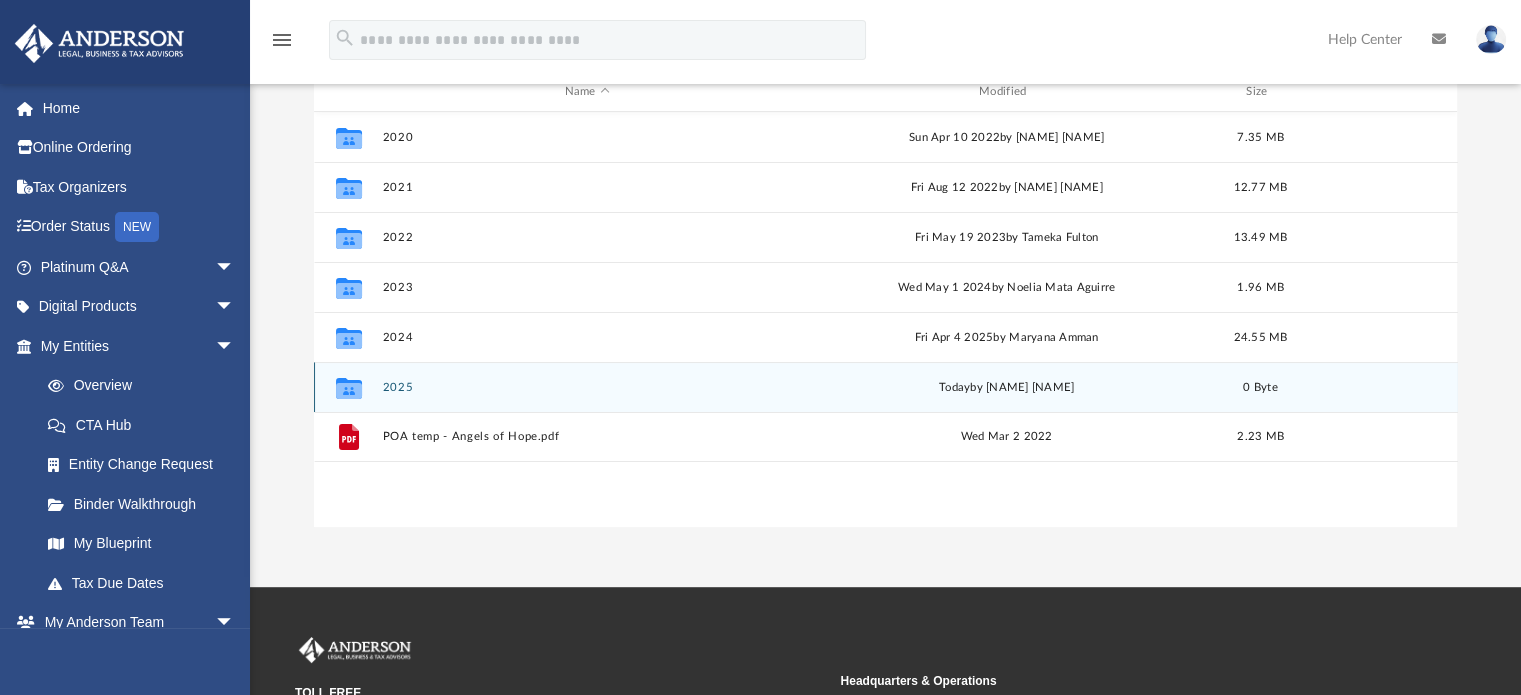 click on "2025" at bounding box center (587, 387) 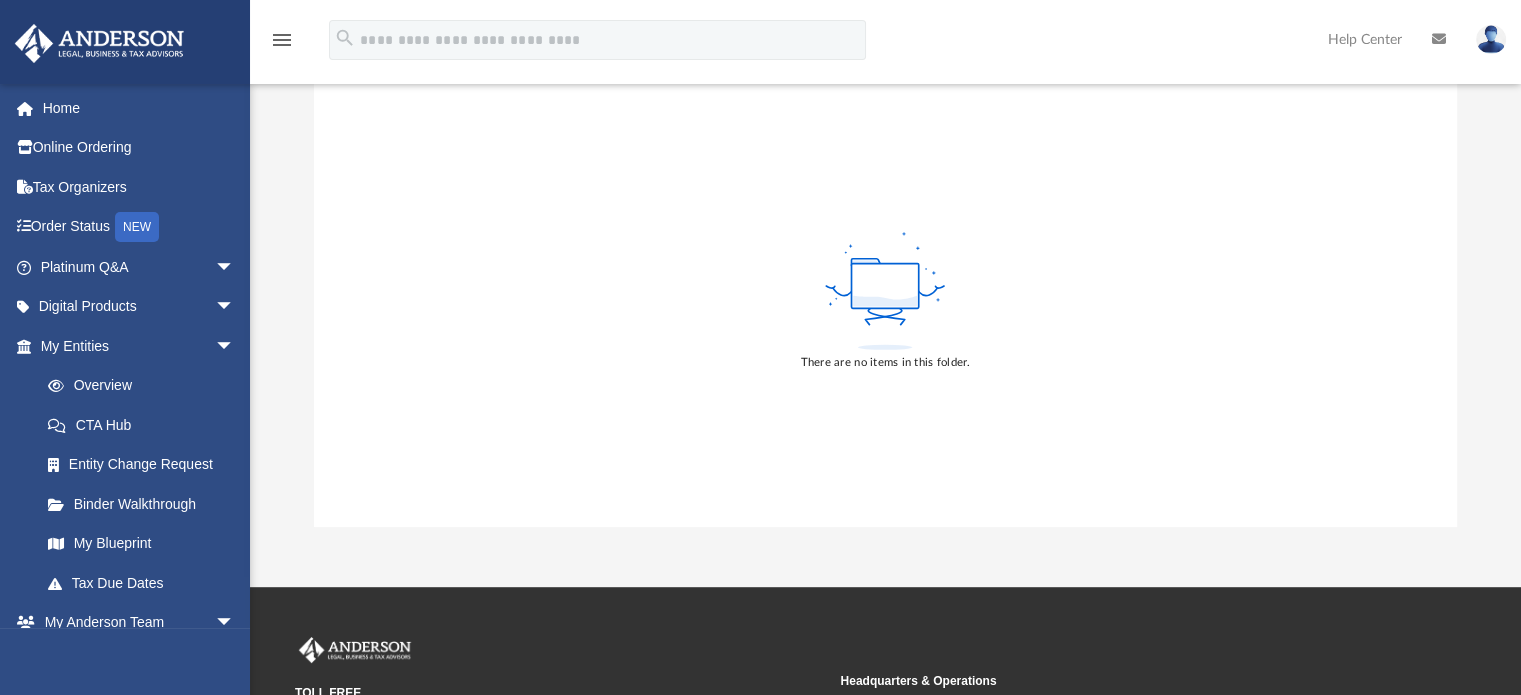 scroll, scrollTop: 0, scrollLeft: 0, axis: both 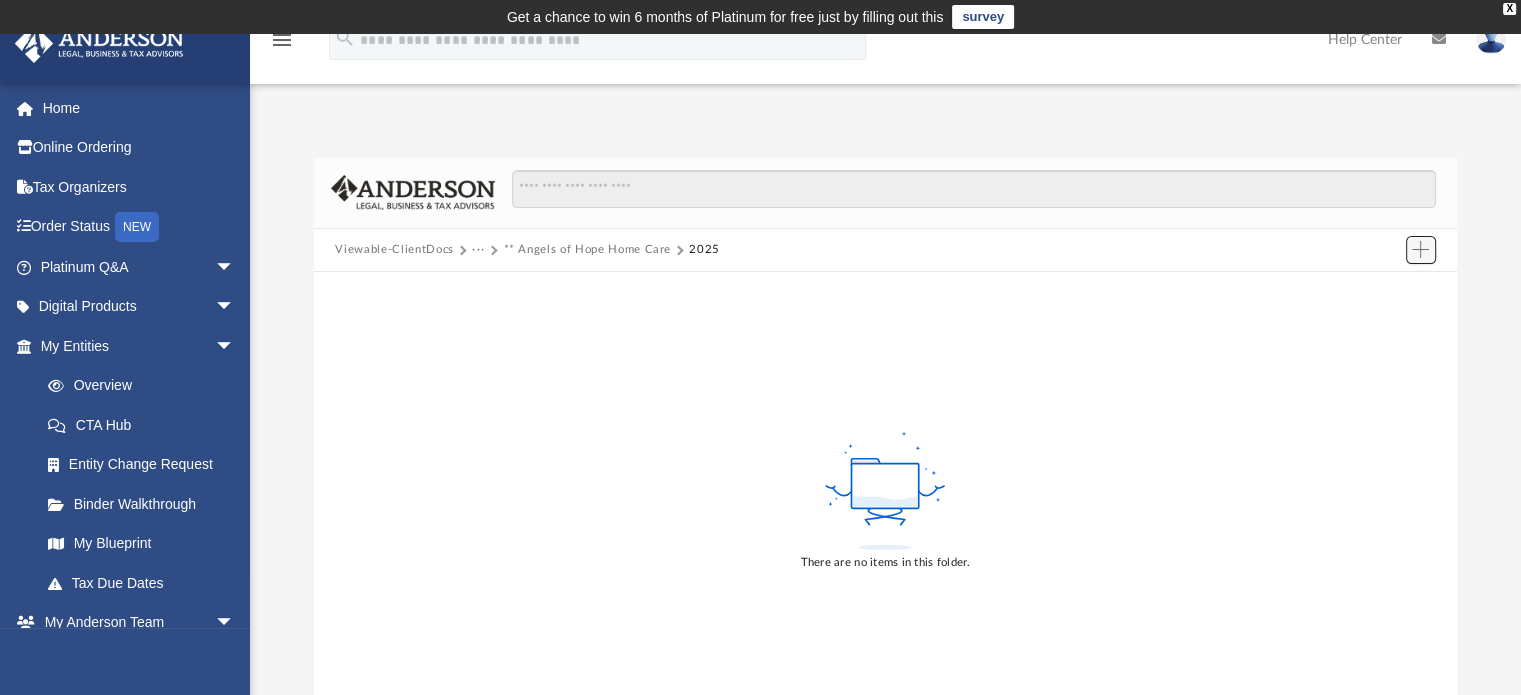 click at bounding box center (1420, 249) 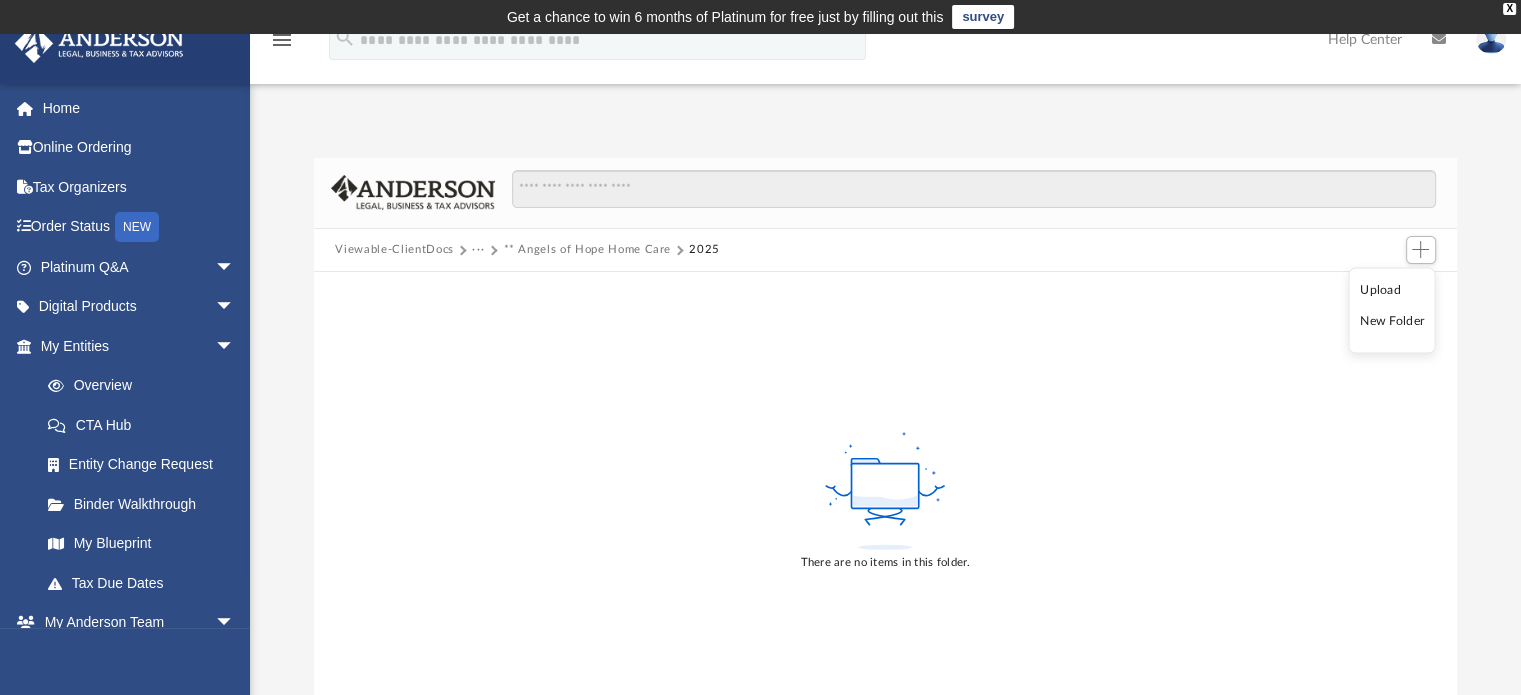 click on "Upload" at bounding box center [1392, 289] 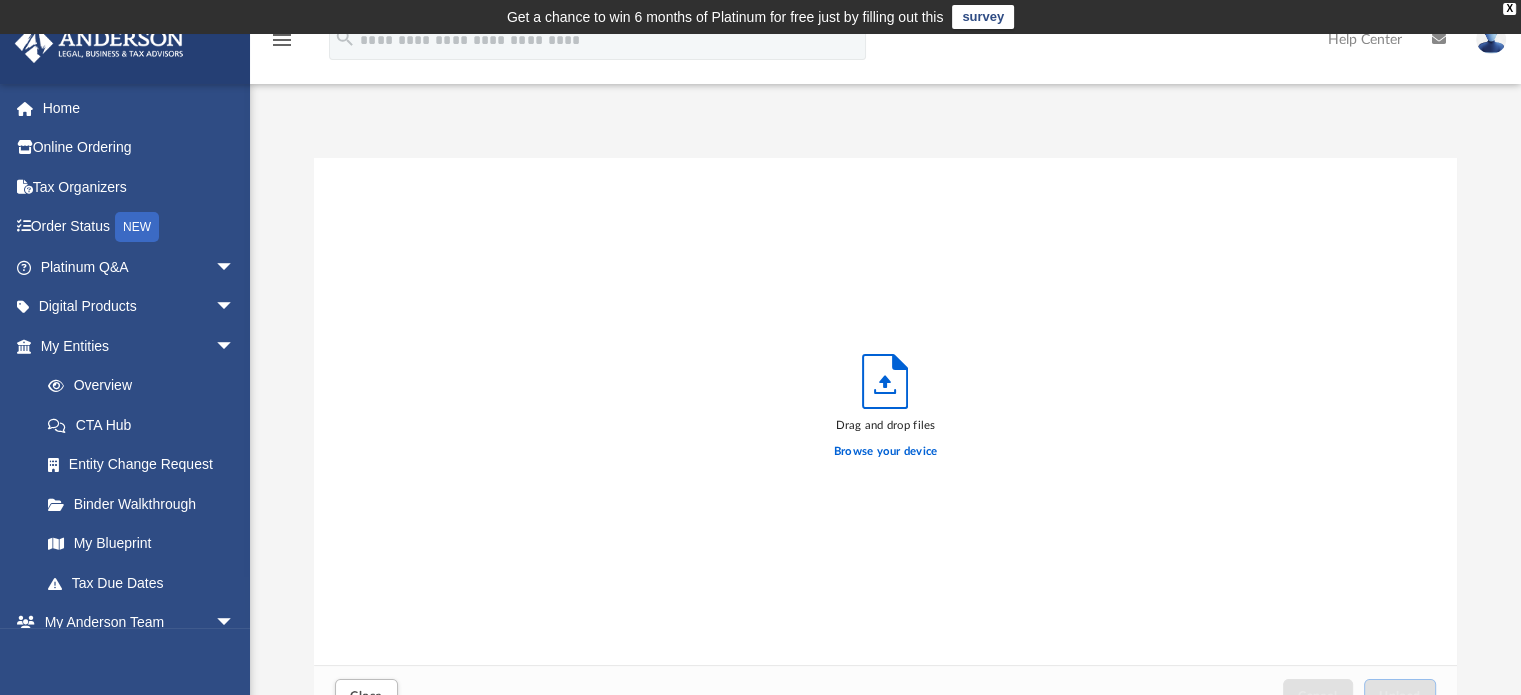 scroll, scrollTop: 16, scrollLeft: 16, axis: both 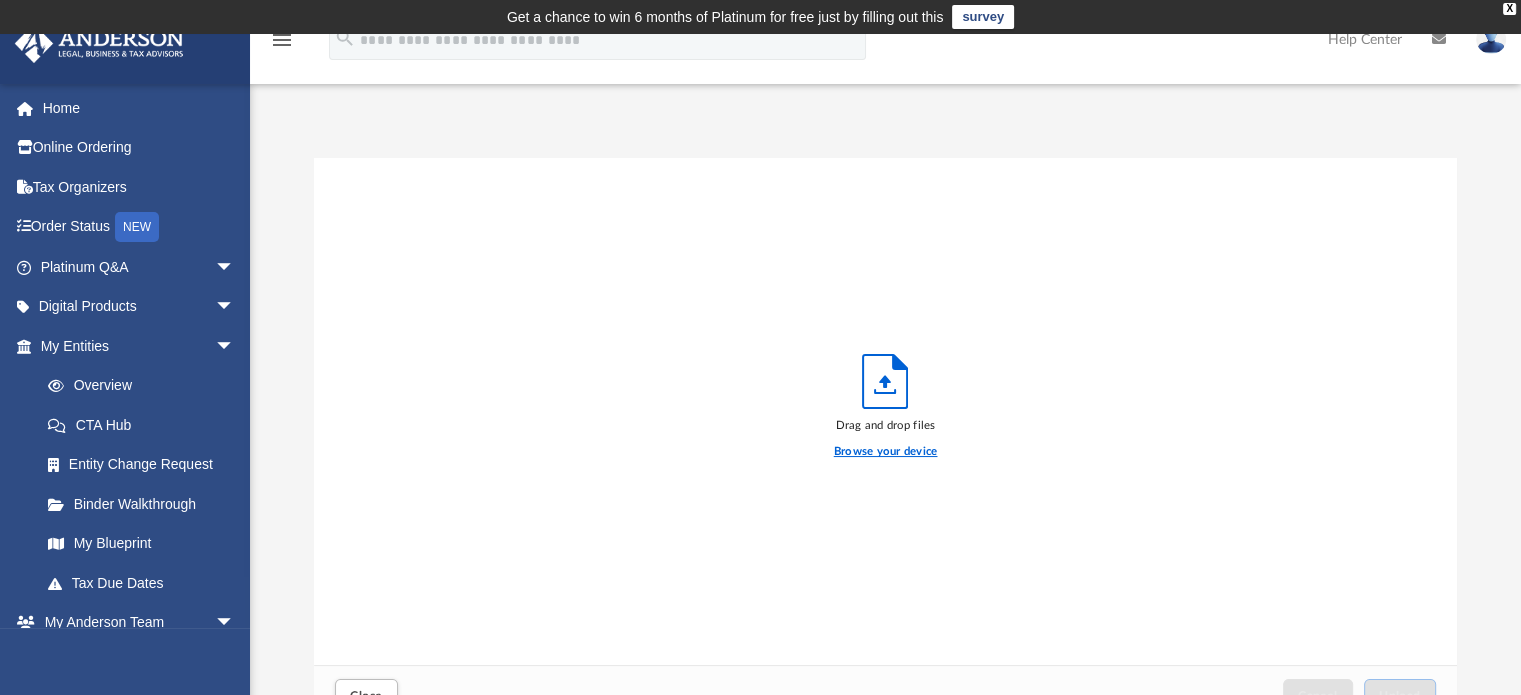 click on "Browse your device" at bounding box center [886, 452] 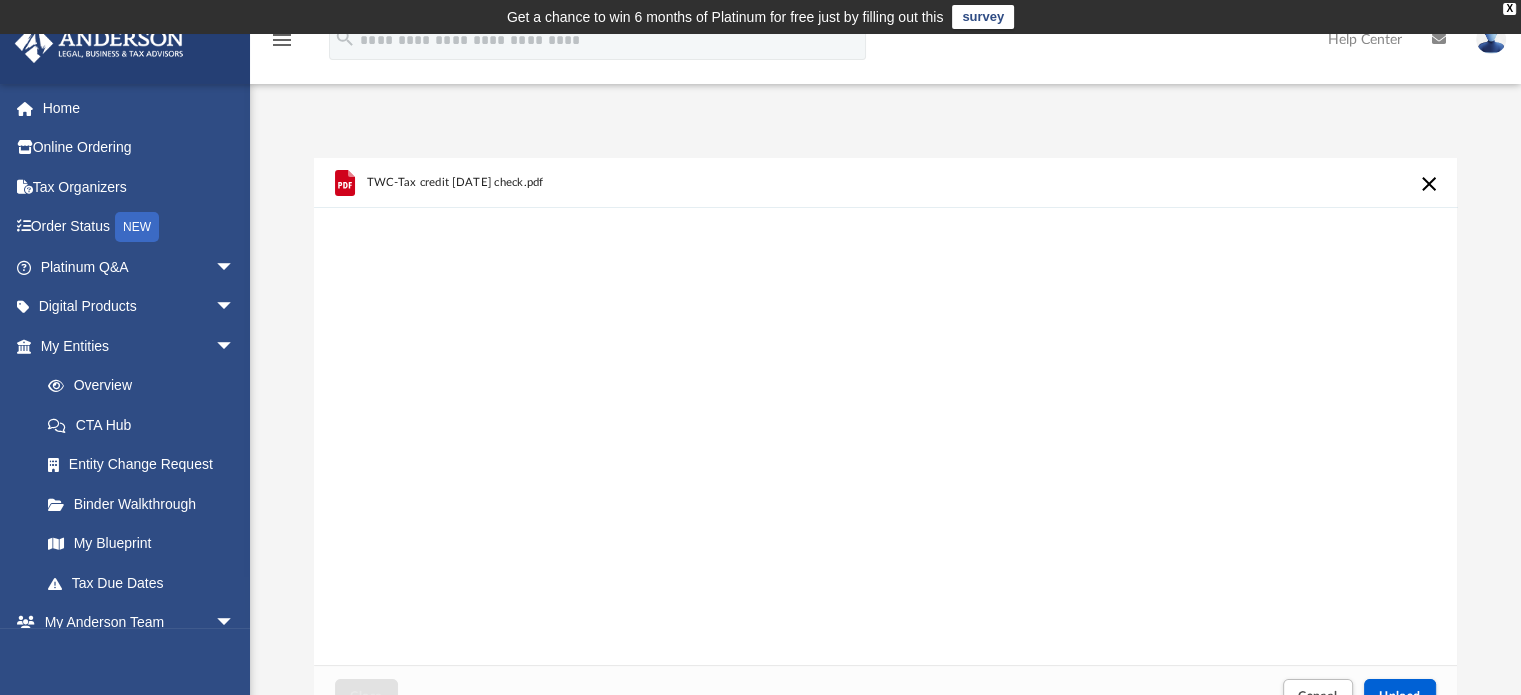click on "TWC-Tax credit [DATE] check.pdf" at bounding box center [454, 182] 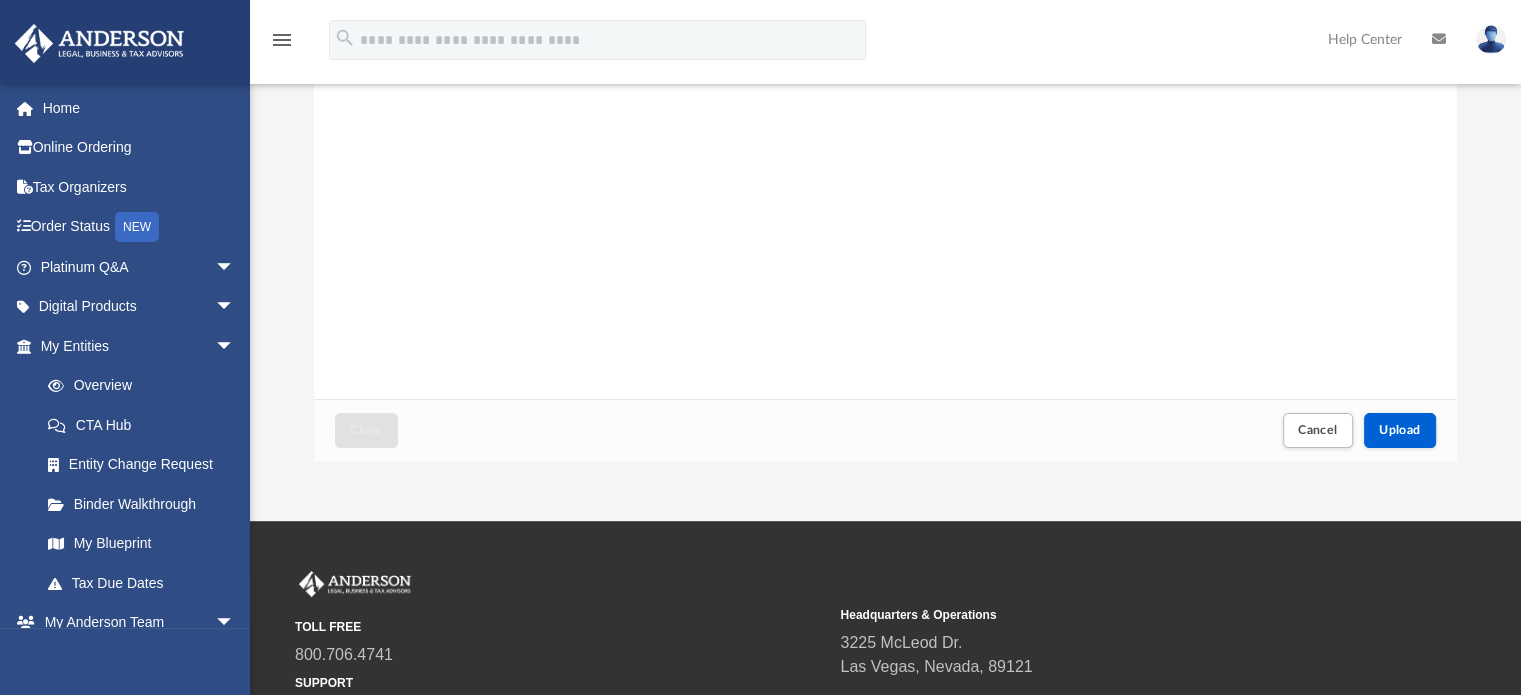 scroll, scrollTop: 300, scrollLeft: 0, axis: vertical 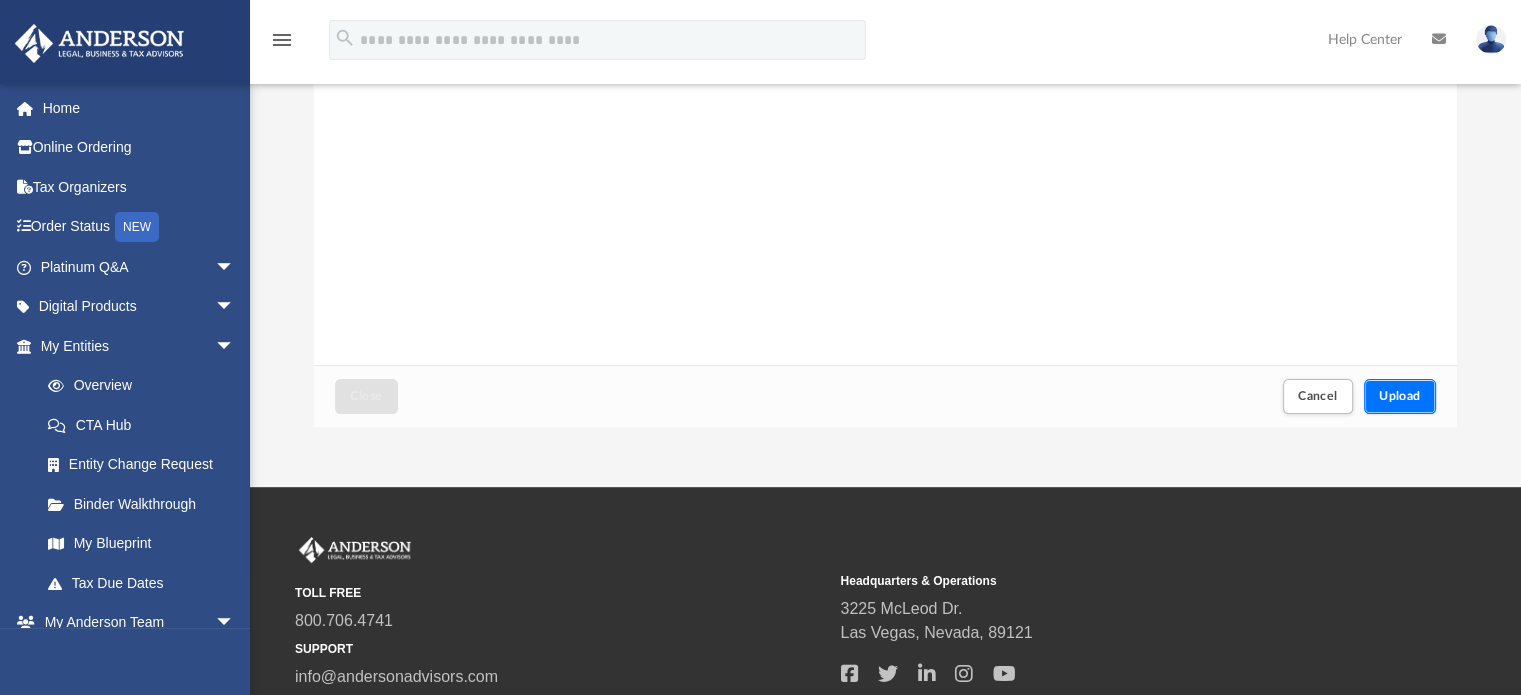 click on "Upload" at bounding box center [1400, 396] 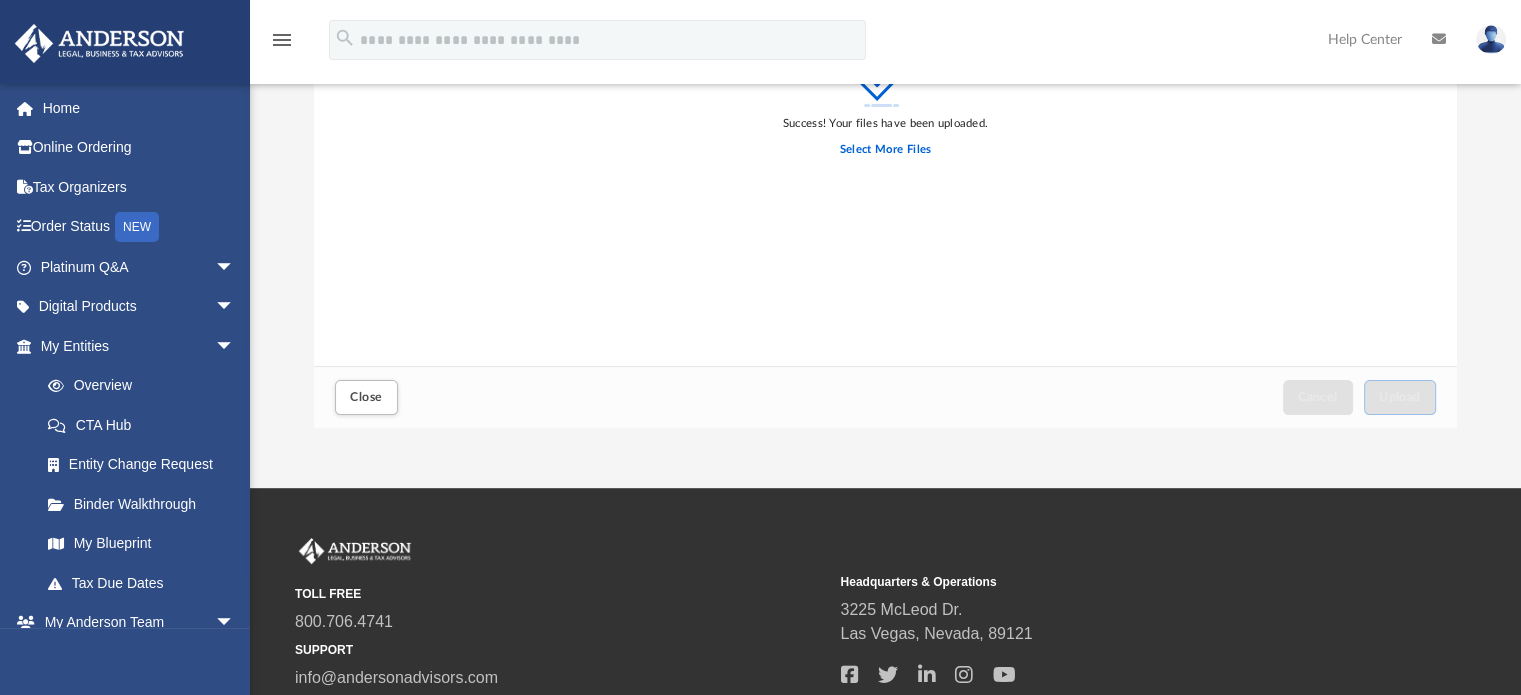 scroll, scrollTop: 300, scrollLeft: 0, axis: vertical 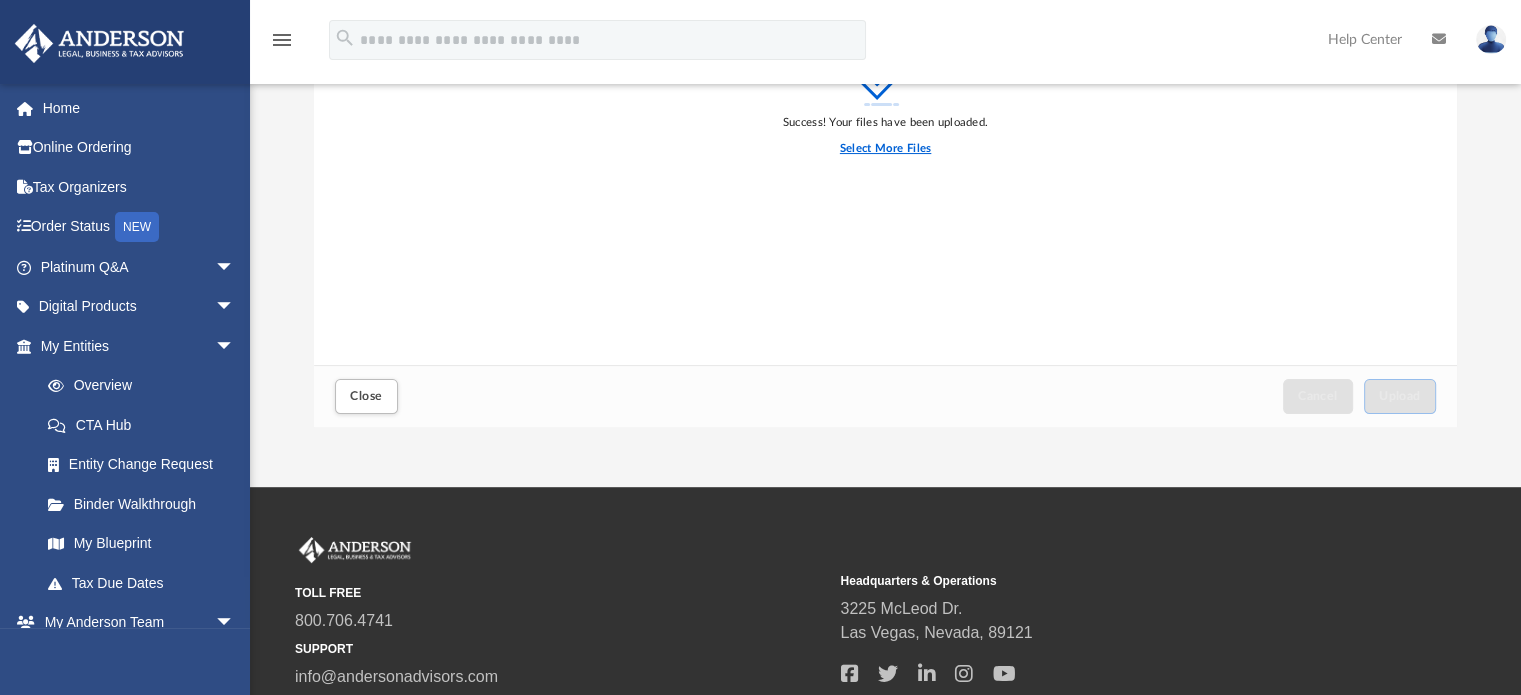 click on "Select More Files" at bounding box center [885, 149] 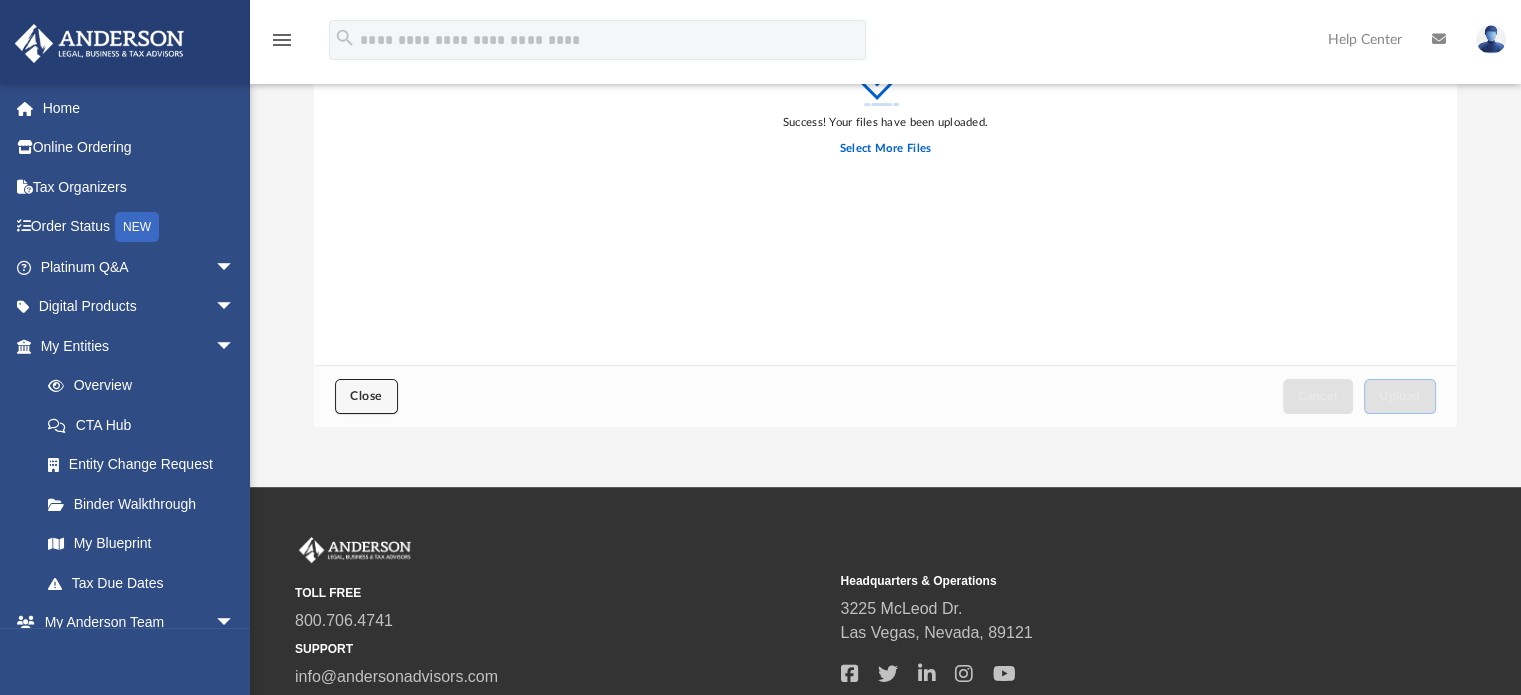click on "Close" at bounding box center [366, 396] 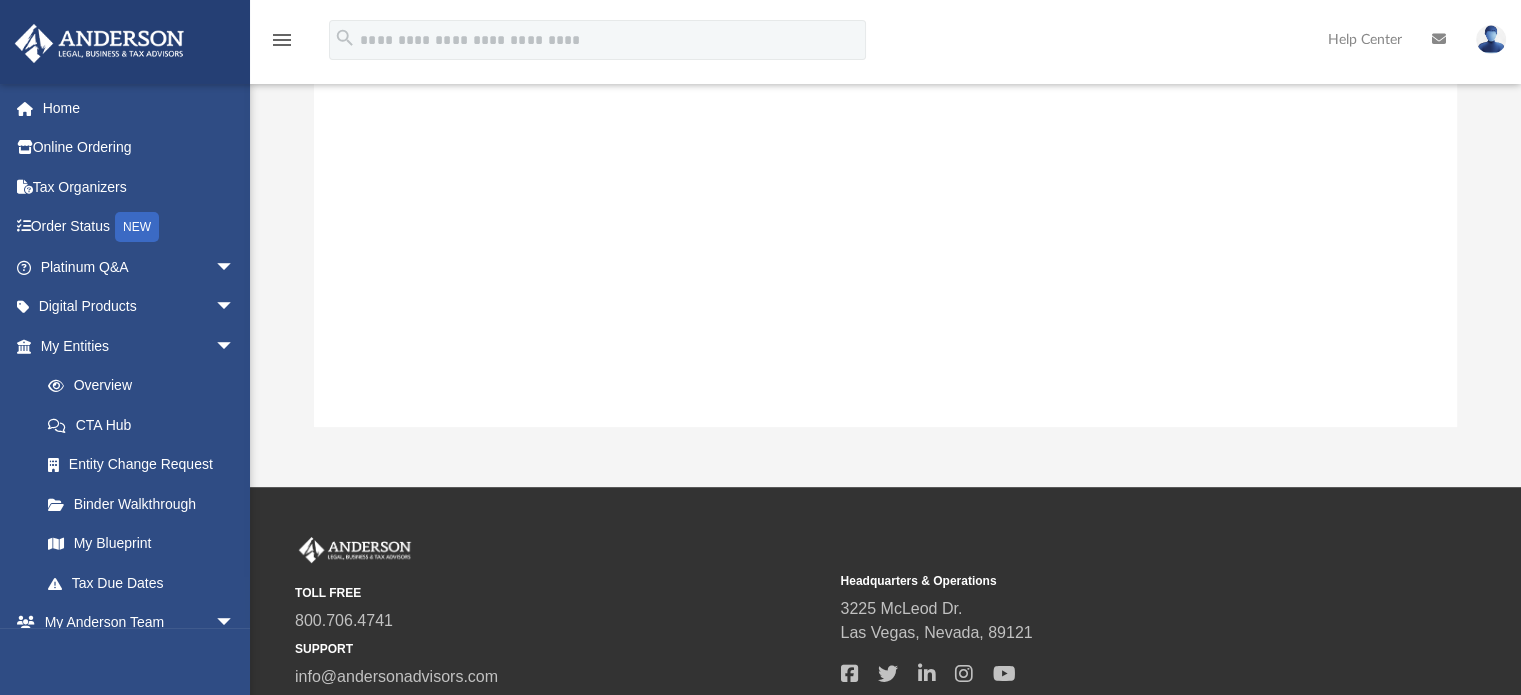 scroll, scrollTop: 0, scrollLeft: 0, axis: both 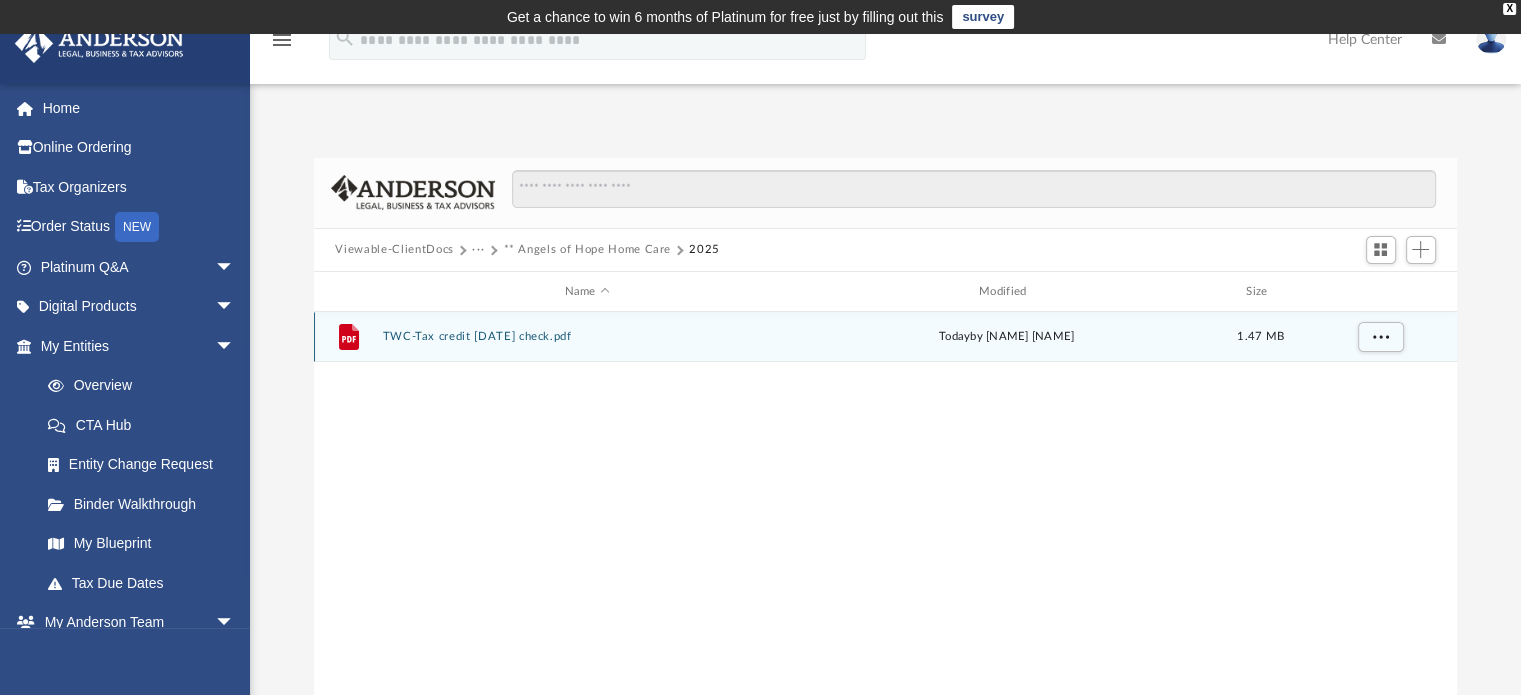click on "TWC-Tax credit [DATE] check.pdf" at bounding box center (587, 337) 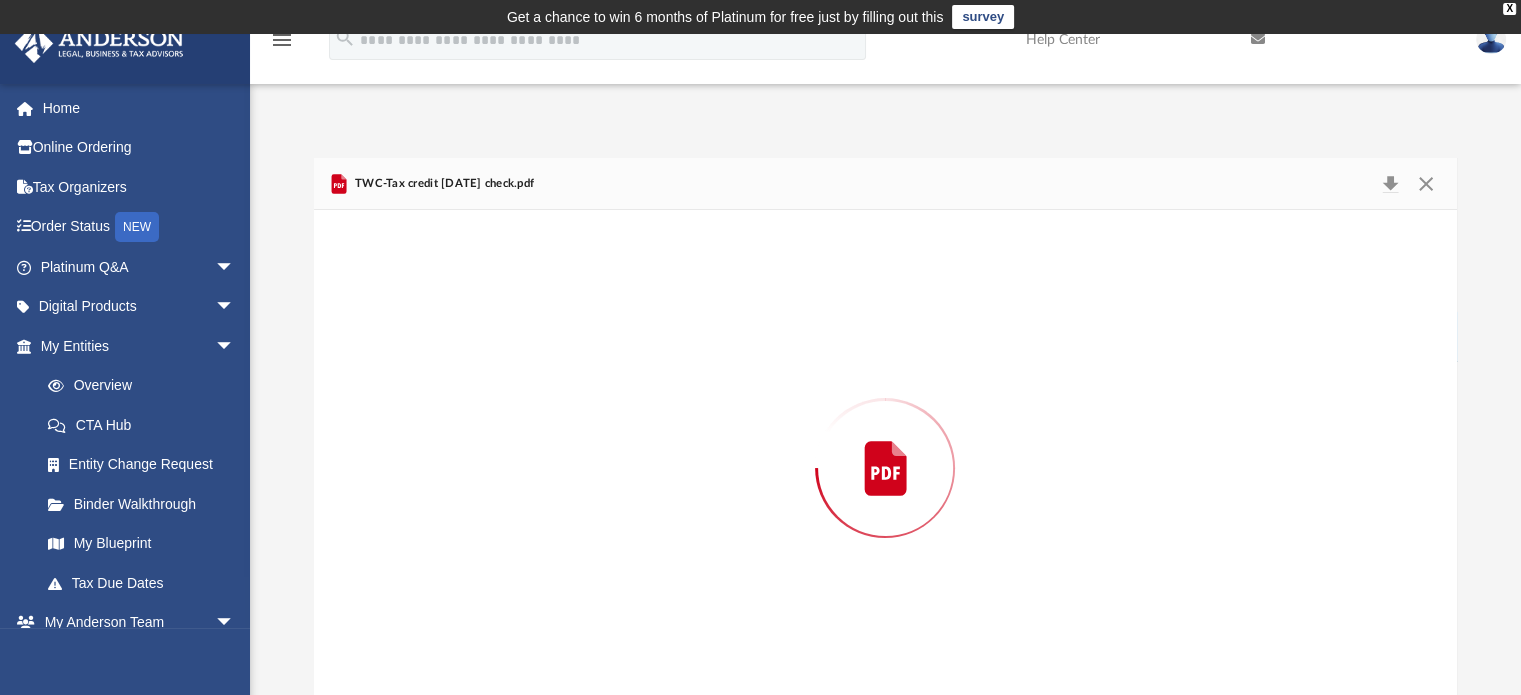 scroll, scrollTop: 31, scrollLeft: 0, axis: vertical 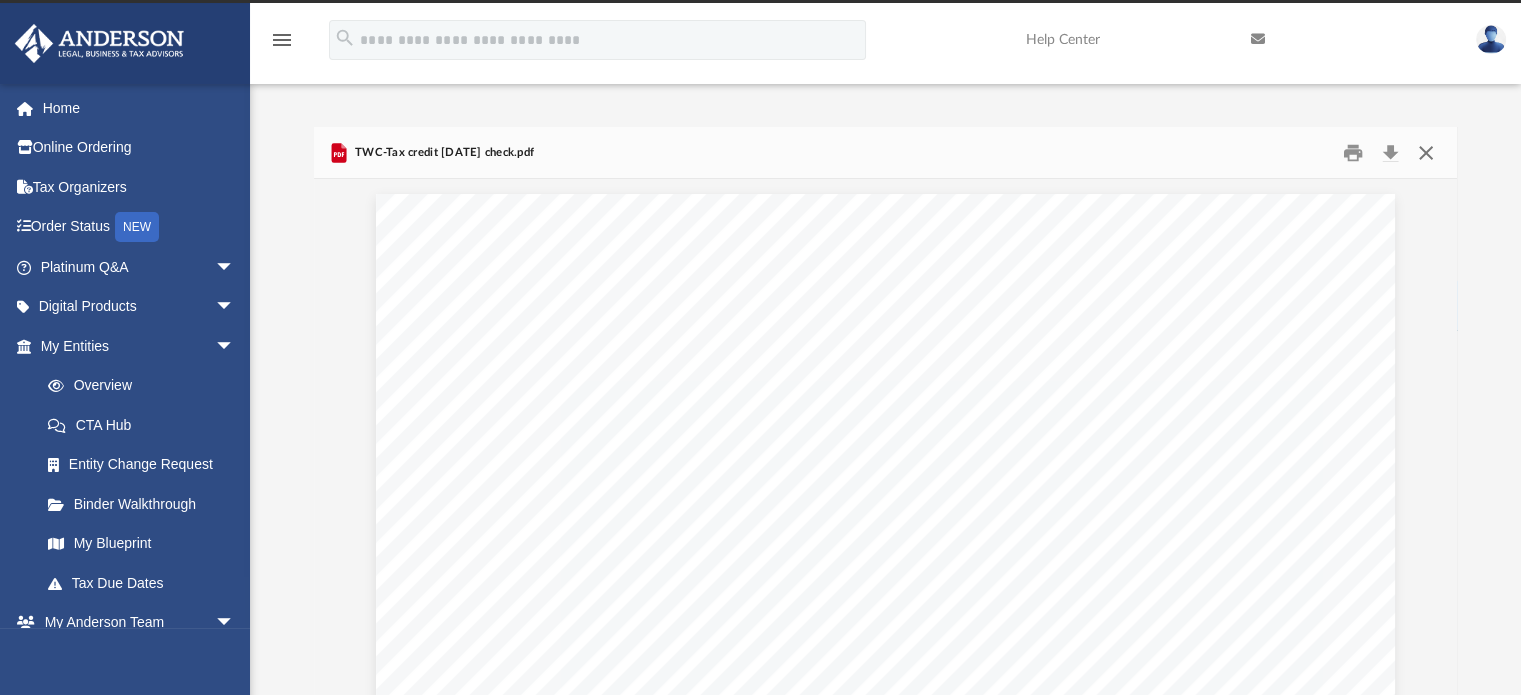 click at bounding box center (1426, 152) 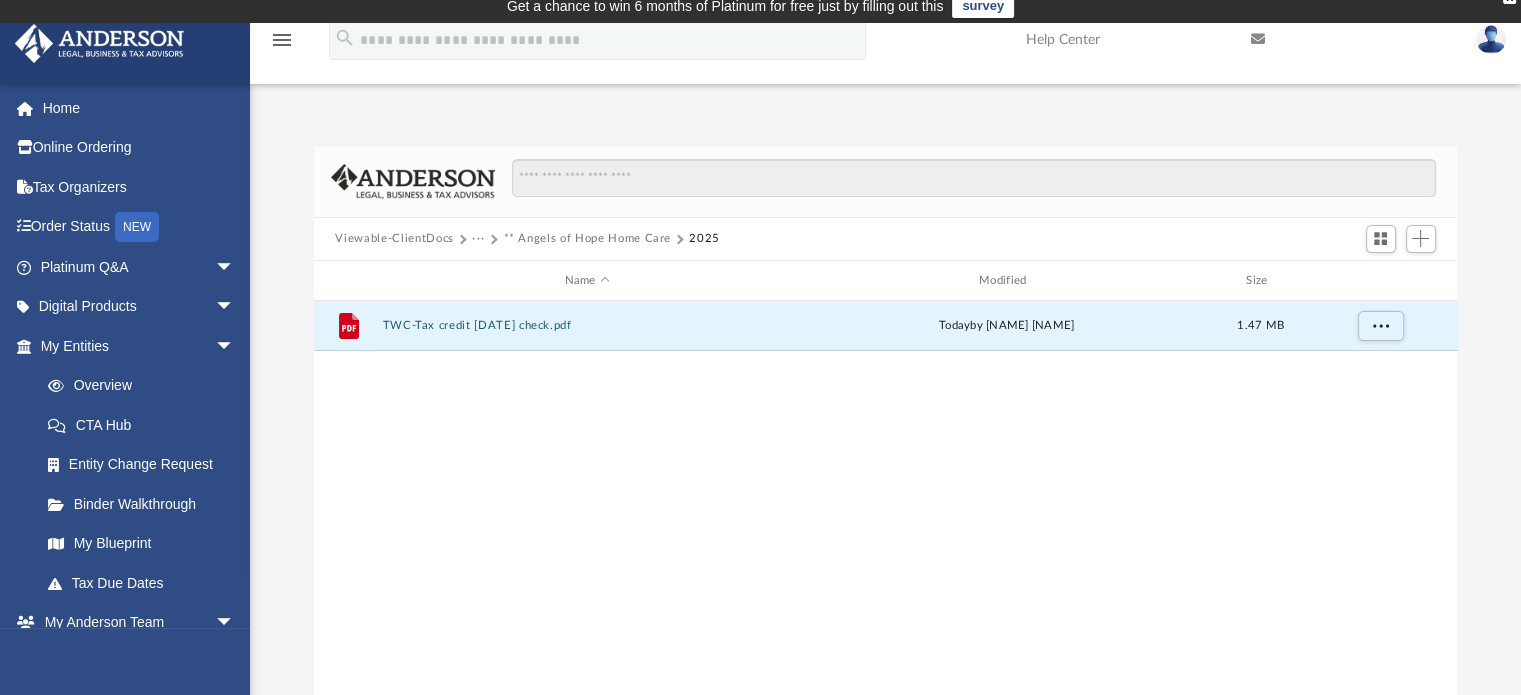 scroll, scrollTop: 0, scrollLeft: 0, axis: both 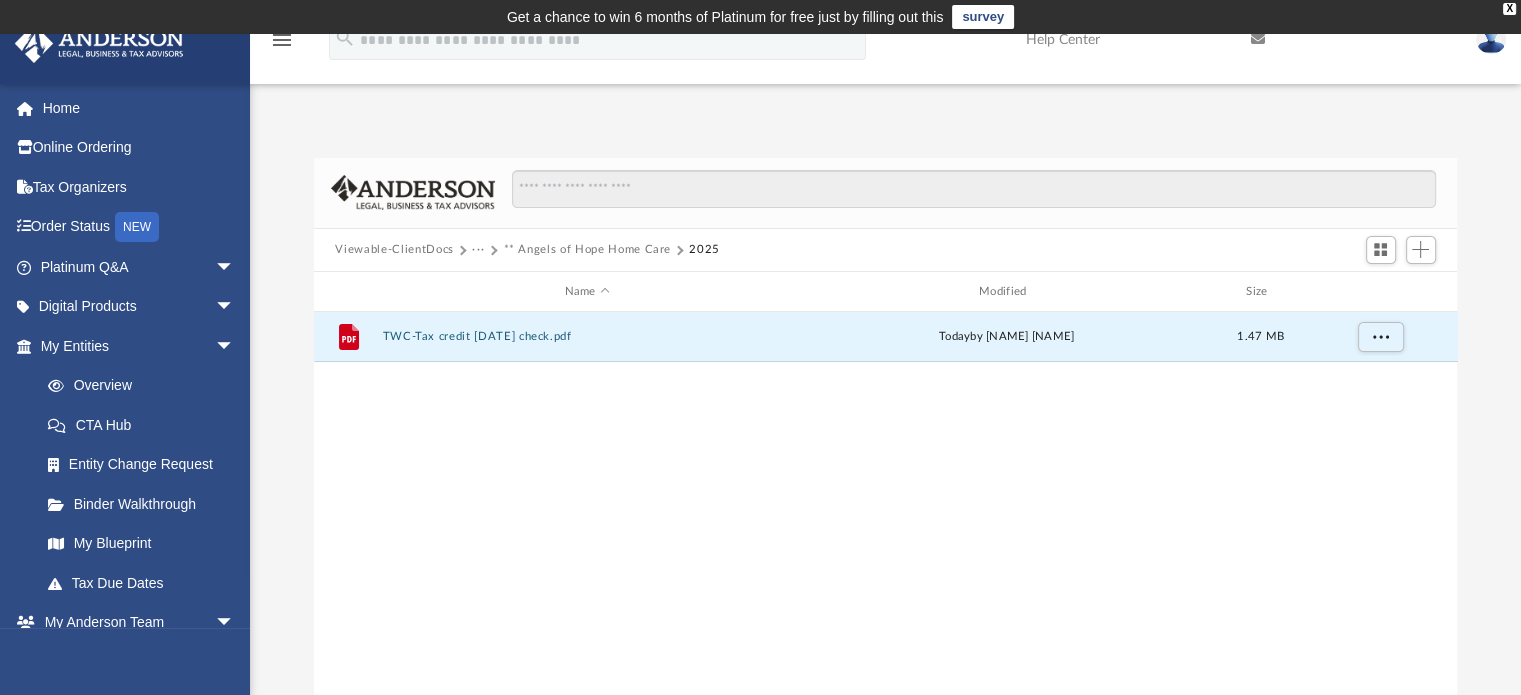 click on "Viewable-ClientDocs" at bounding box center (394, 250) 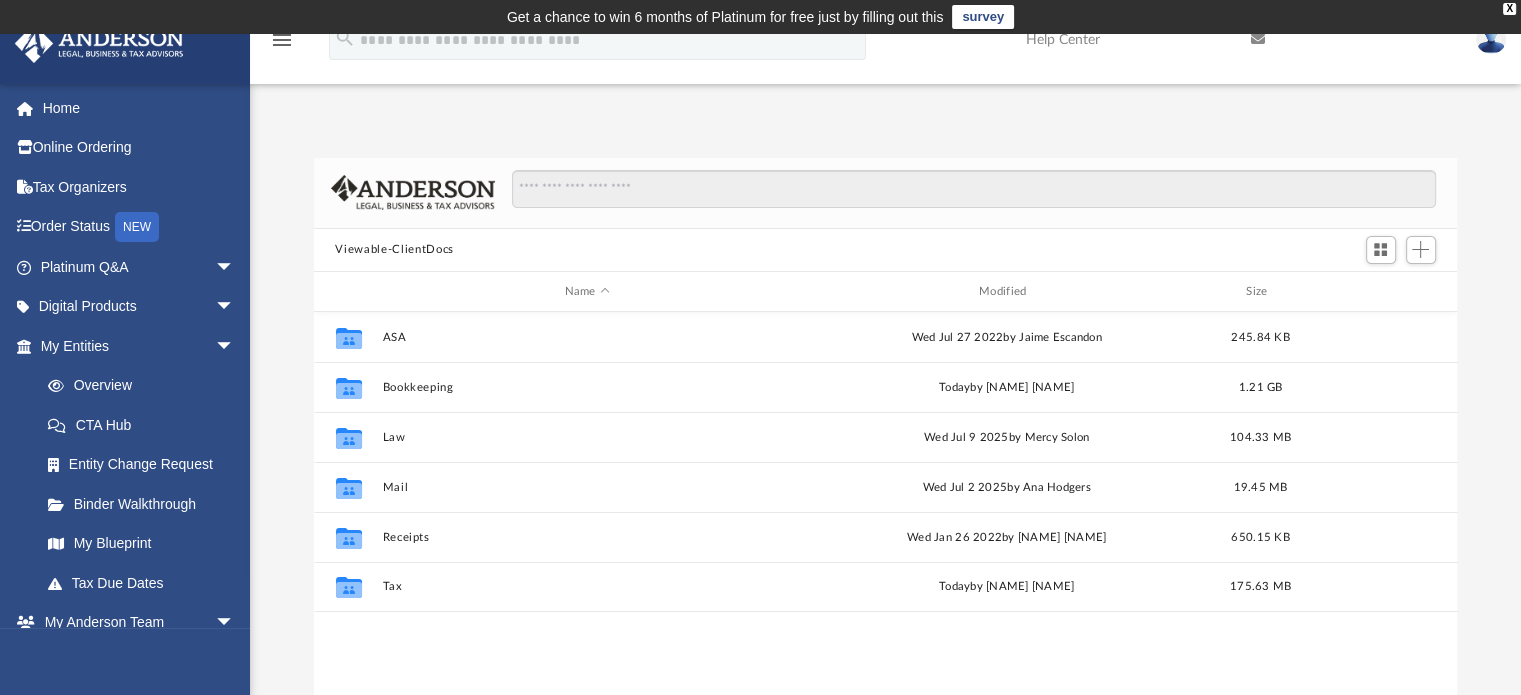 click at bounding box center [1491, 39] 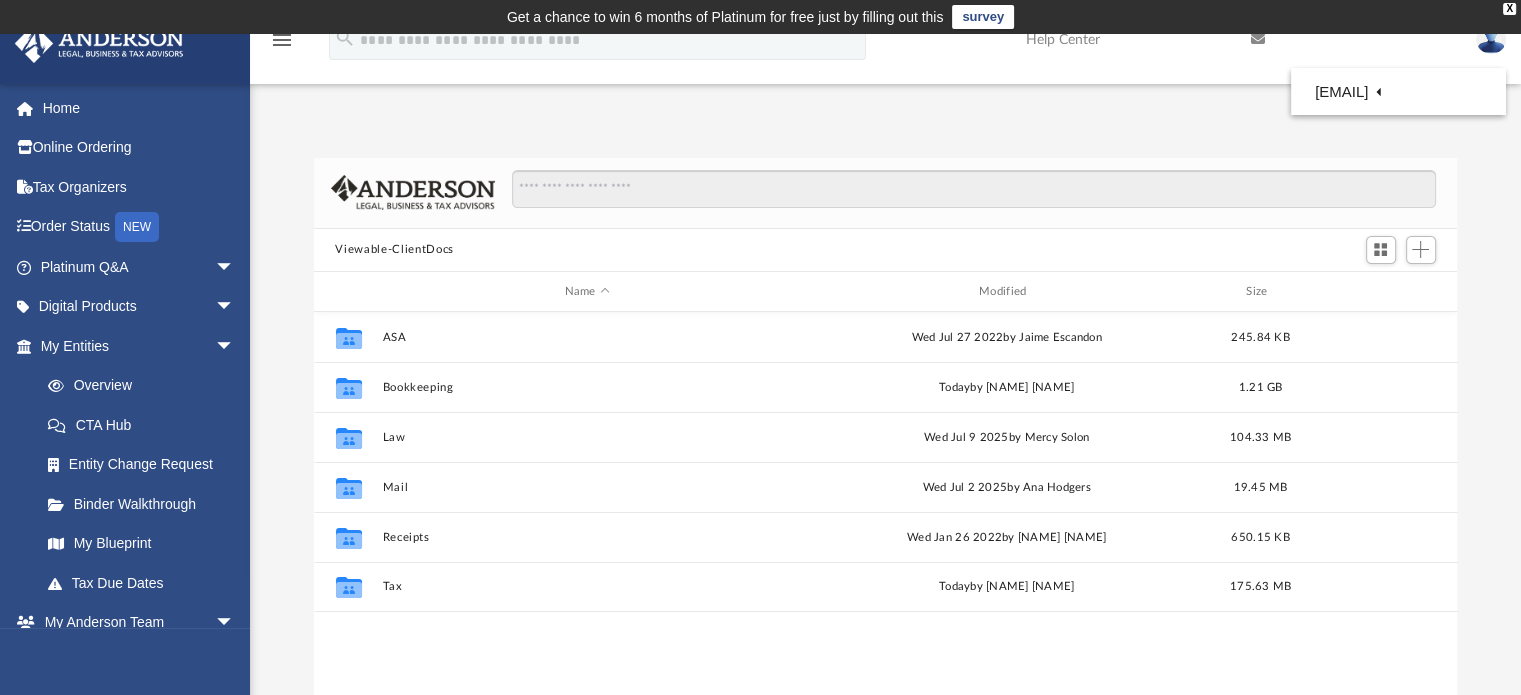 click on "Logout" at bounding box center [1166, 174] 